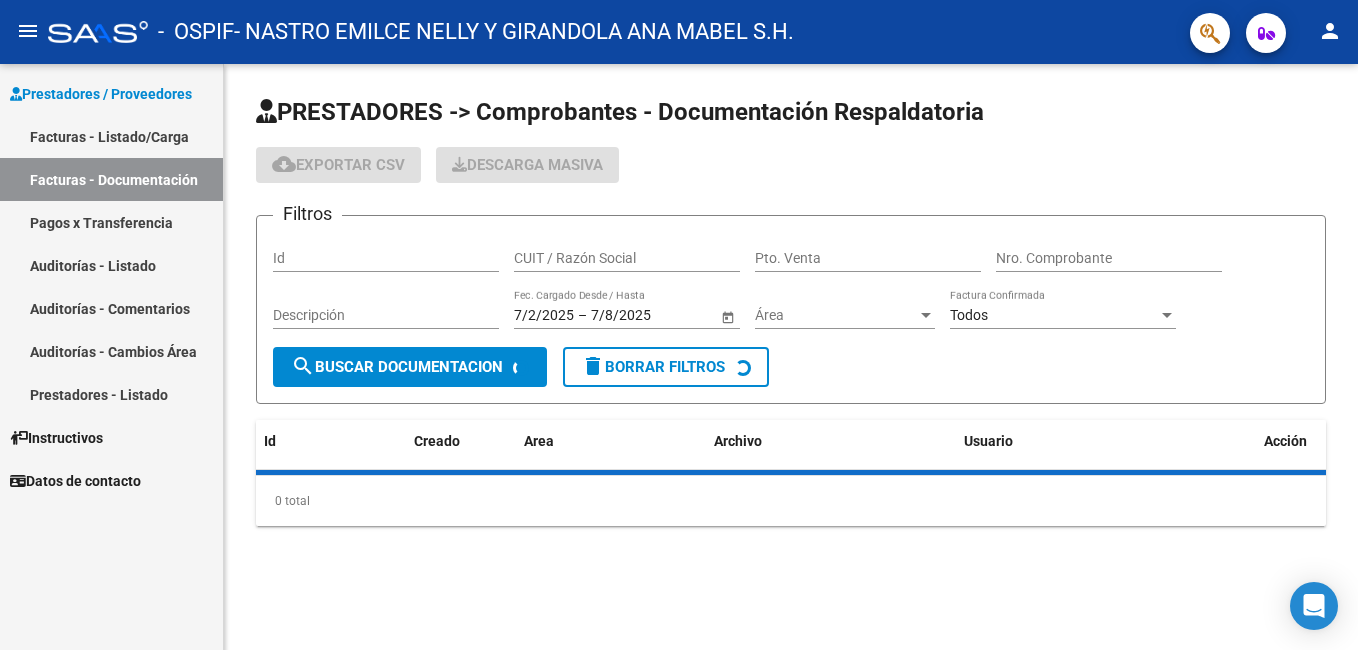 scroll, scrollTop: 0, scrollLeft: 0, axis: both 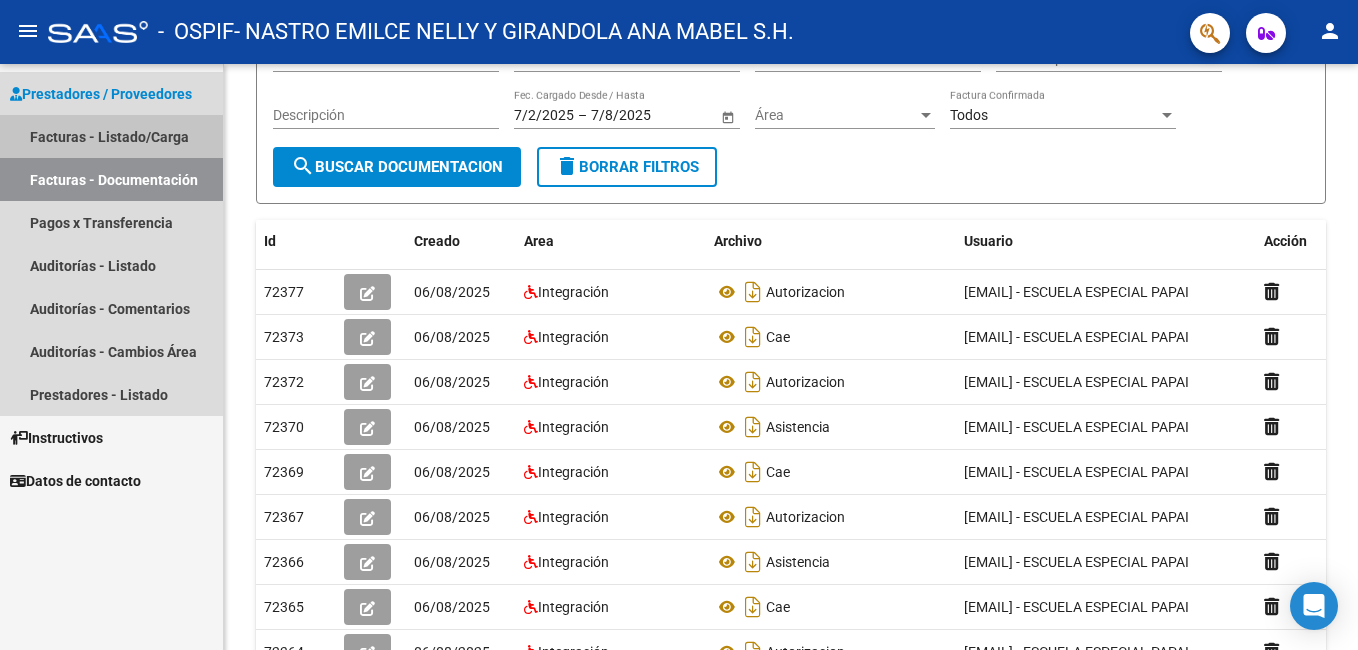 click on "Facturas - Listado/Carga" at bounding box center (111, 136) 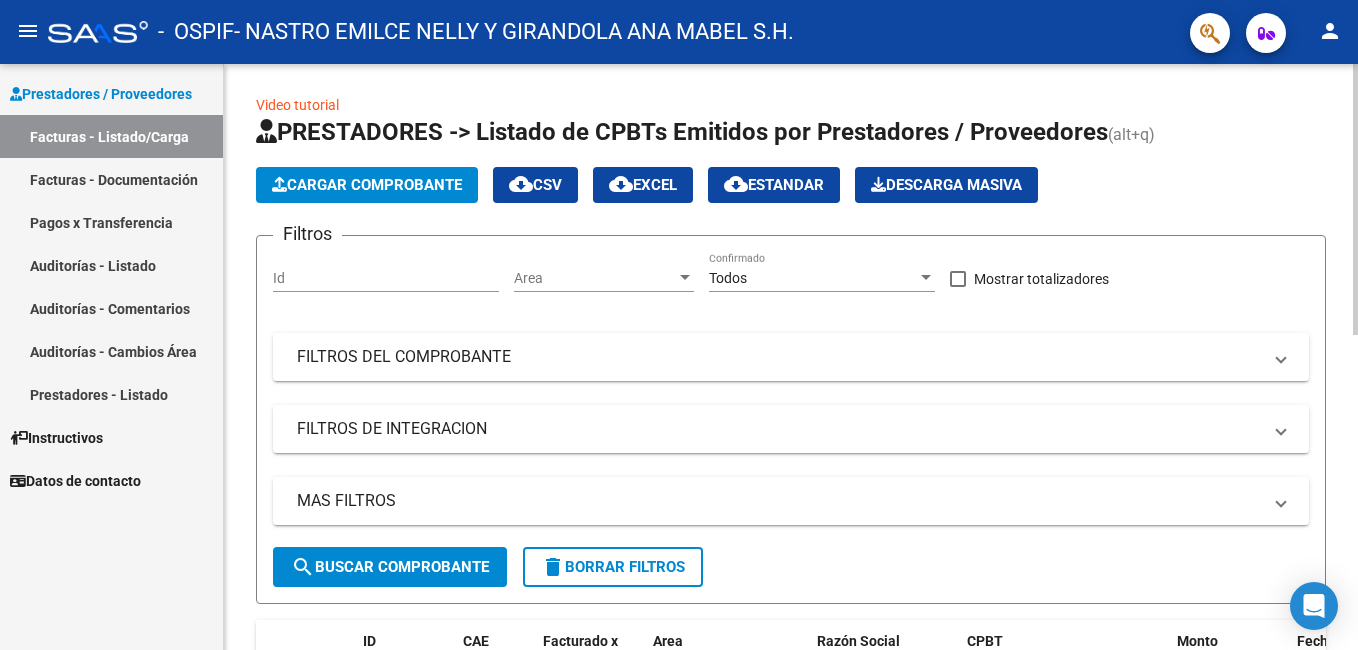 scroll, scrollTop: 0, scrollLeft: 0, axis: both 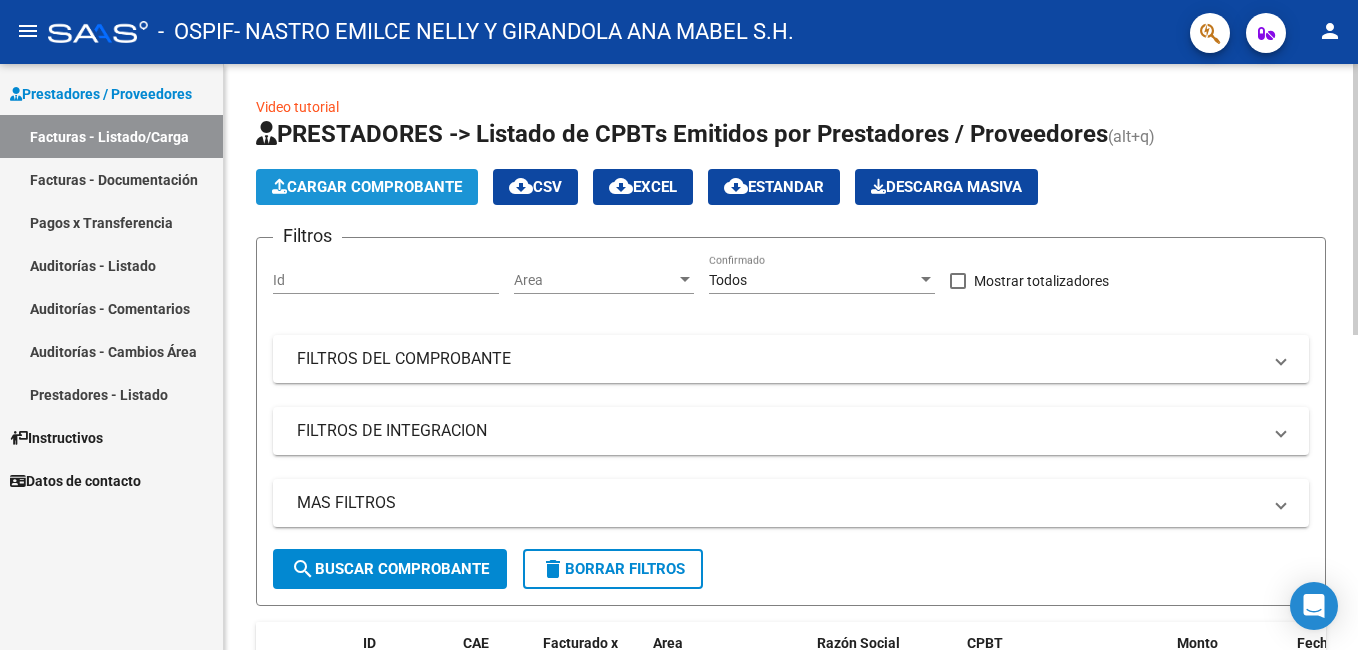 click on "Cargar Comprobante" 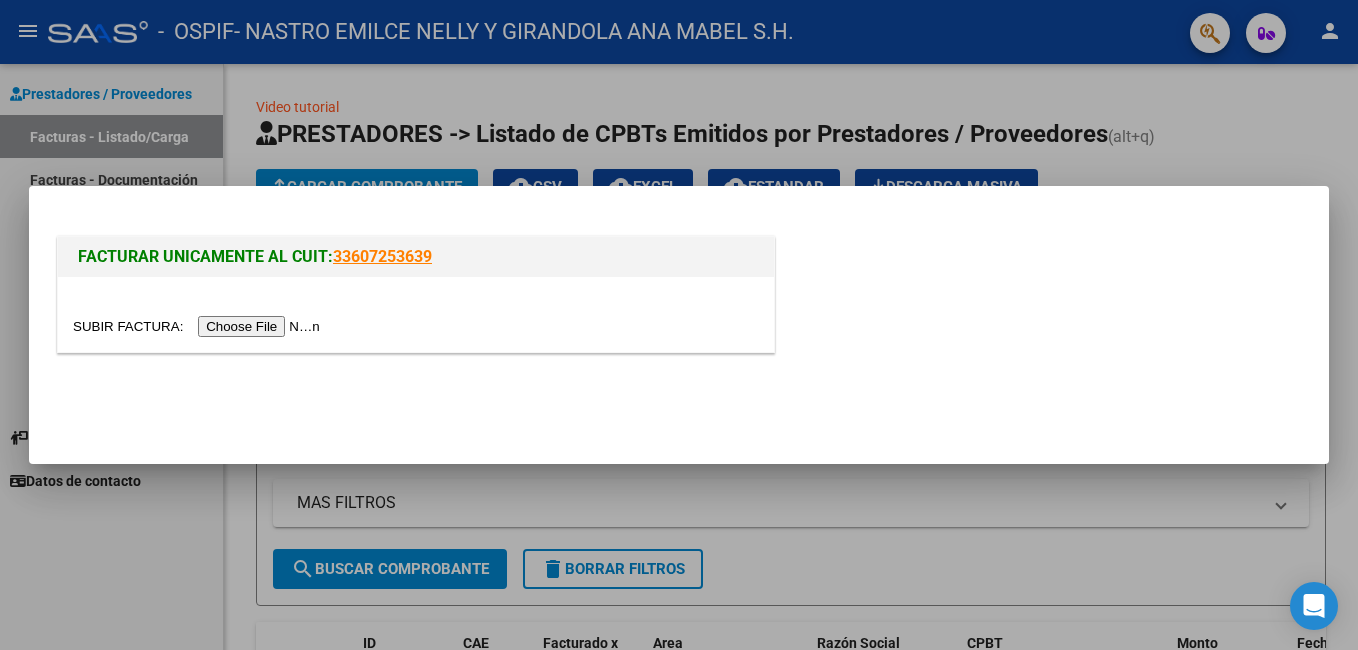 click at bounding box center (199, 326) 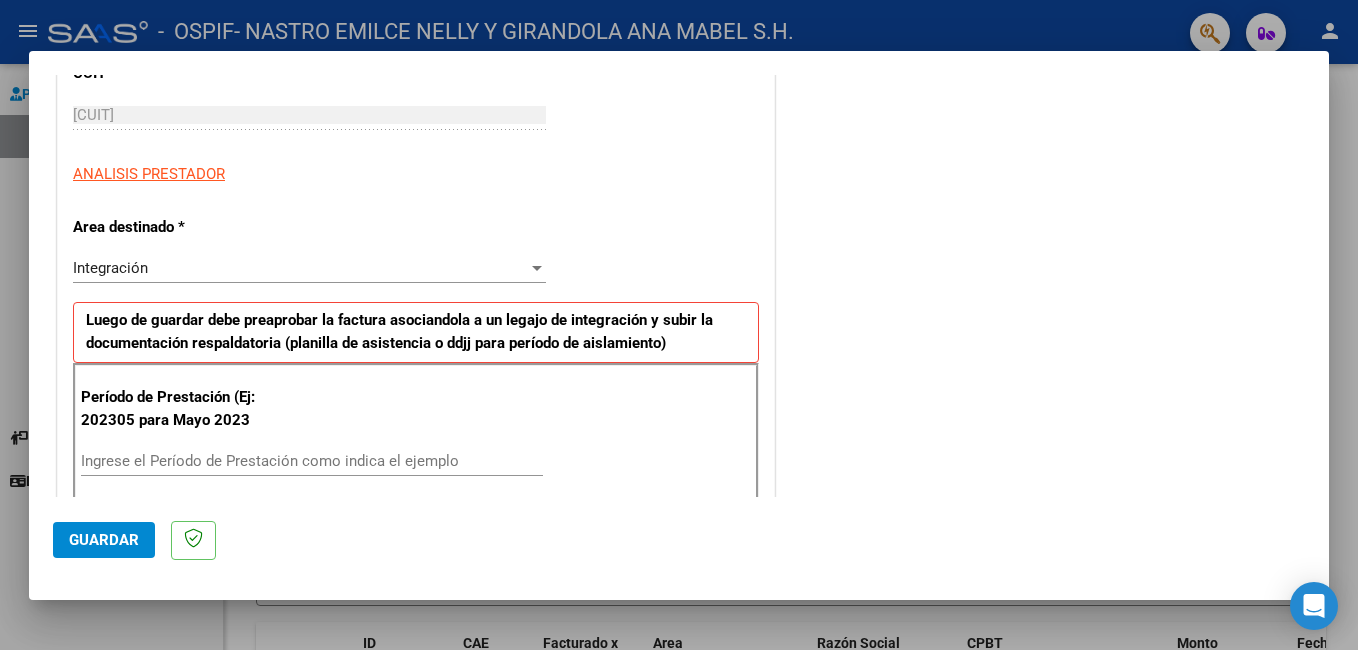 scroll, scrollTop: 300, scrollLeft: 0, axis: vertical 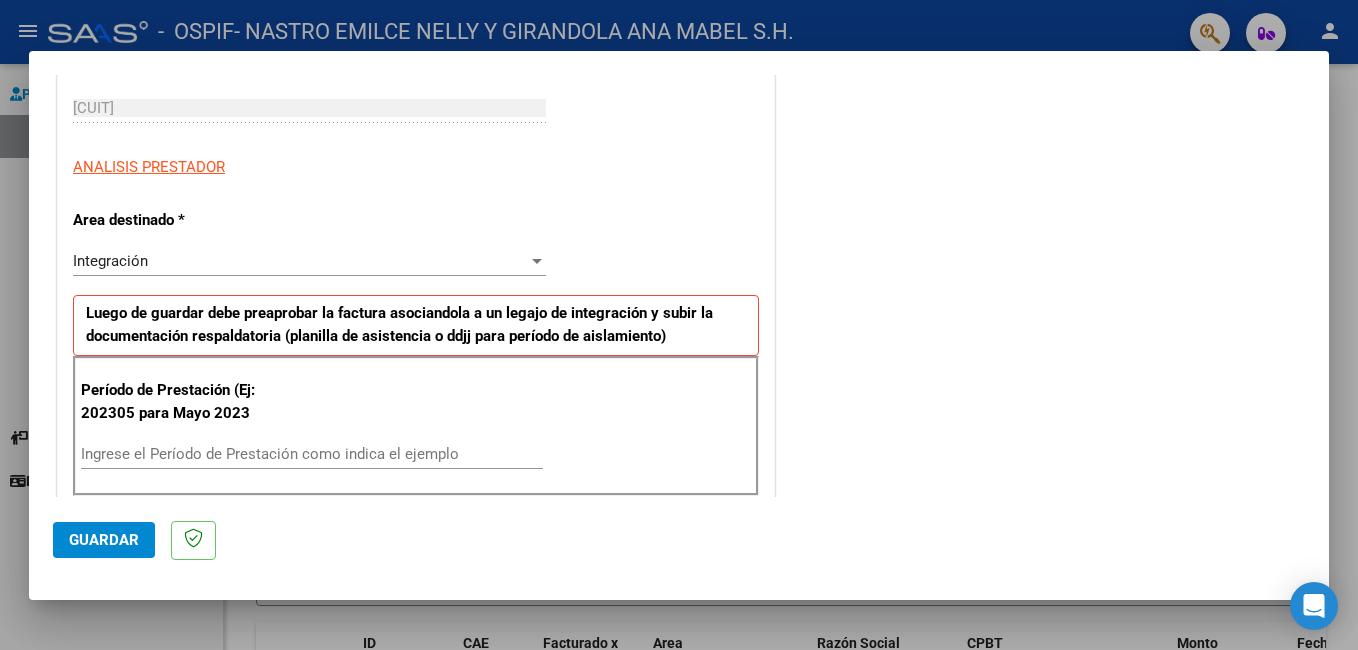 click on "Ingrese el Período de Prestación como indica el ejemplo" at bounding box center [312, 454] 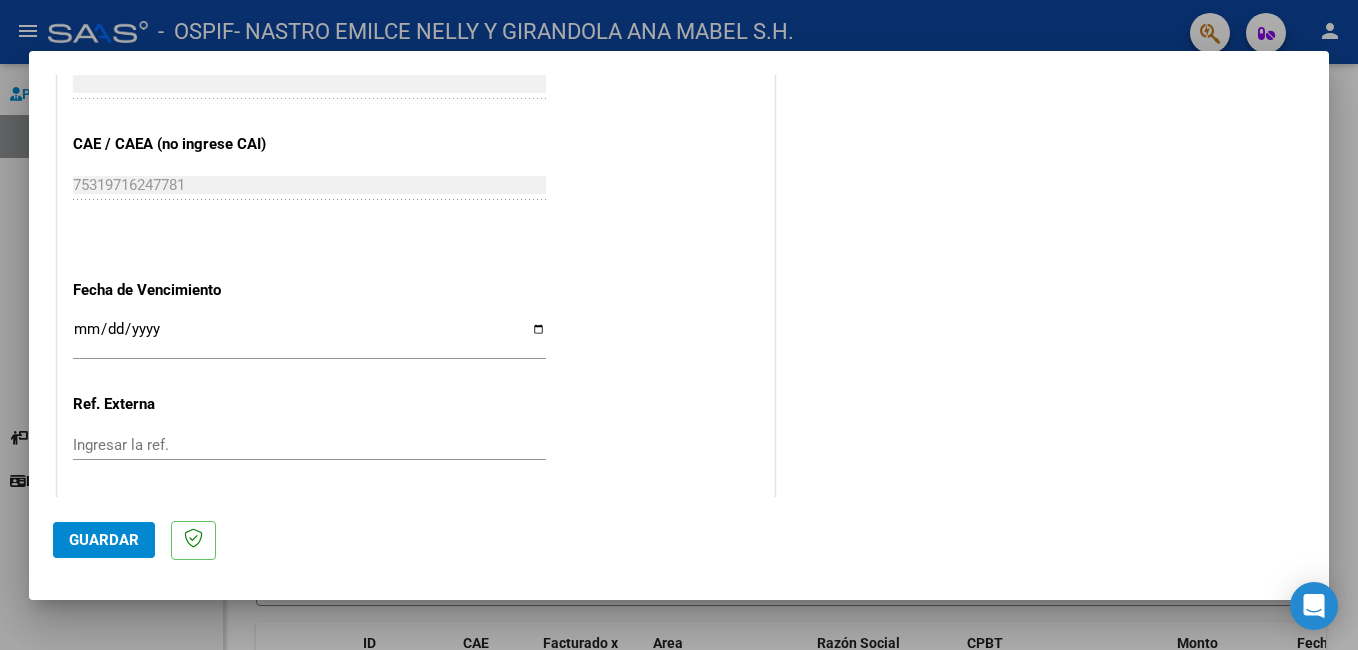 scroll, scrollTop: 1200, scrollLeft: 0, axis: vertical 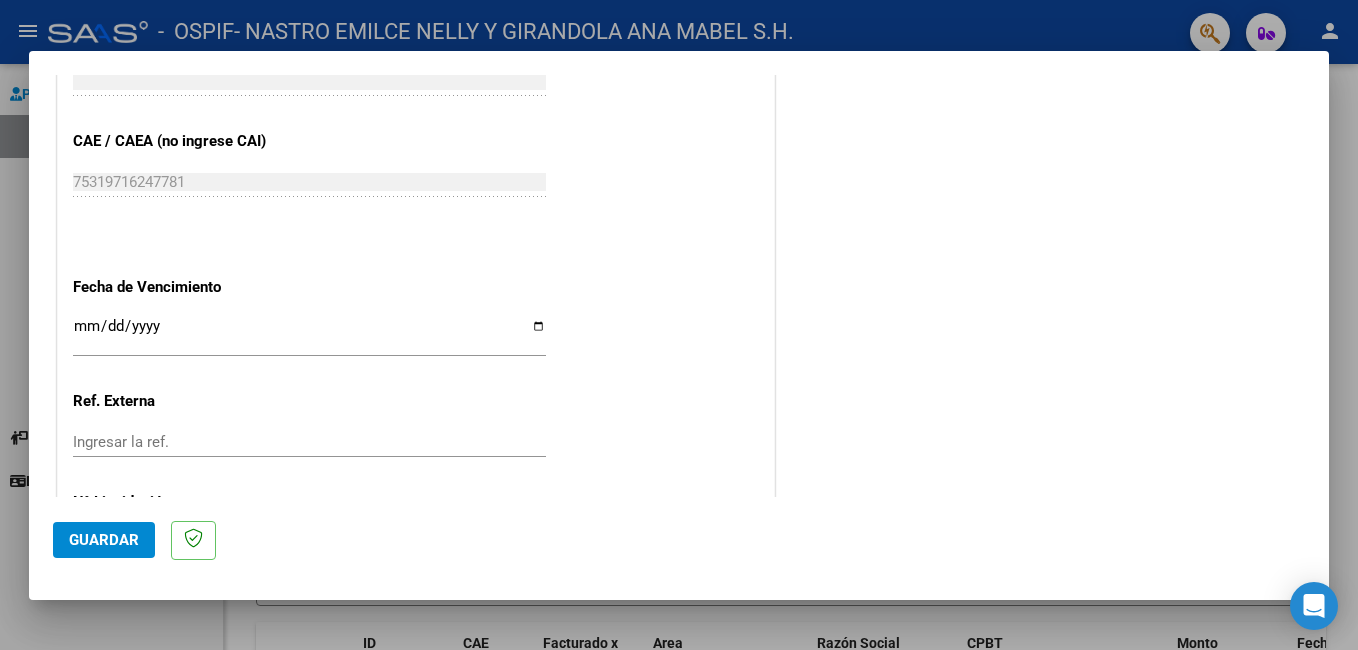 type on "202507" 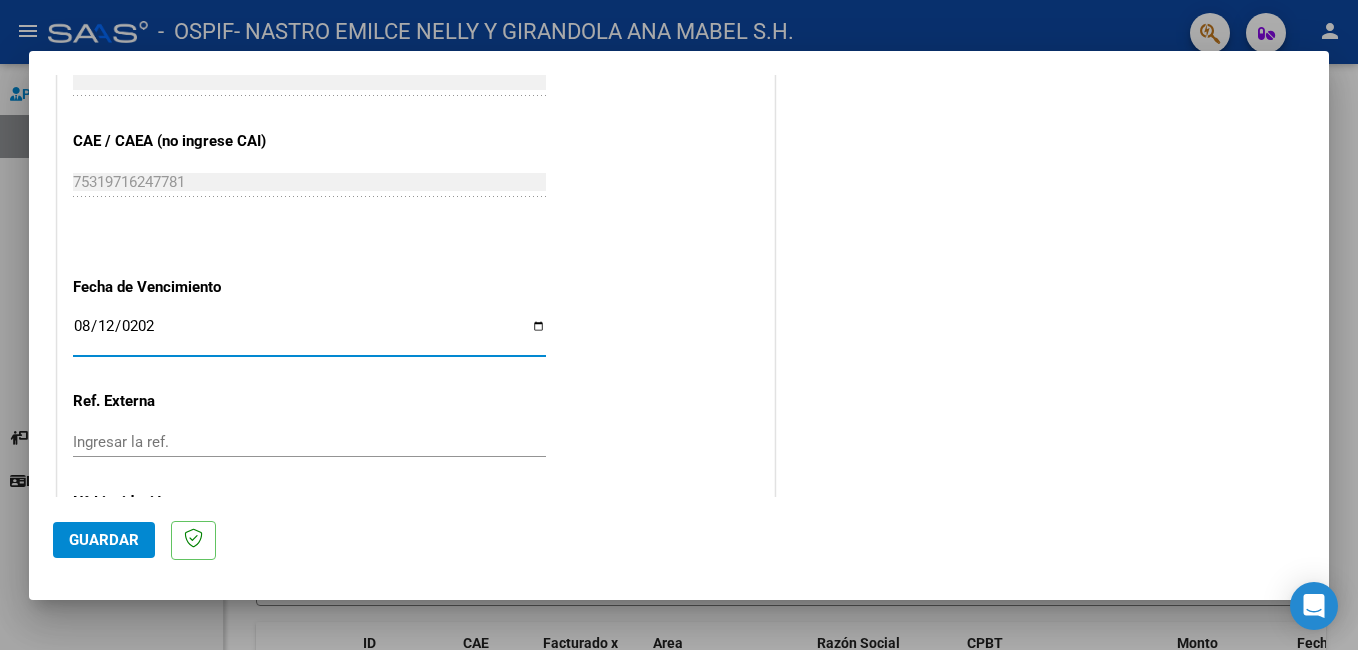 type on "2025-08-12" 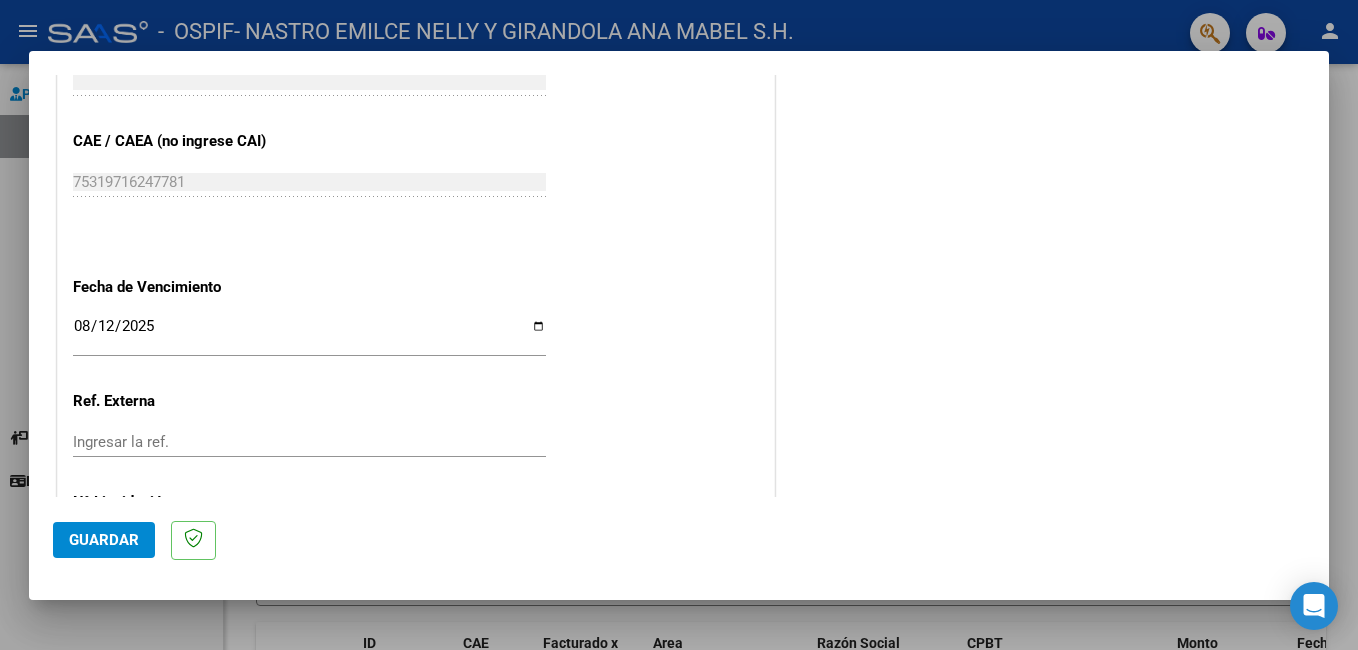 scroll, scrollTop: 1300, scrollLeft: 0, axis: vertical 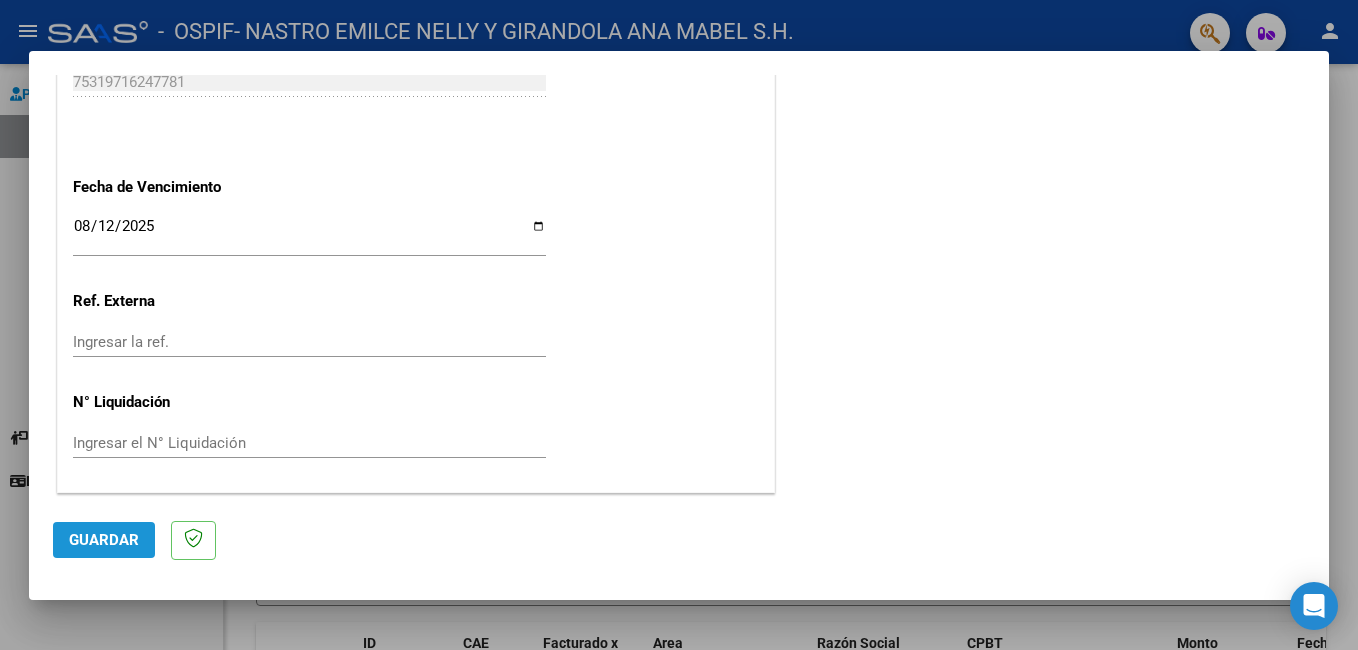 click on "Guardar" 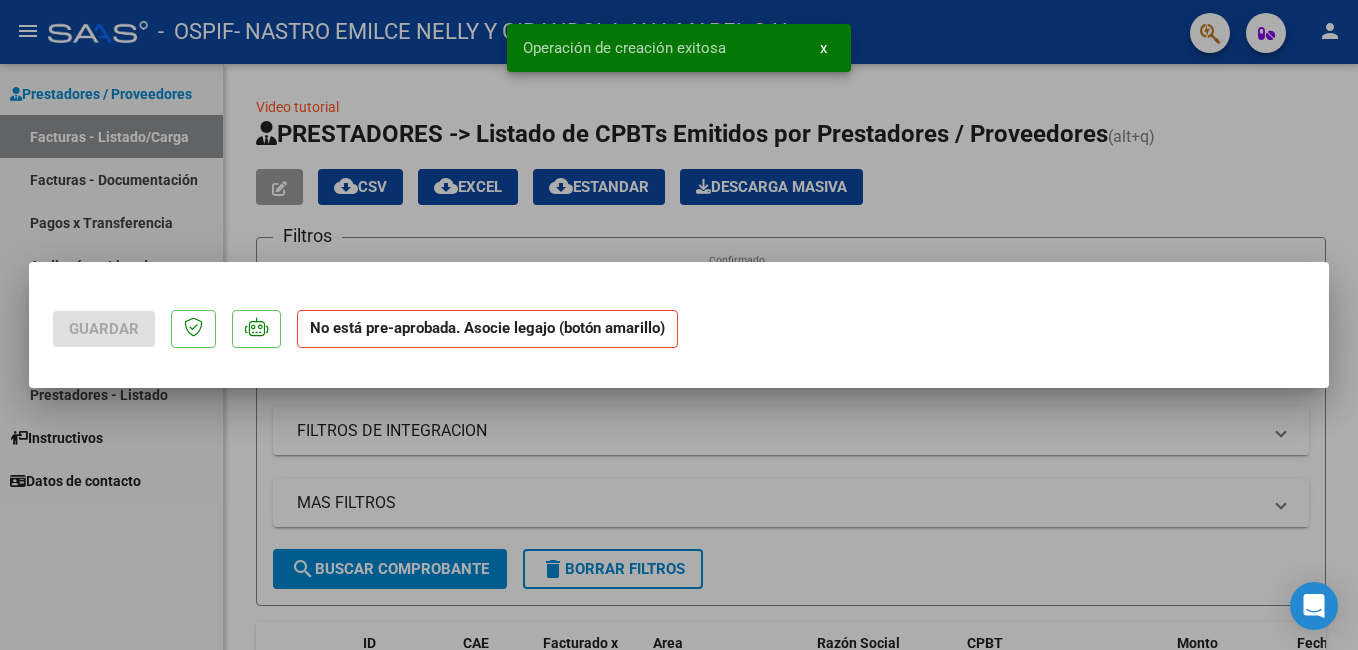 scroll, scrollTop: 0, scrollLeft: 0, axis: both 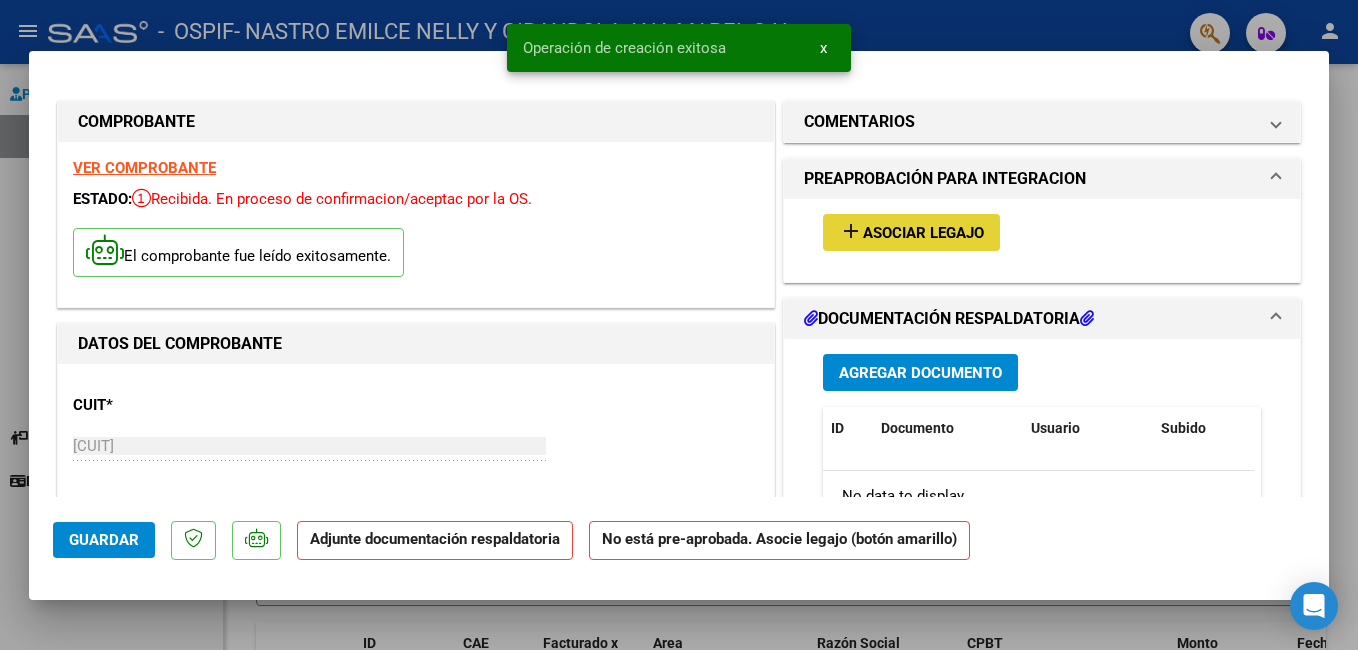 click on "add Asociar Legajo" at bounding box center [911, 232] 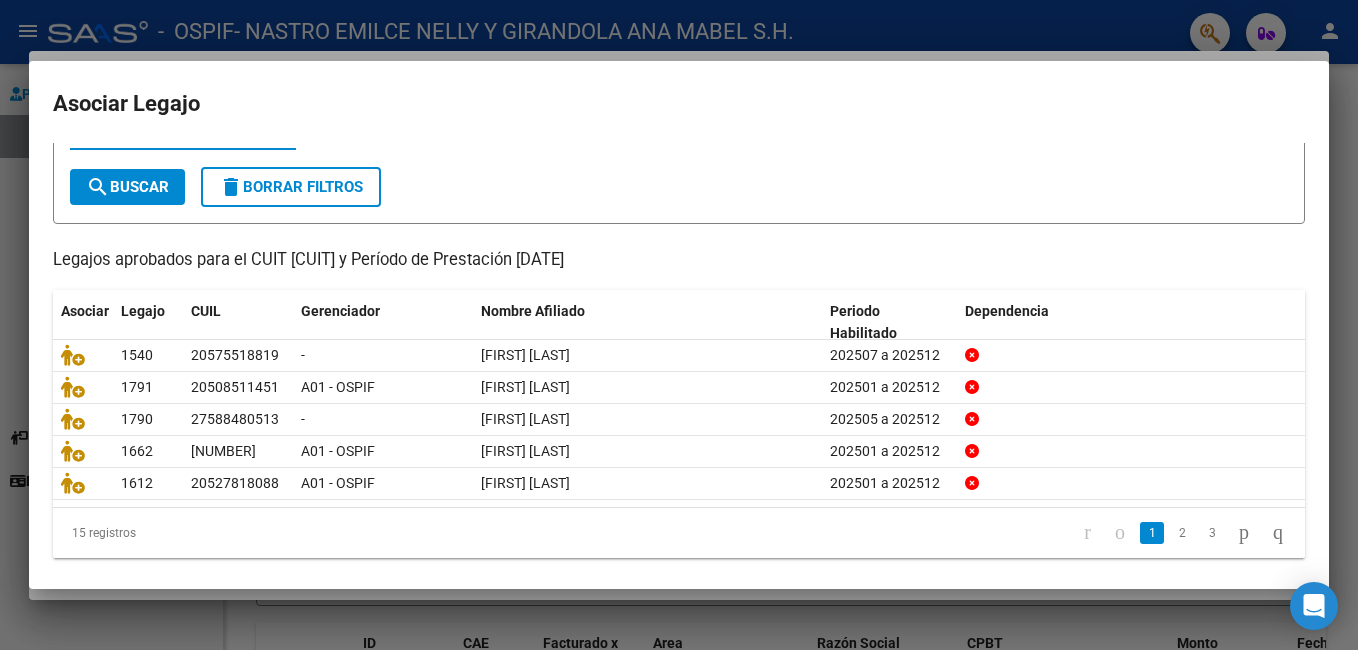 scroll, scrollTop: 103, scrollLeft: 0, axis: vertical 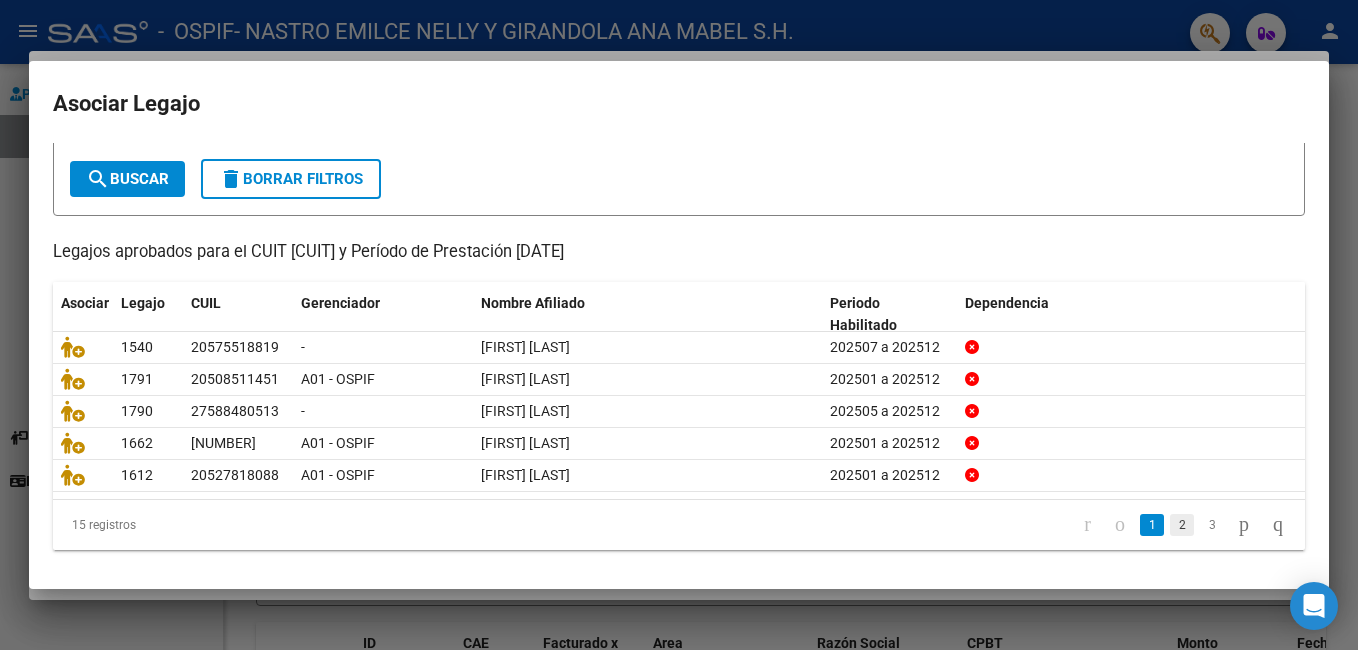 click on "2" 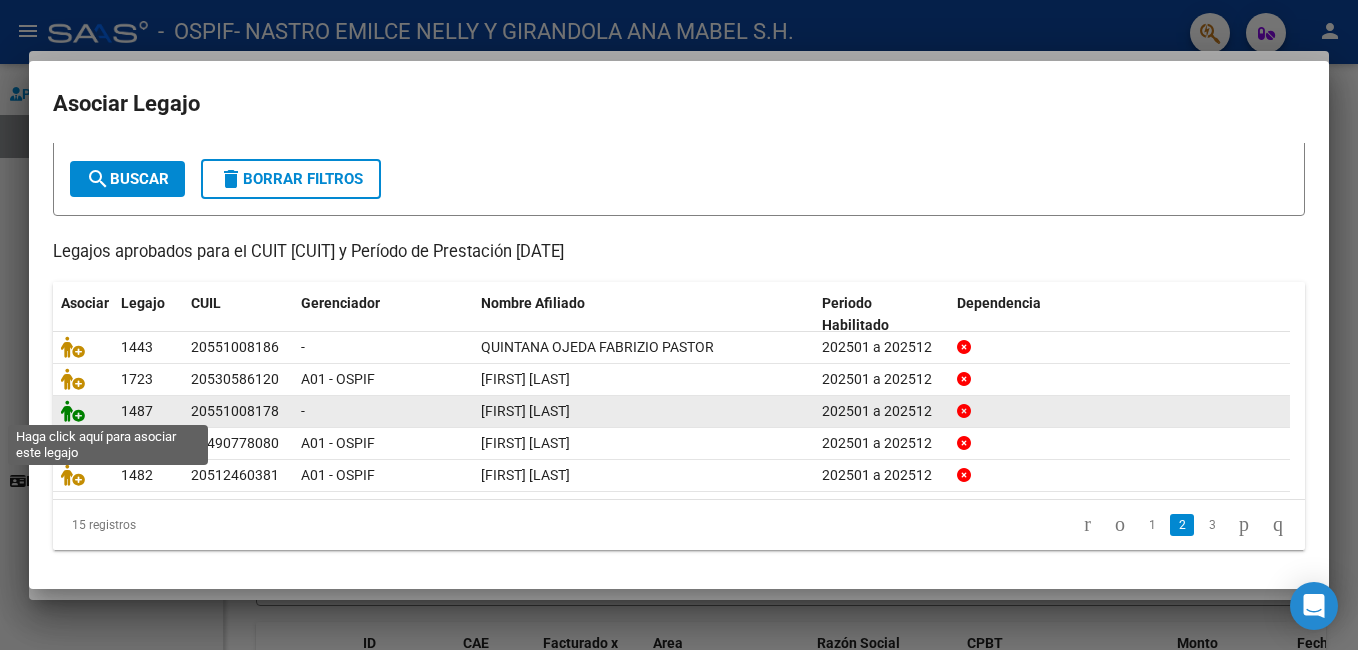 click 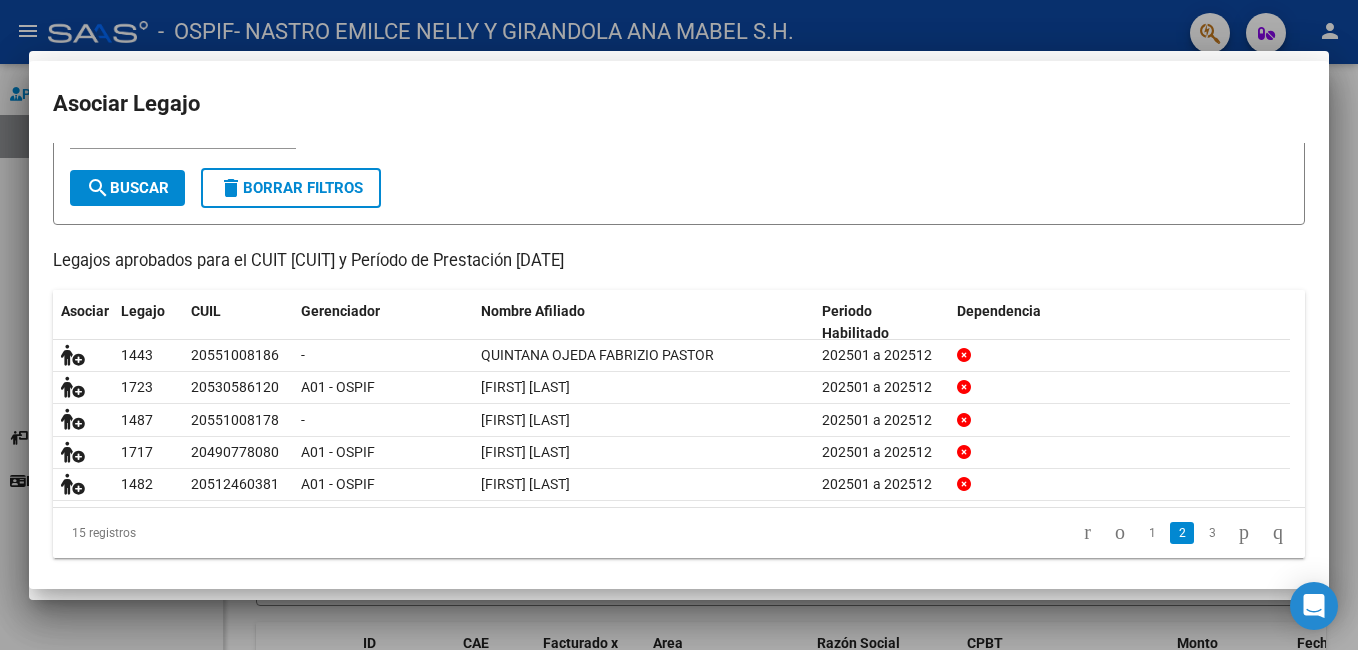 scroll, scrollTop: 0, scrollLeft: 0, axis: both 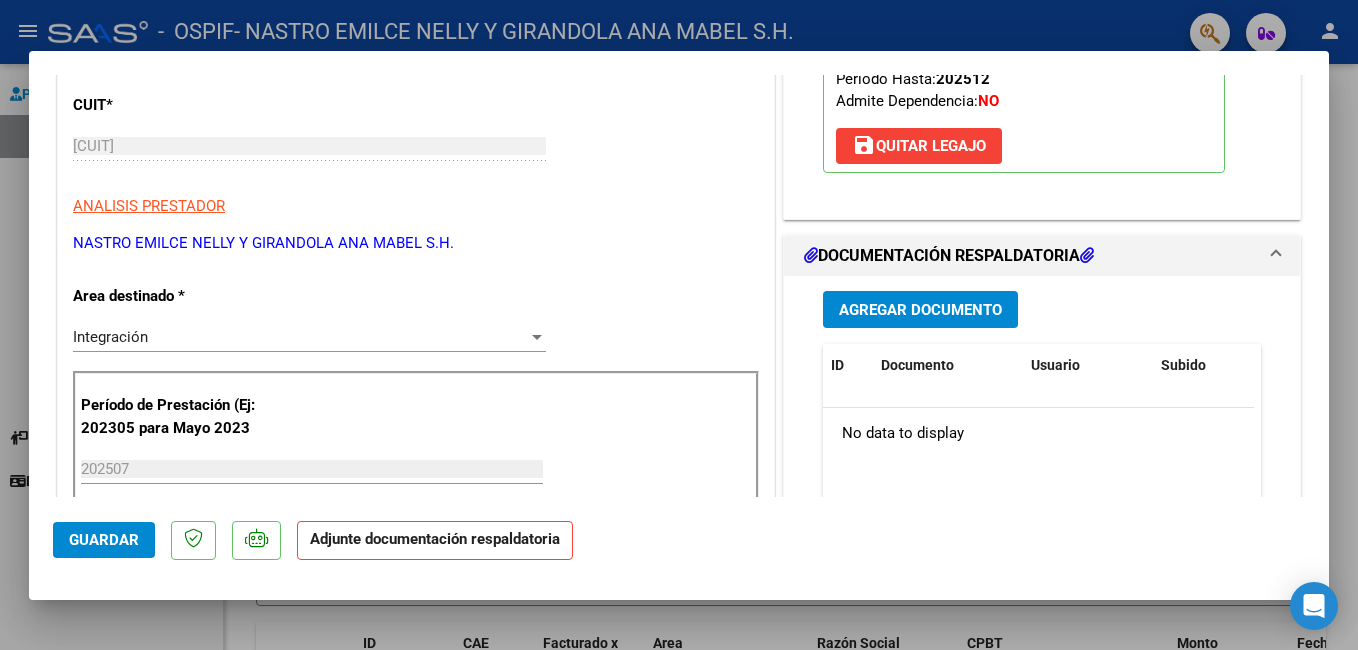 click on "Agregar Documento" at bounding box center [920, 310] 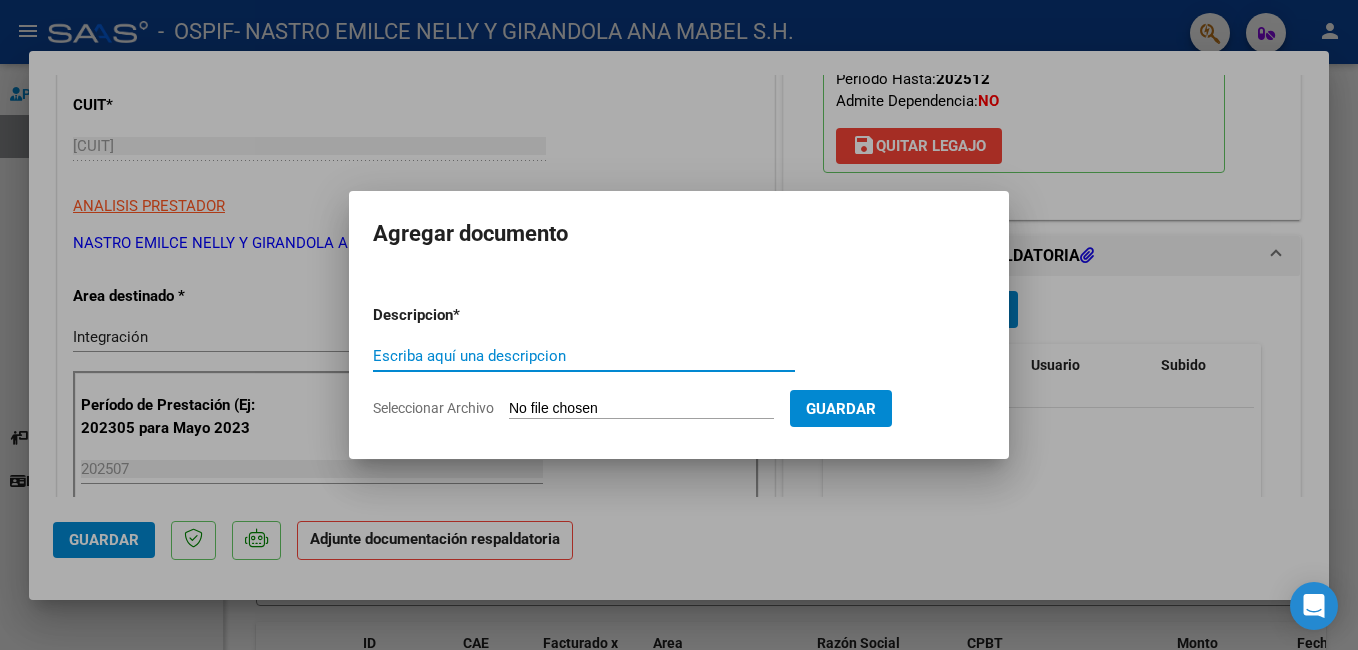 click on "Escriba aquí una descripcion" at bounding box center [584, 356] 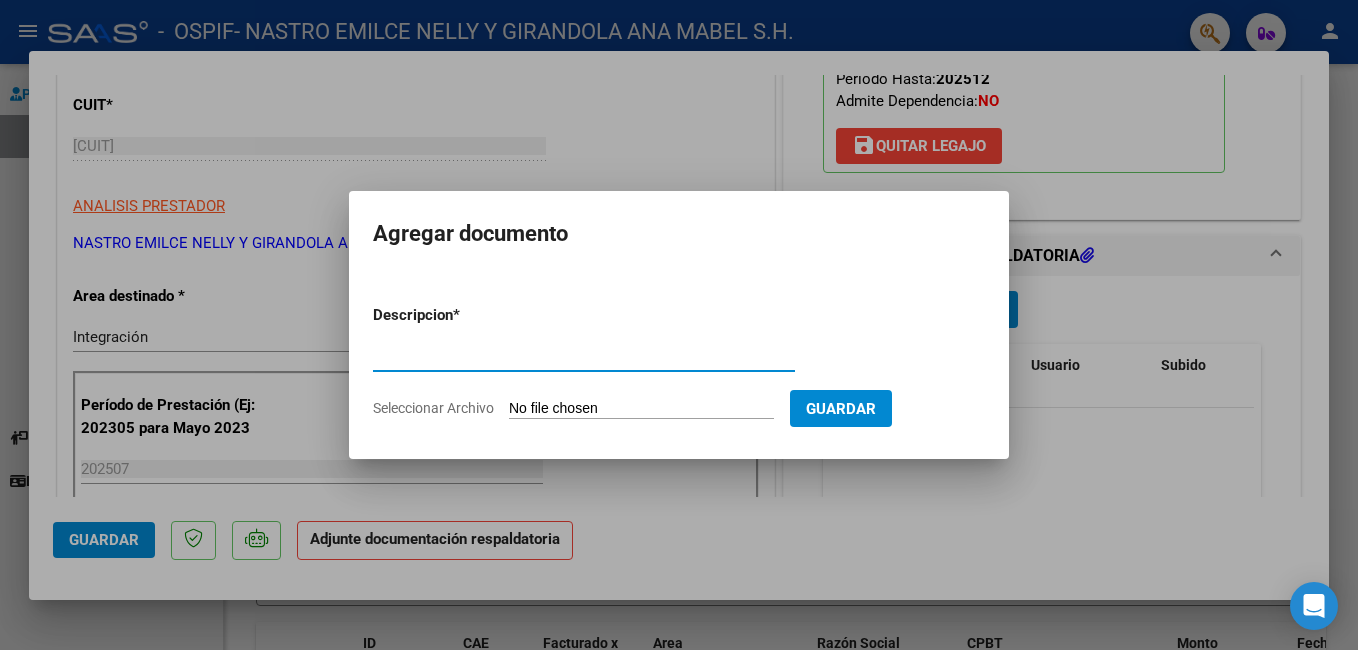 type on "planilla asistencia" 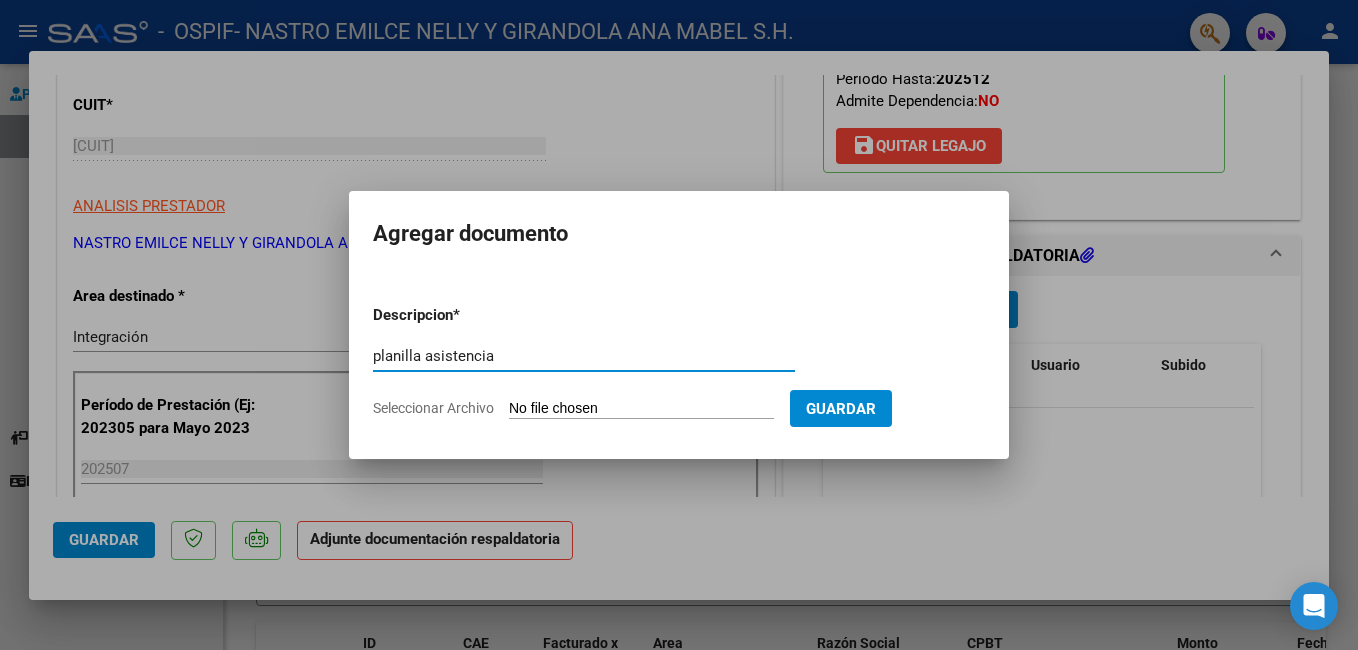click on "Seleccionar Archivo" at bounding box center [641, 409] 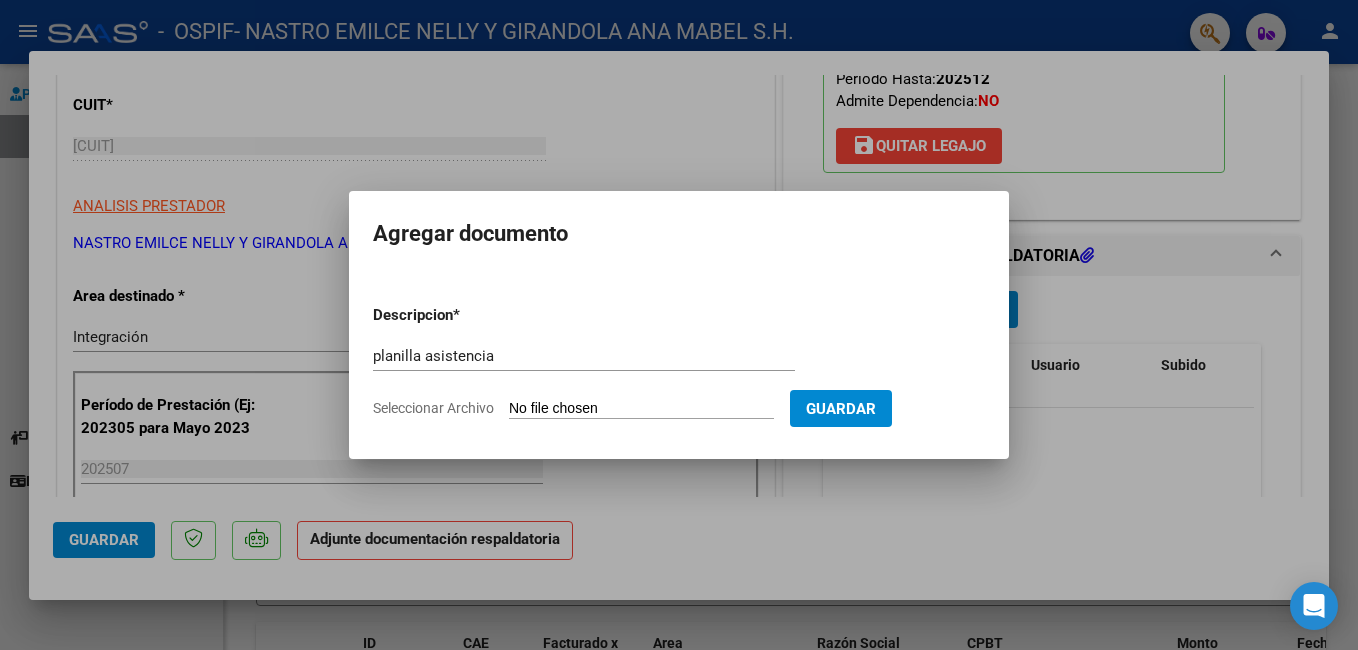 type on "C:\fakepath\ADJUNTOS JULIO 2025 [LAST] [FIRST].pdf" 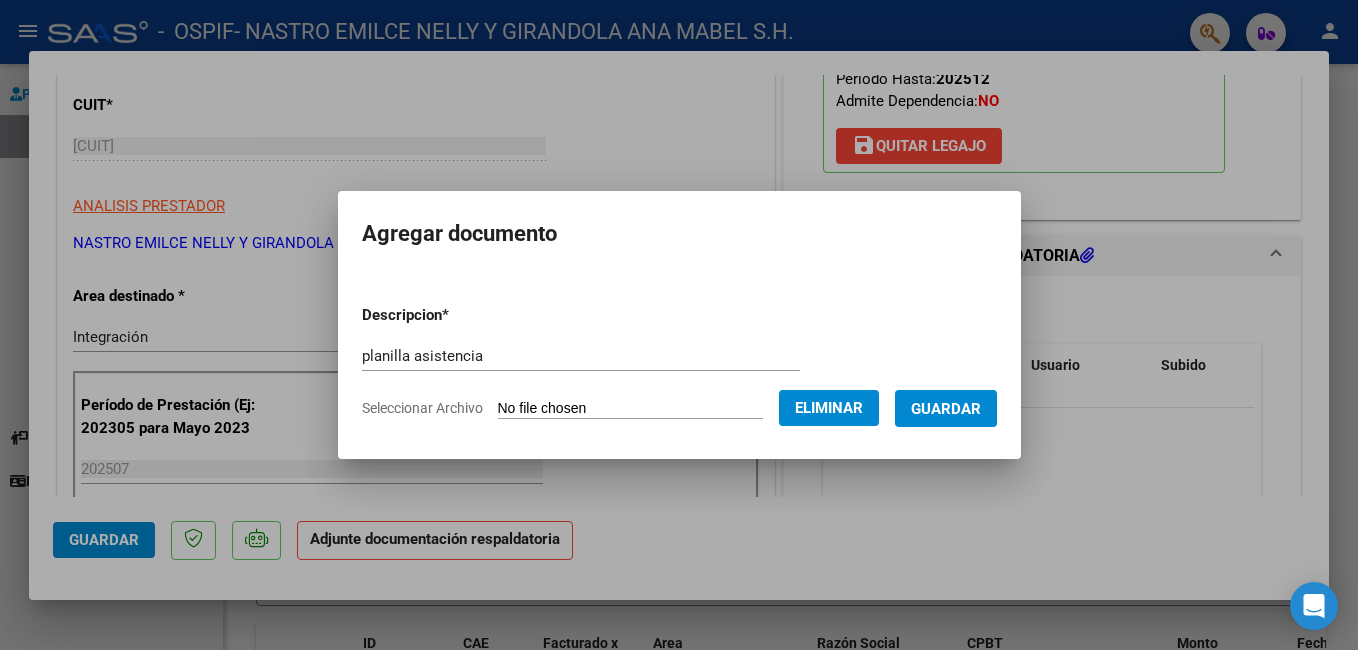 click on "Guardar" at bounding box center (946, 409) 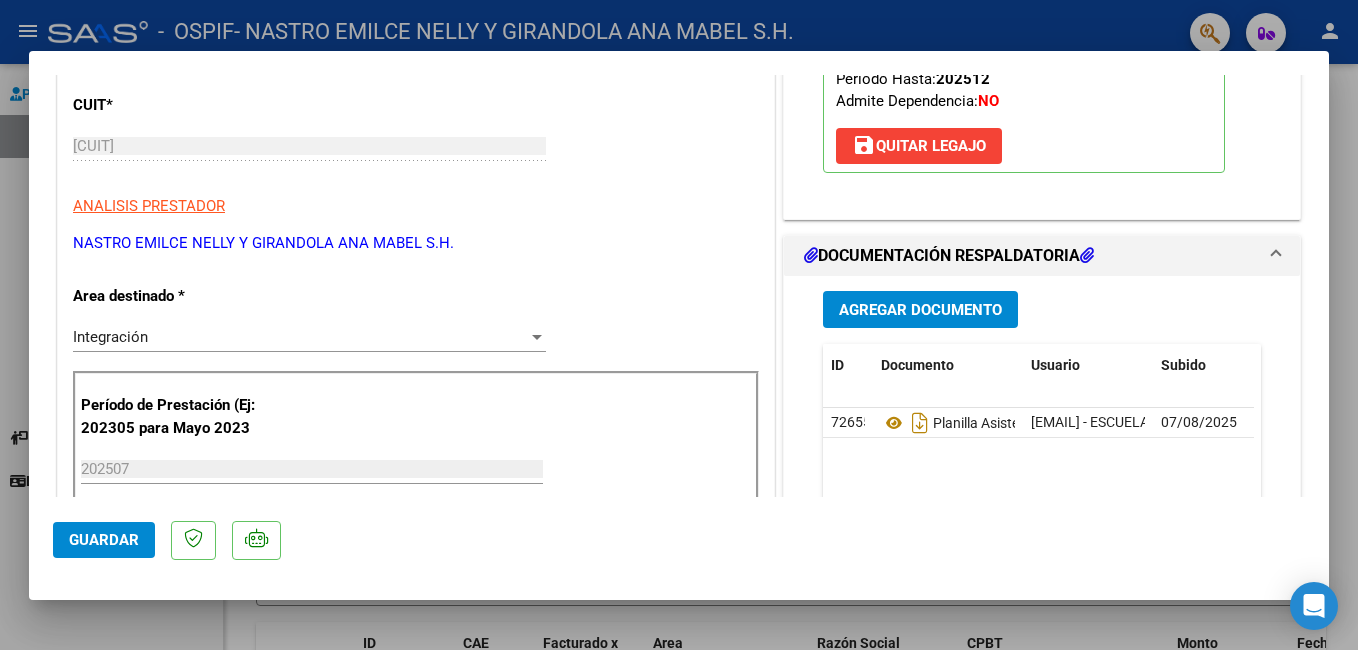 click at bounding box center (679, 325) 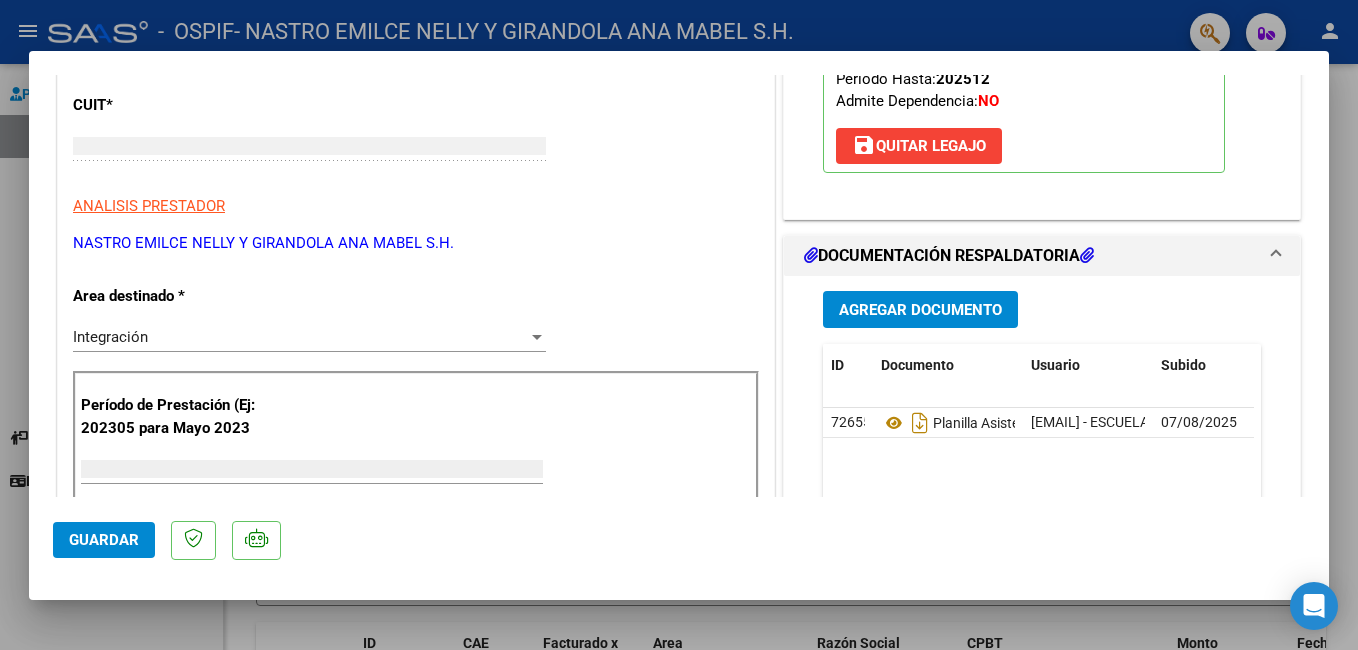scroll, scrollTop: 0, scrollLeft: 0, axis: both 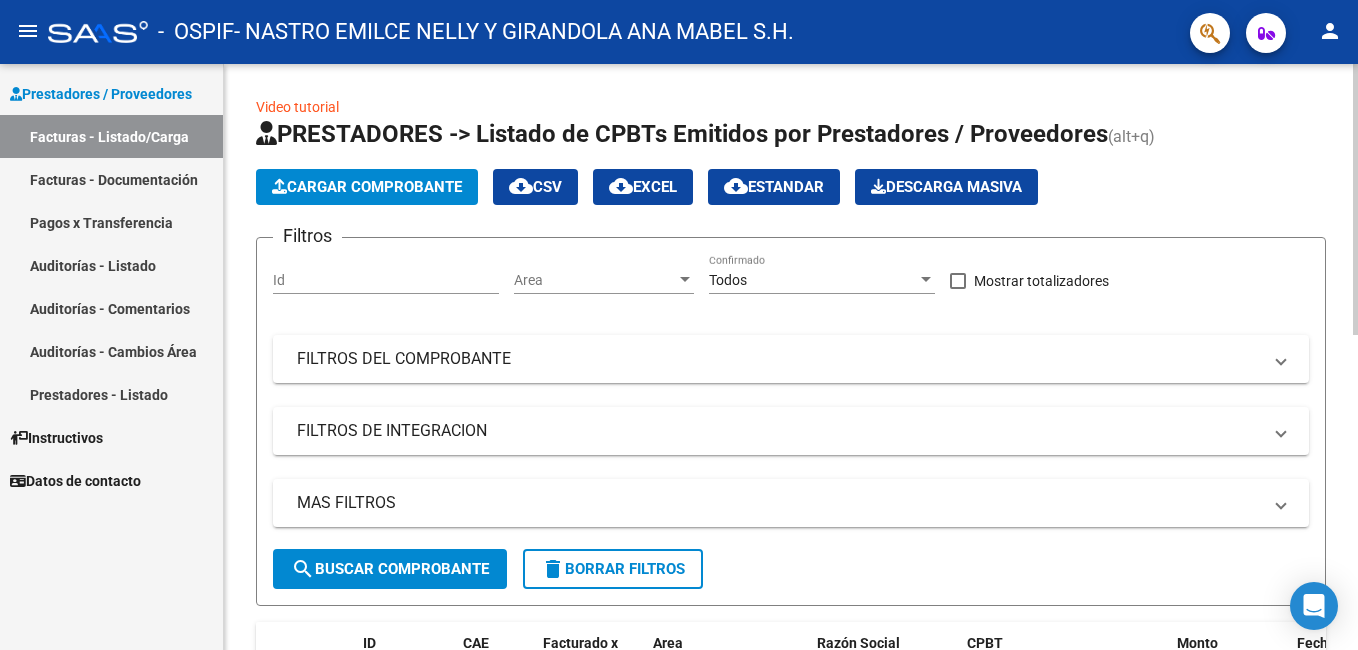 click on "Cargar Comprobante" 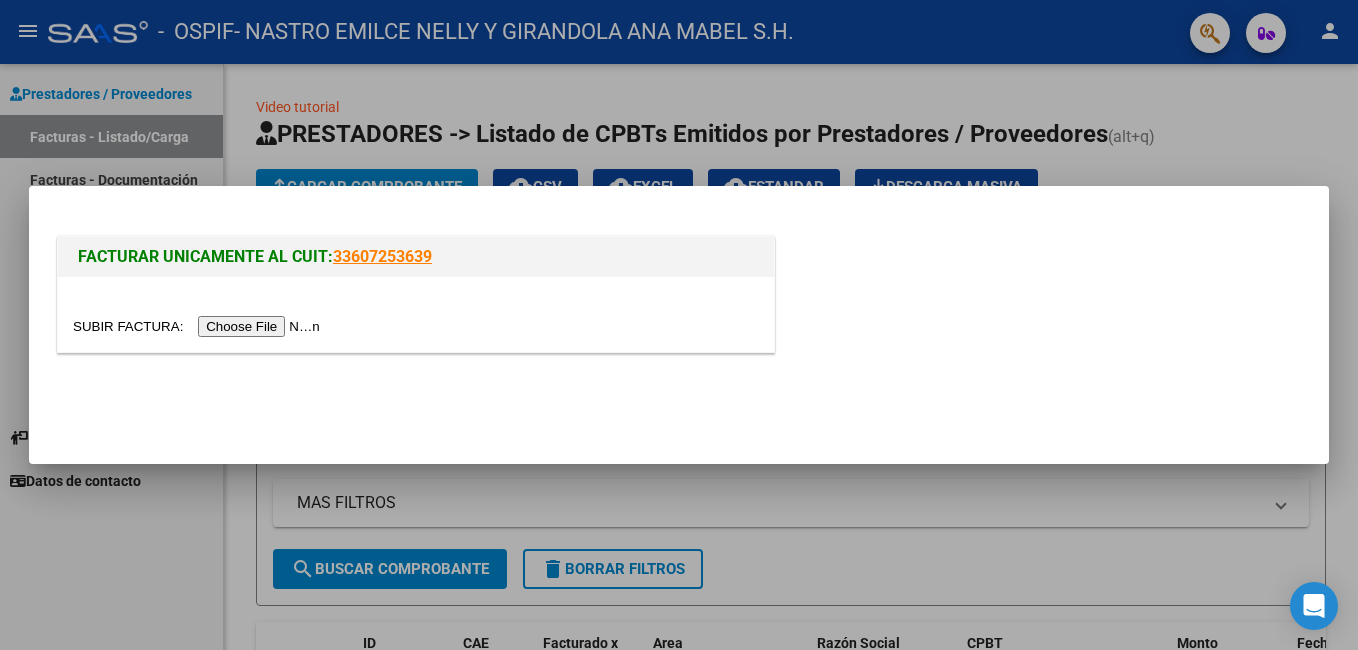 click at bounding box center [199, 326] 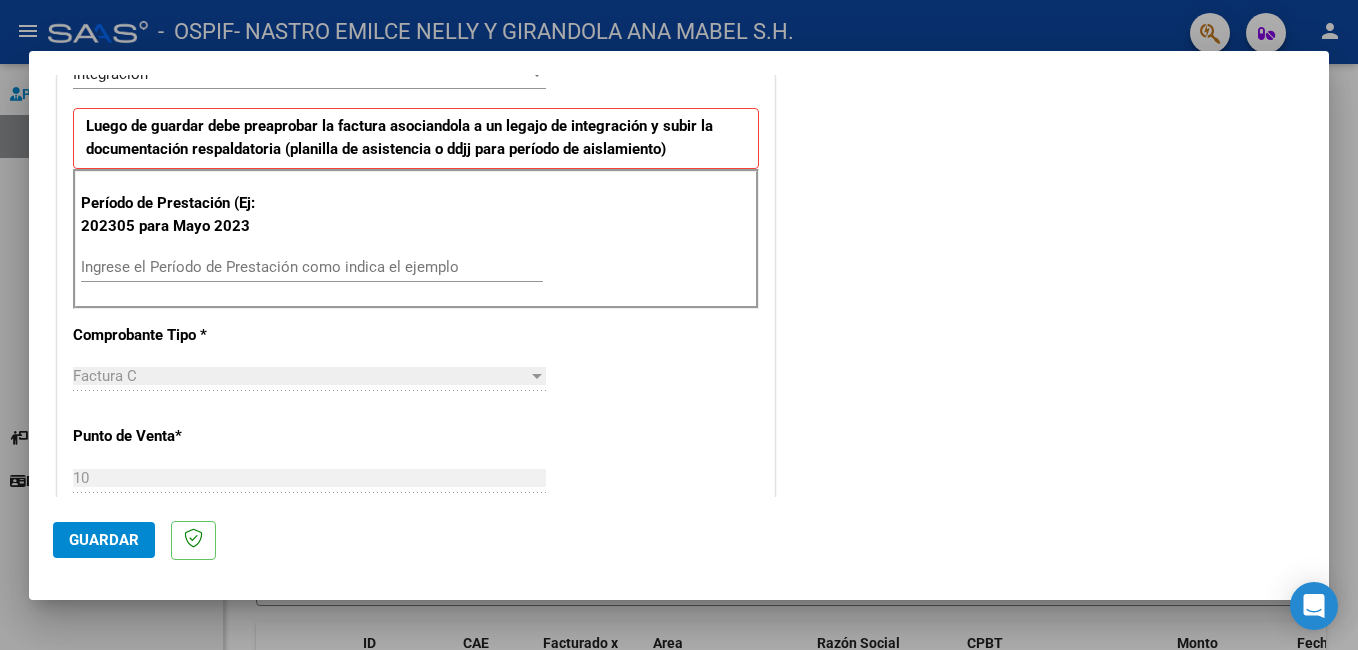 scroll, scrollTop: 500, scrollLeft: 0, axis: vertical 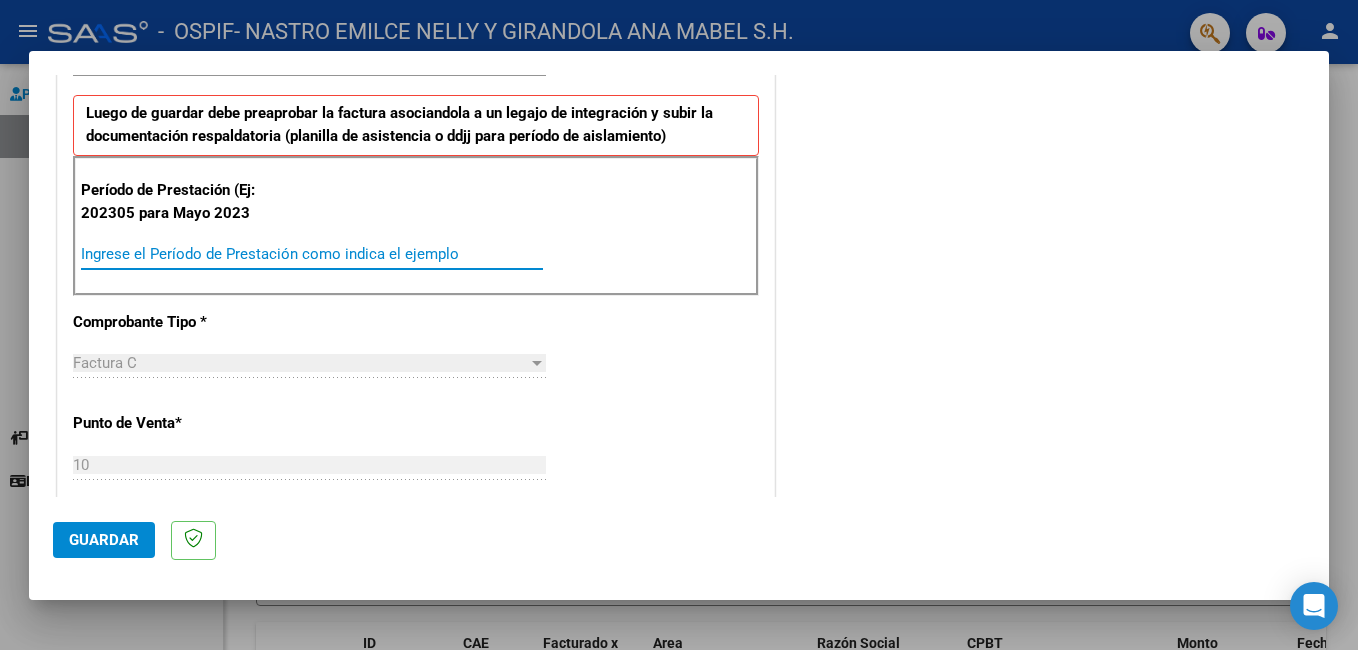 click on "Ingrese el Período de Prestación como indica el ejemplo" at bounding box center [312, 254] 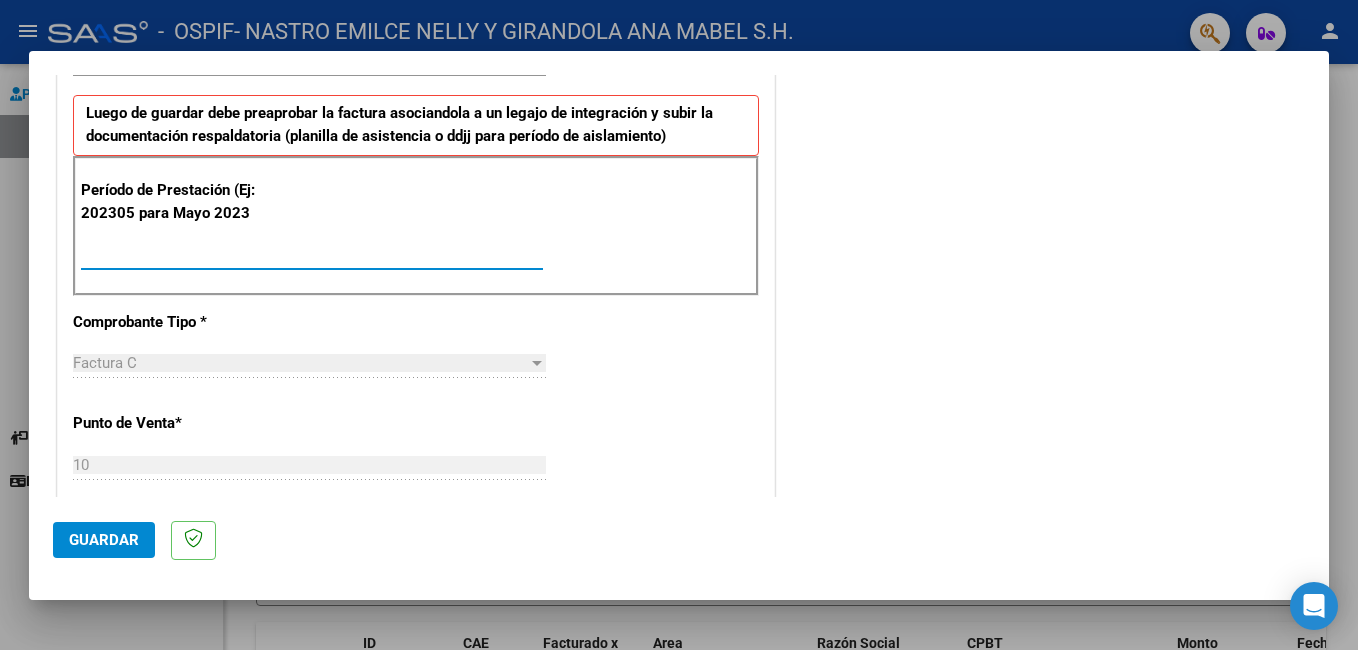 click on "Ingrese el Período de Prestación como indica el ejemplo" at bounding box center (312, 254) 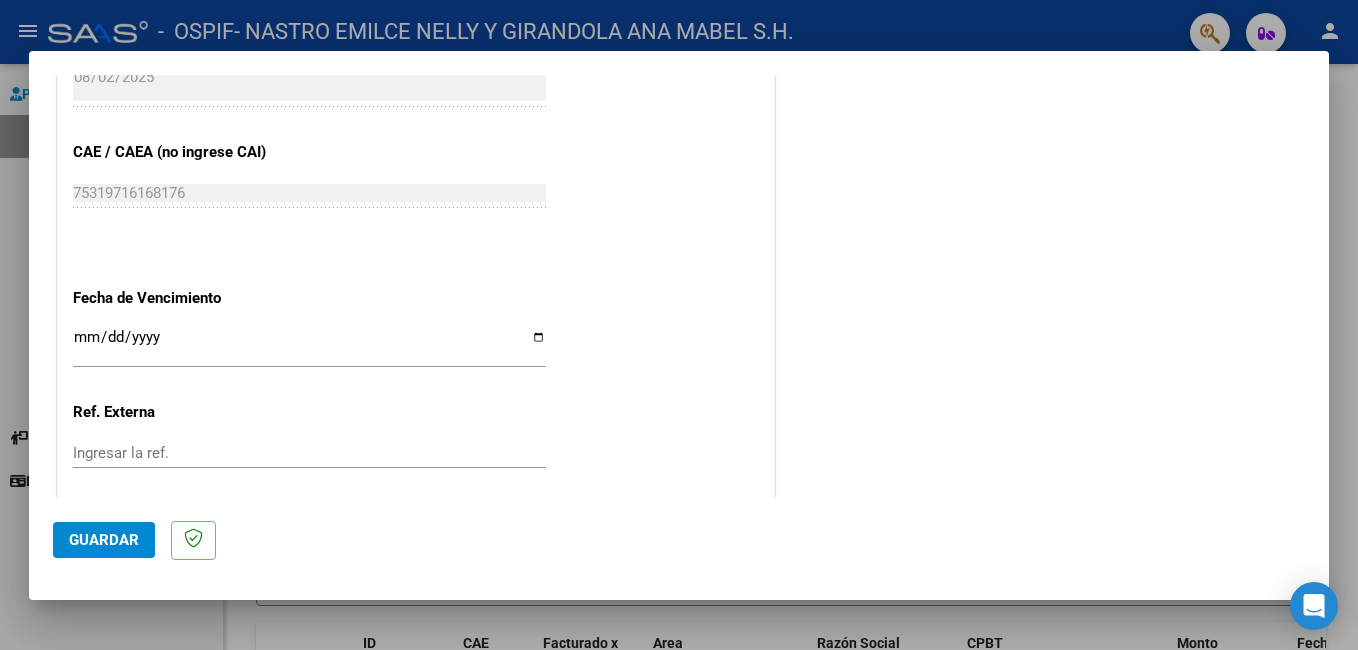 scroll, scrollTop: 1200, scrollLeft: 0, axis: vertical 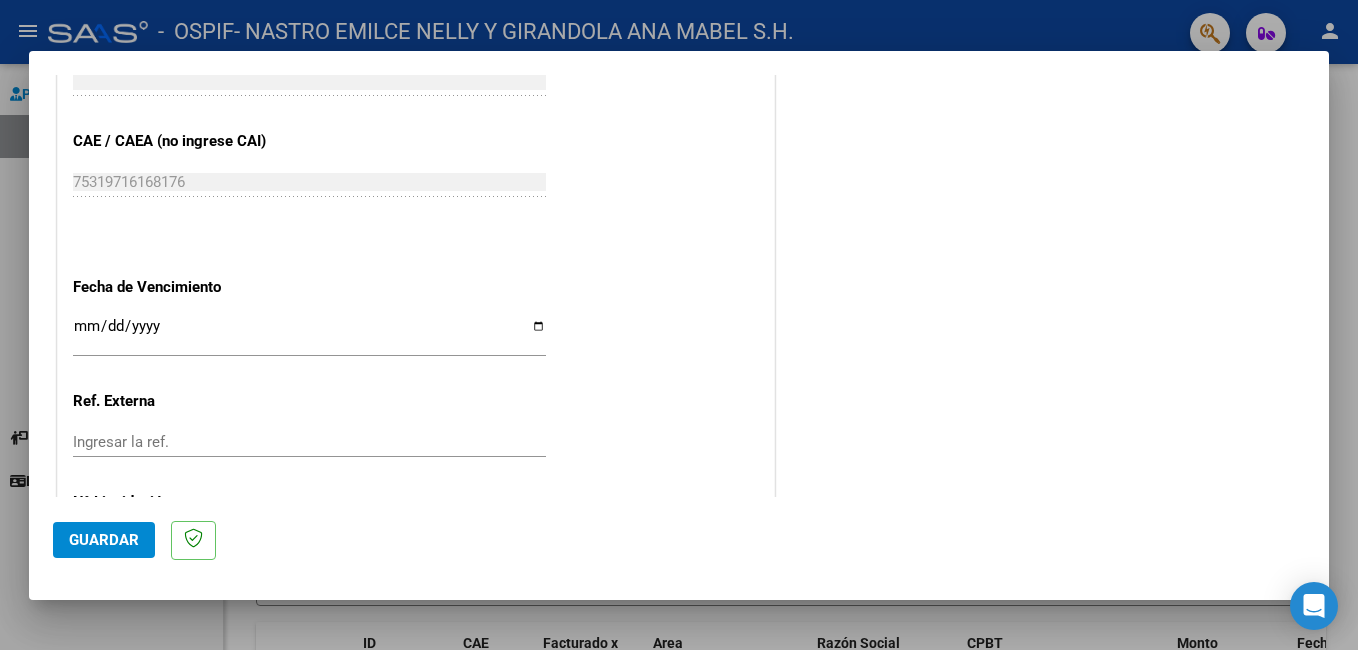 type on "202507" 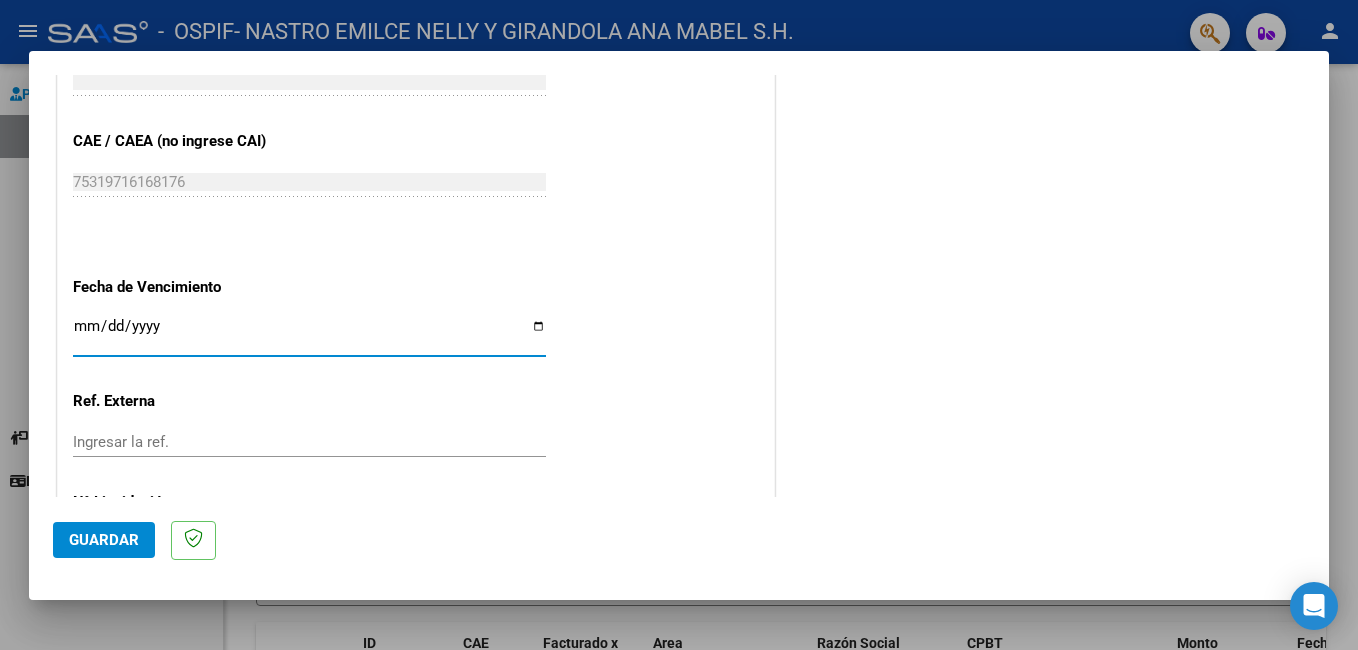 type on "2025-07-12" 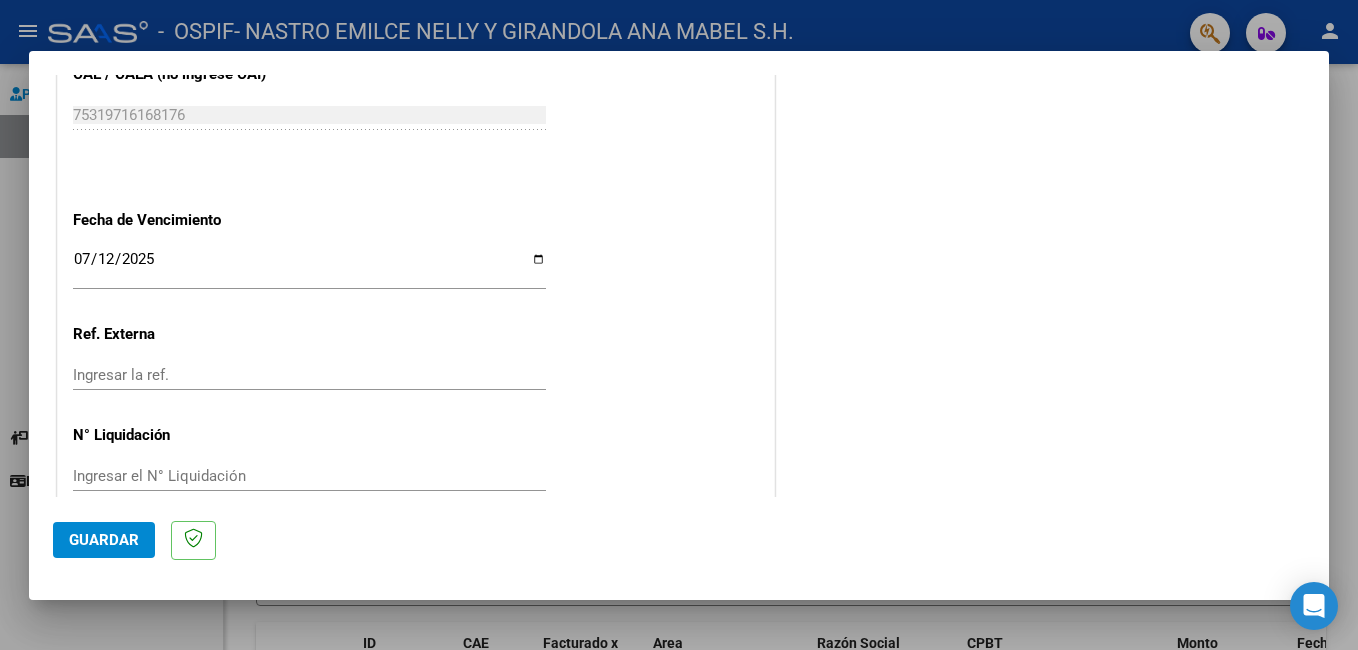 scroll, scrollTop: 1300, scrollLeft: 0, axis: vertical 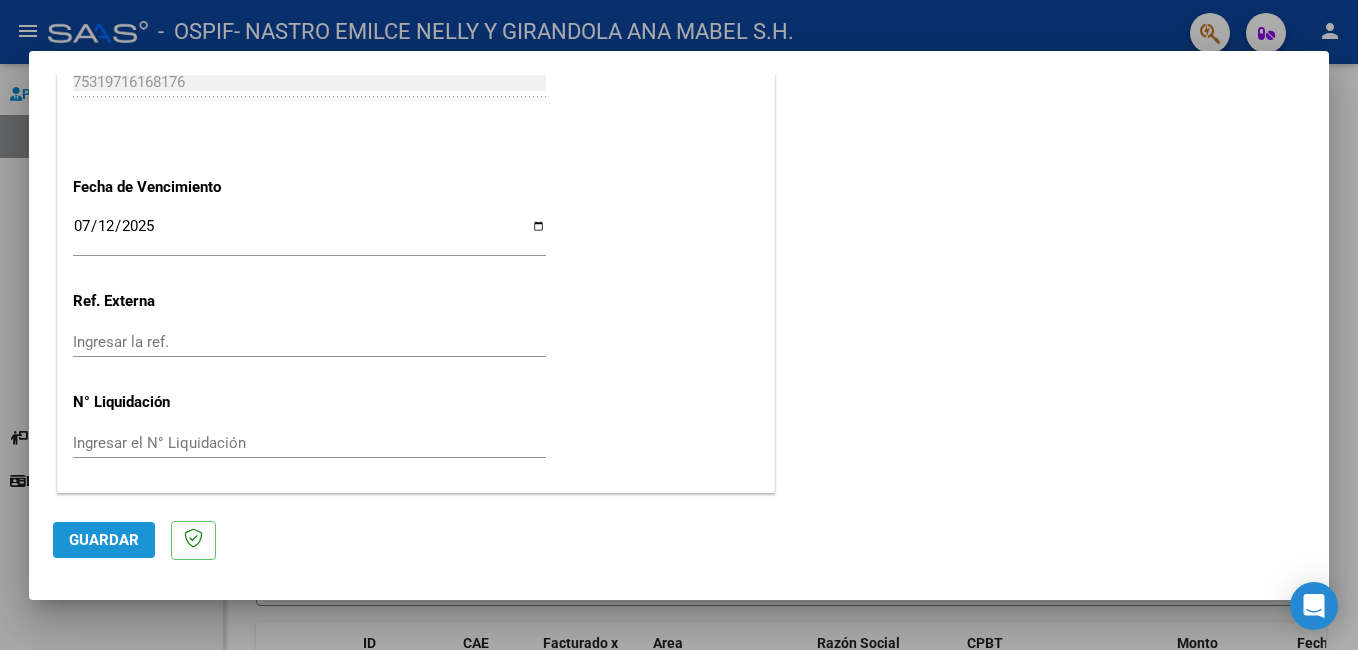 click on "Guardar" 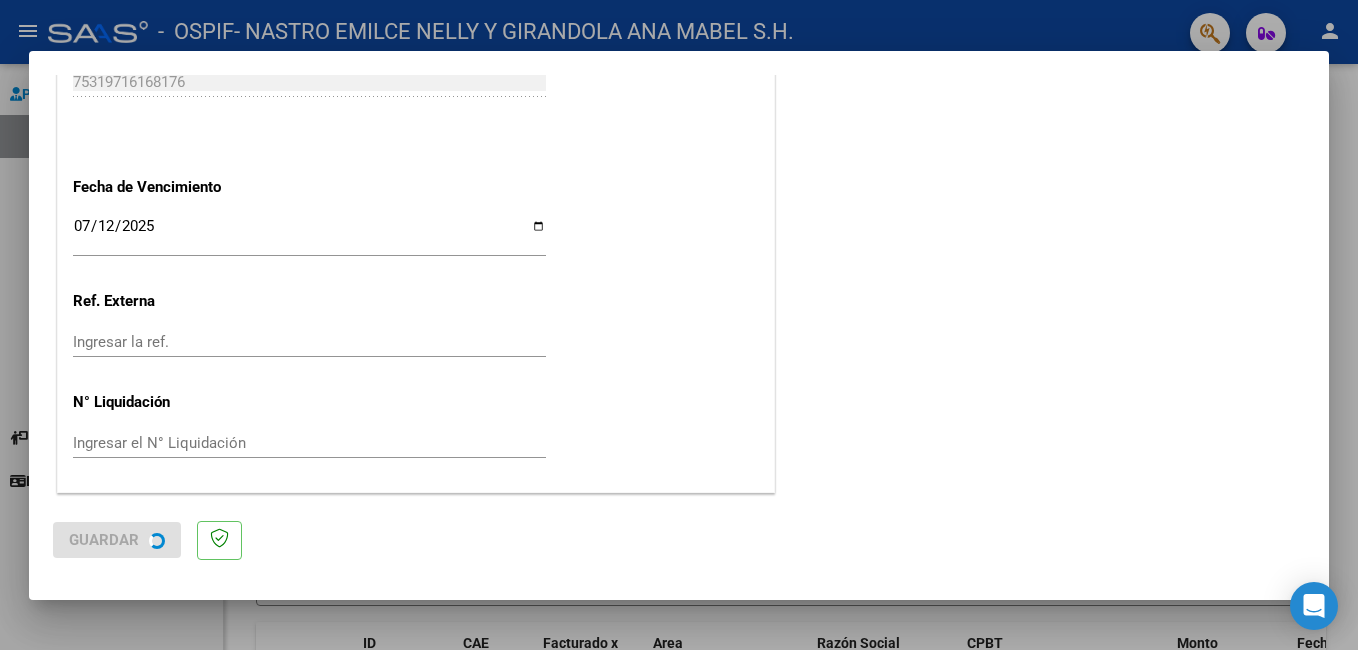 scroll, scrollTop: 0, scrollLeft: 0, axis: both 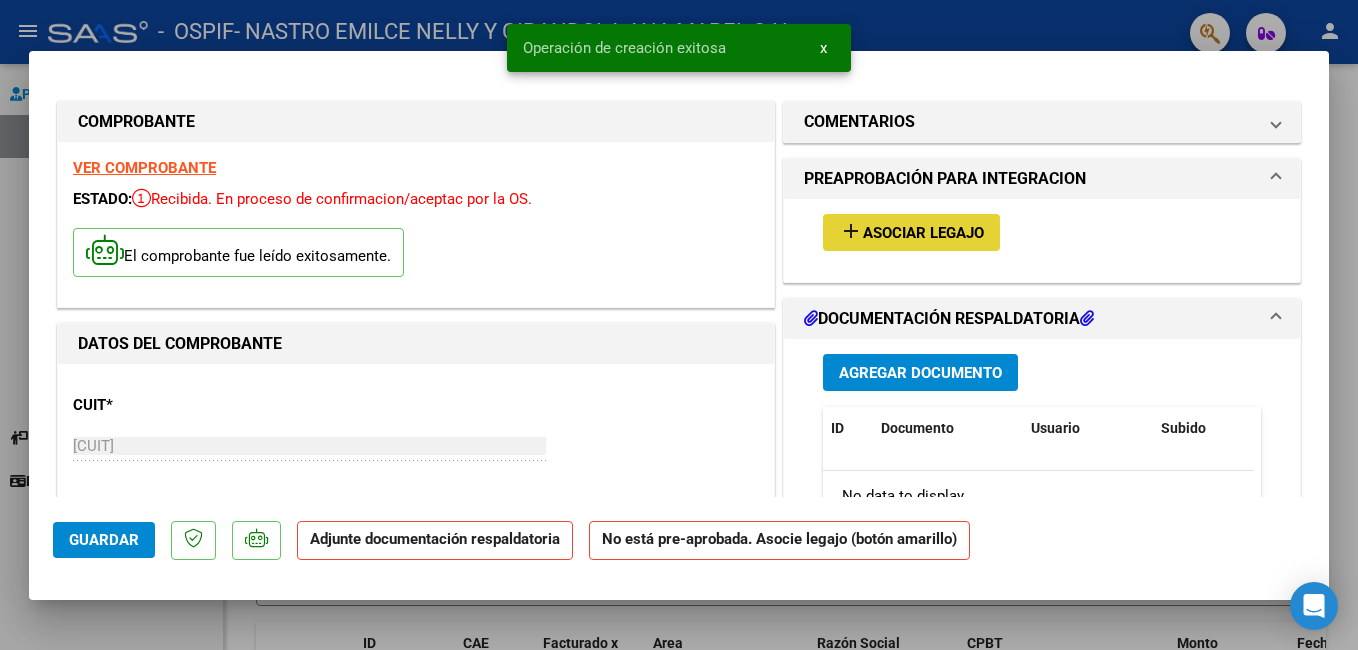click on "Asociar Legajo" at bounding box center [923, 233] 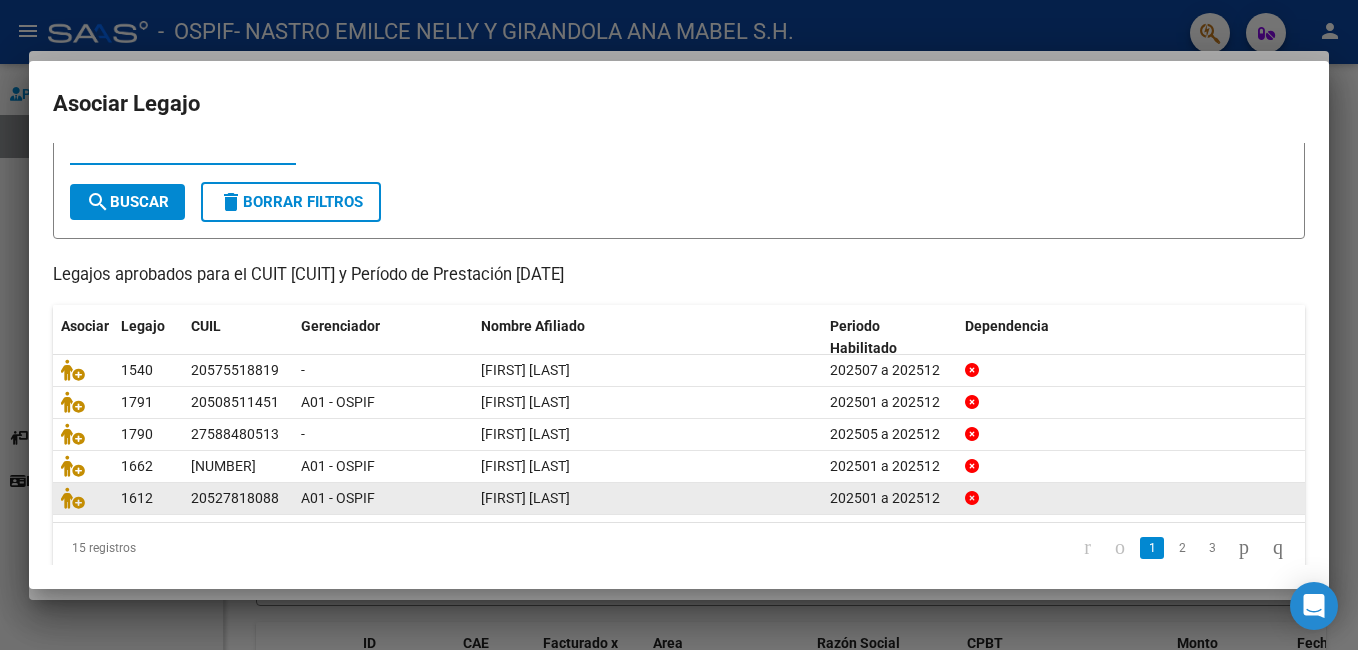 scroll, scrollTop: 100, scrollLeft: 0, axis: vertical 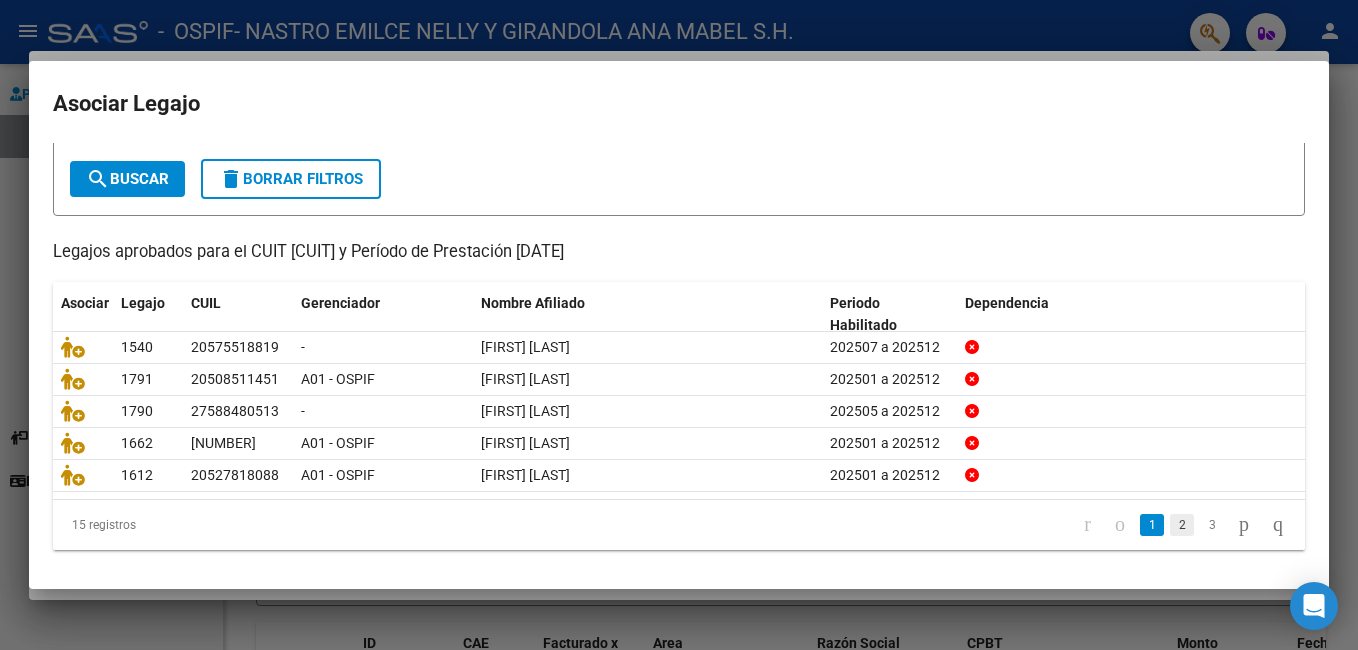 click on "2" 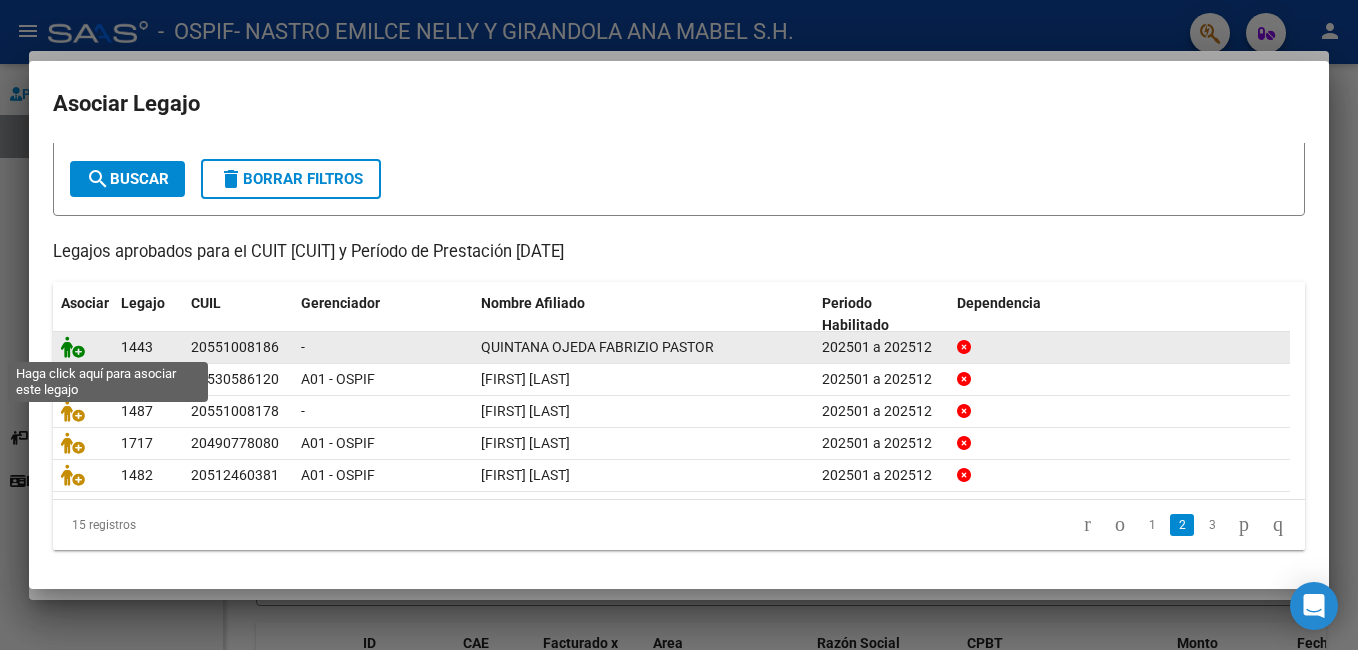 click 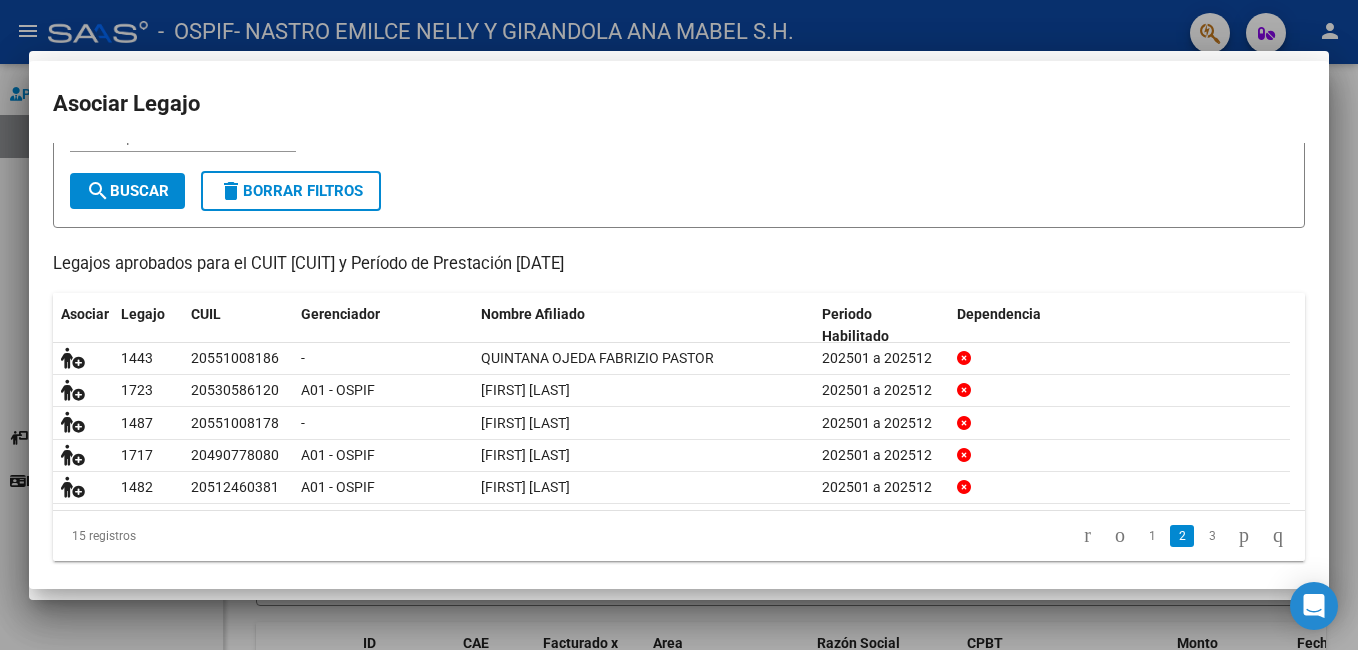 scroll, scrollTop: 113, scrollLeft: 0, axis: vertical 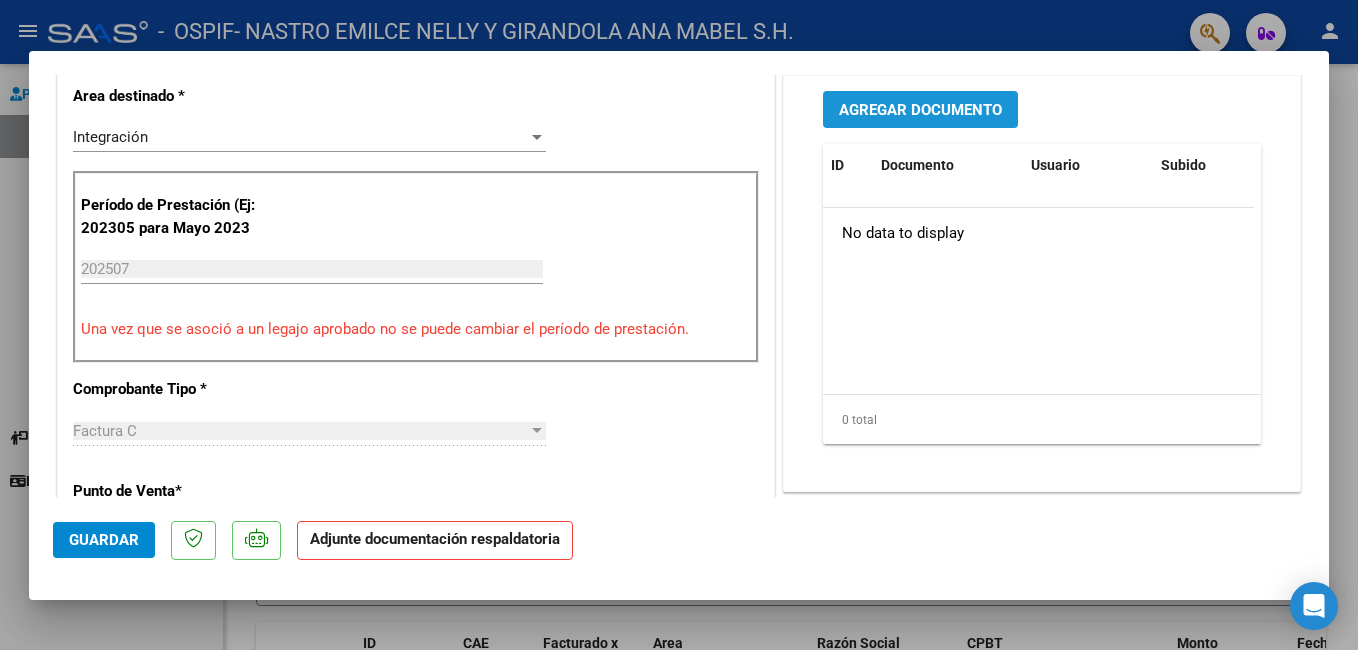 click on "Agregar Documento" at bounding box center (920, 109) 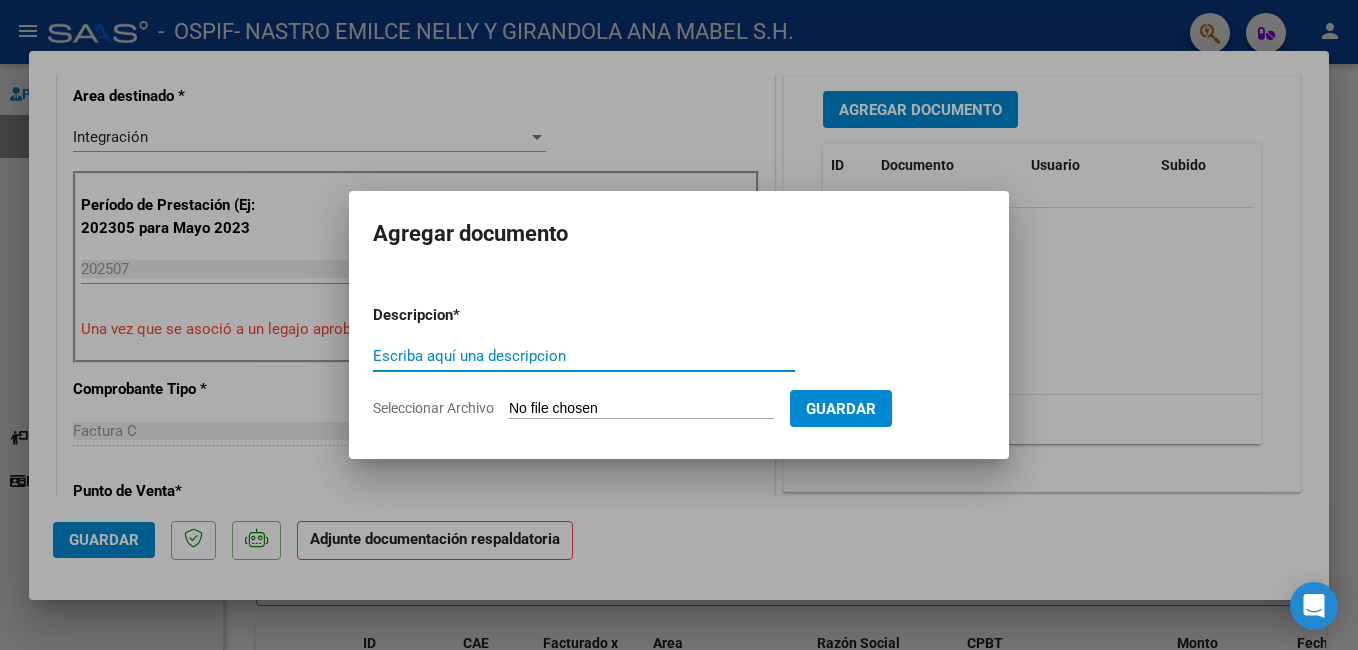click on "Escriba aquí una descripcion" at bounding box center [584, 356] 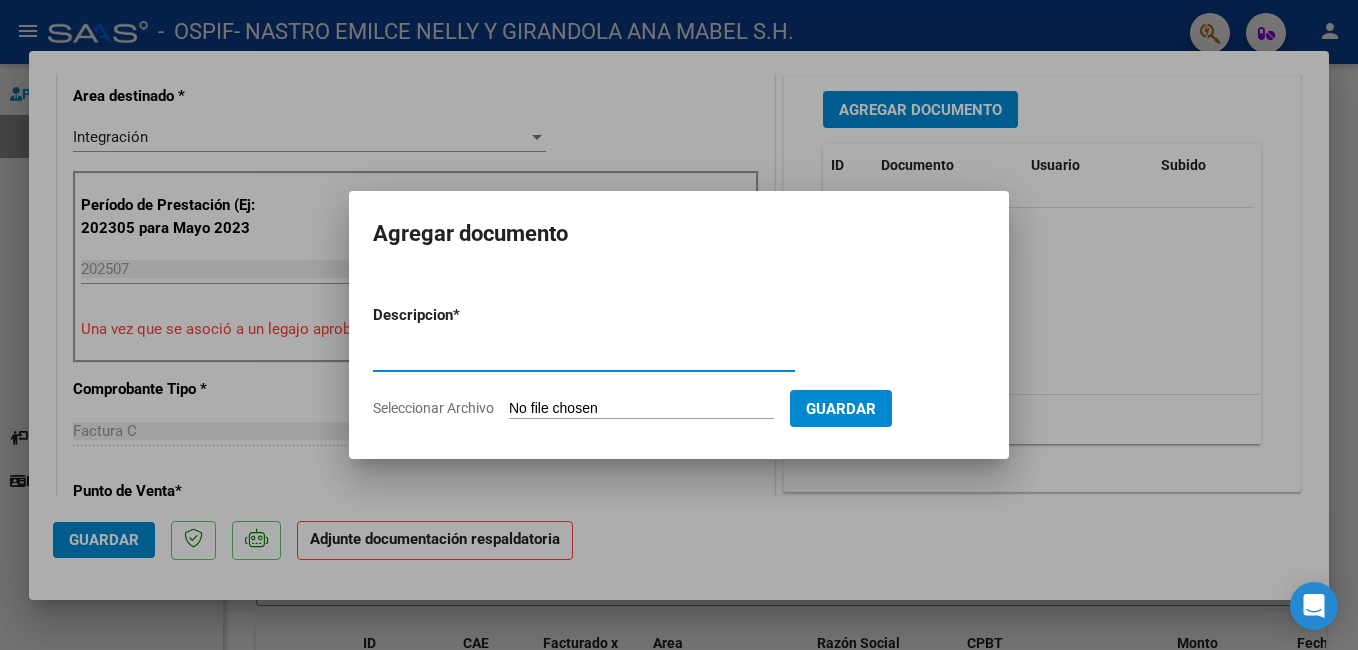 type on "planilla asistencia" 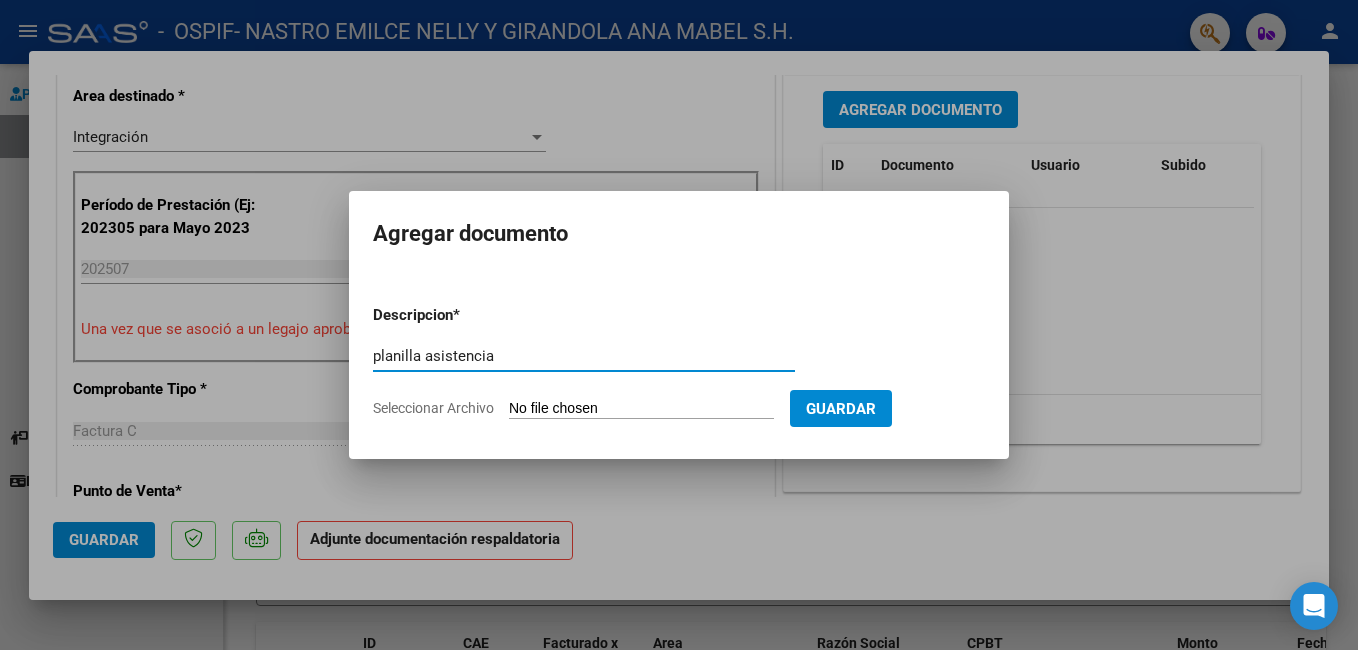 click on "Seleccionar Archivo" at bounding box center [641, 409] 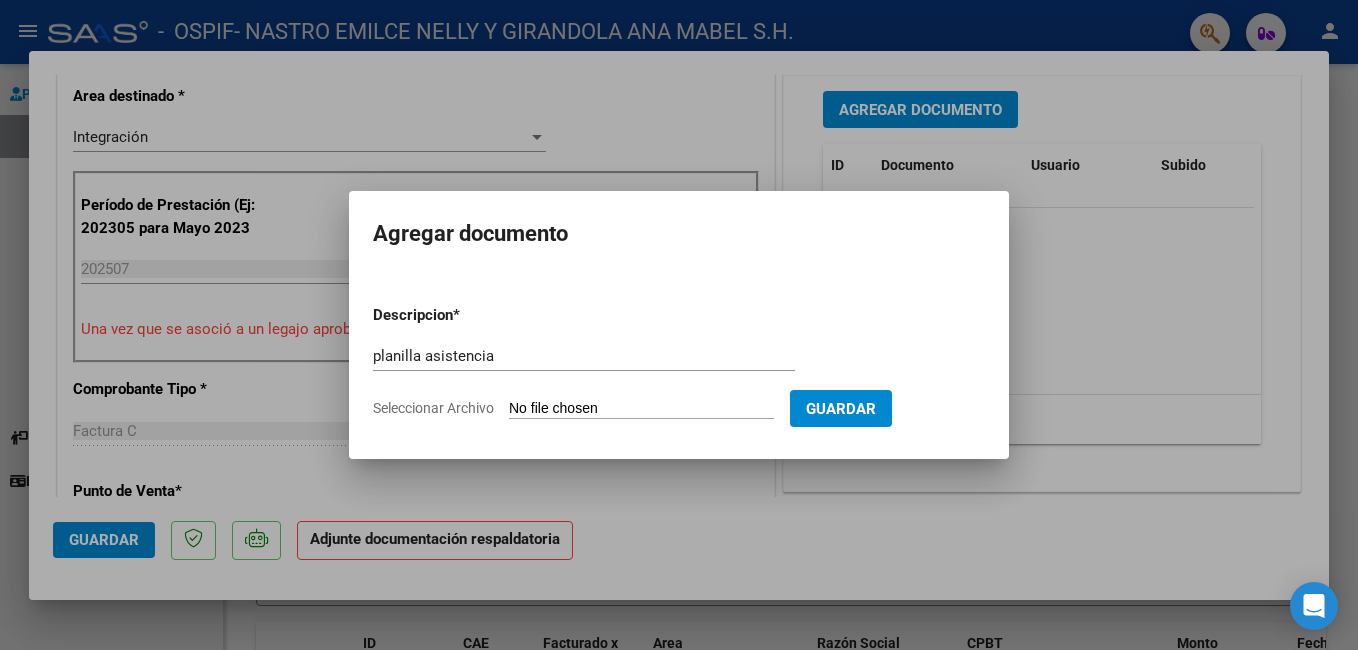 click on "Seleccionar Archivo" at bounding box center (641, 409) 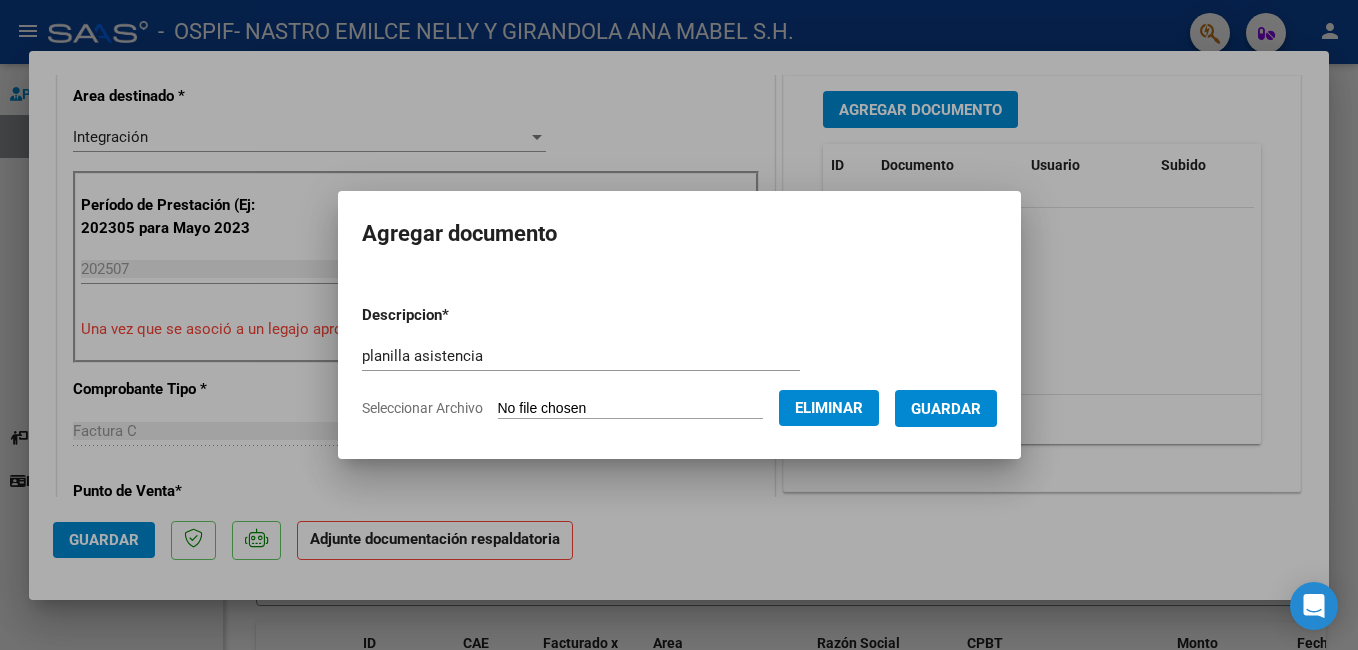 click on "Guardar" at bounding box center (946, 409) 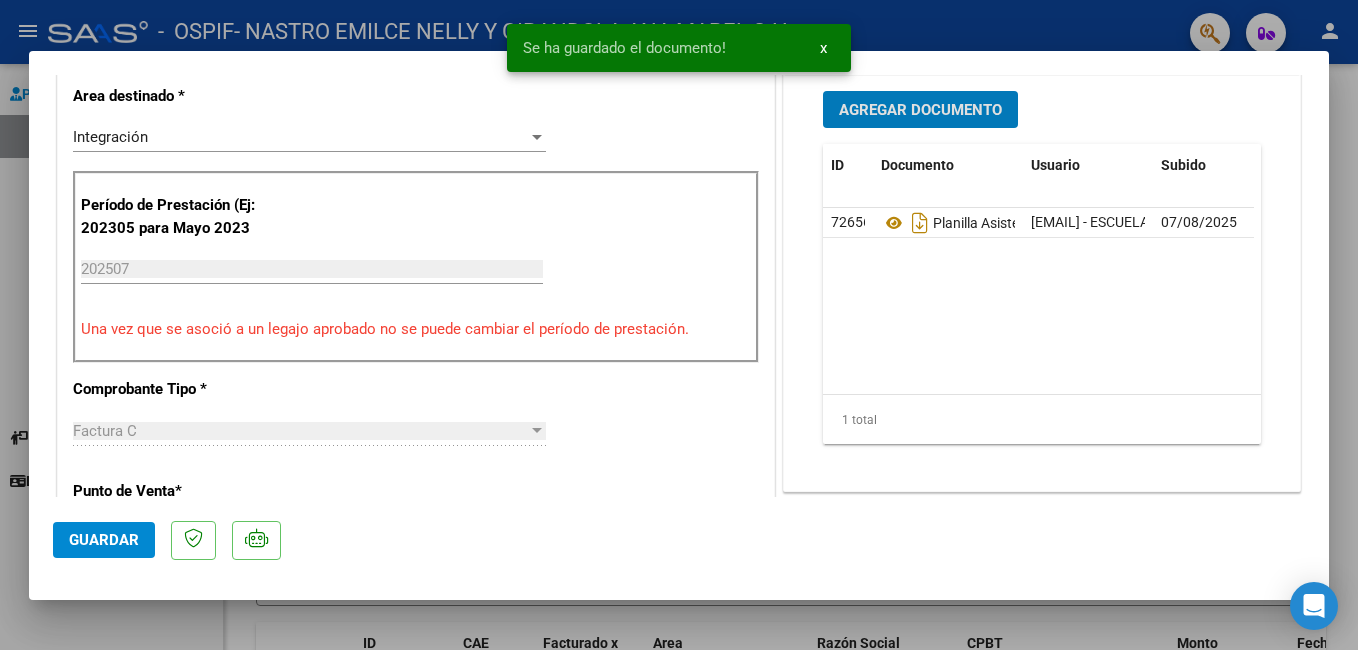 click on "Guardar" 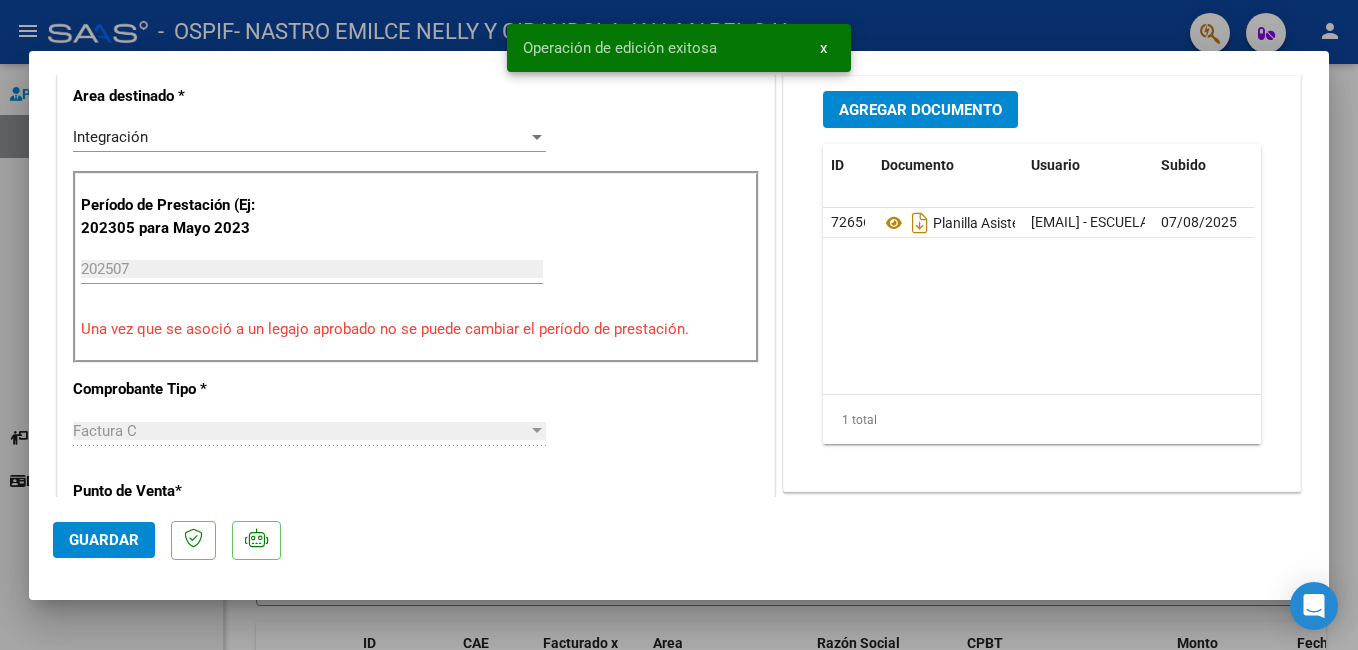 click at bounding box center [679, 325] 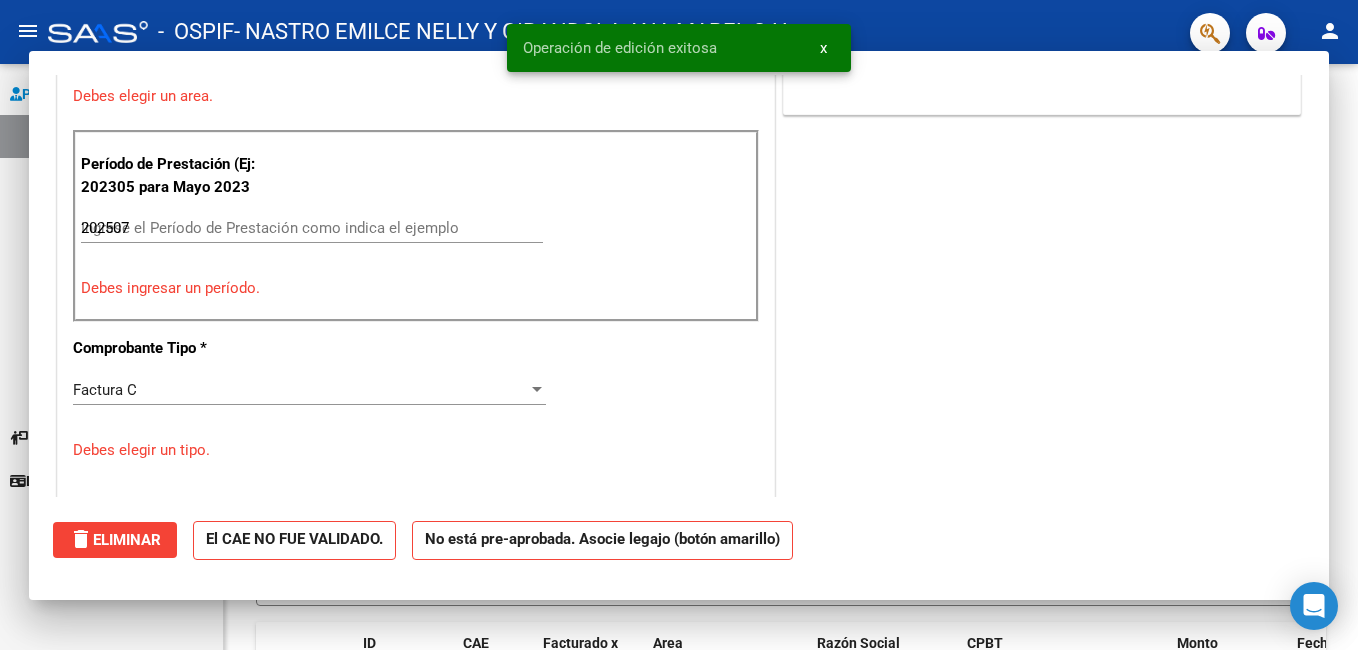 type 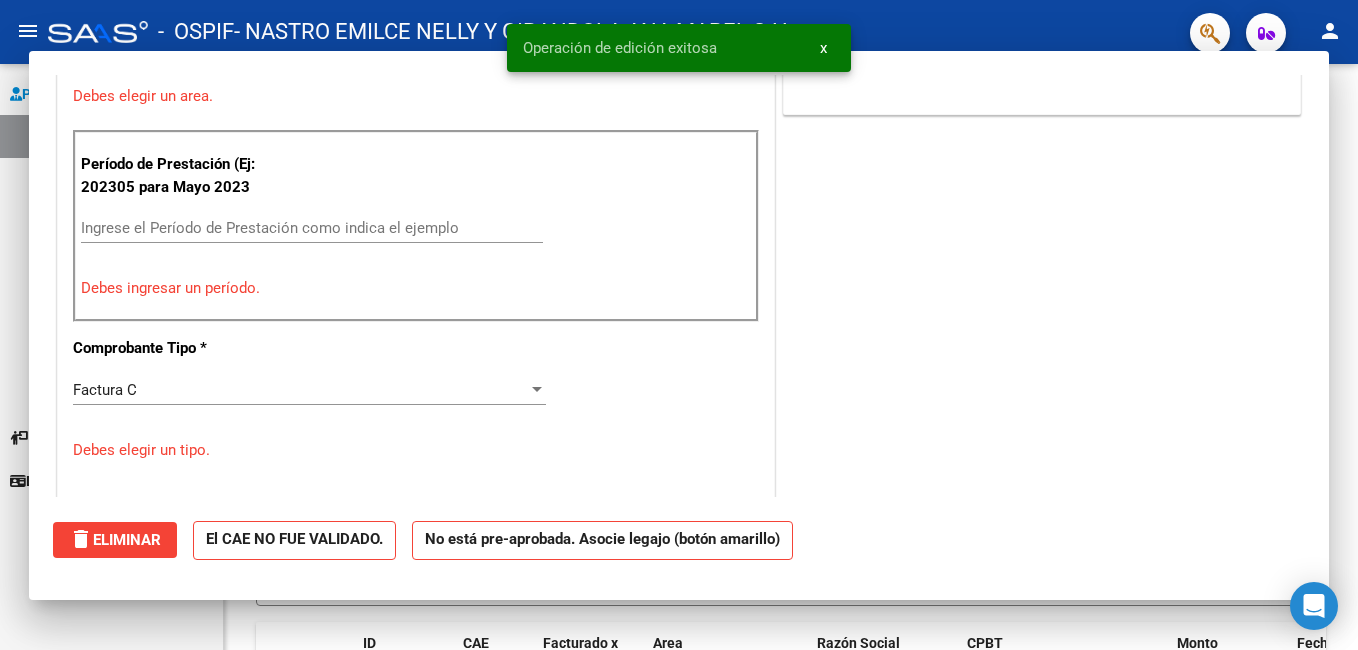 scroll, scrollTop: 0, scrollLeft: 0, axis: both 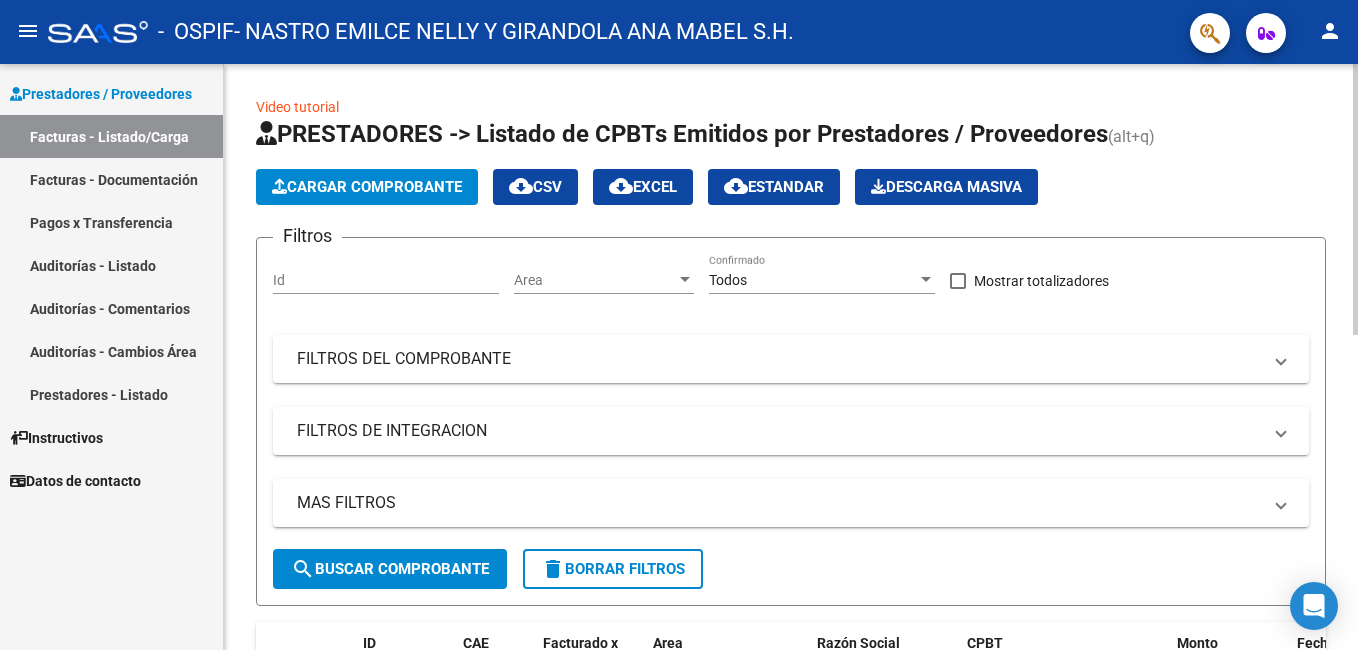 click on "Video tutorial   PRESTADORES -> Listado de CPBTs Emitidos por Prestadores / Proveedores (alt+q)   Cargar Comprobante
cloud_download  CSV  cloud_download  EXCEL  cloud_download  Estandar   Descarga Masiva
Filtros Id Area Area Todos Confirmado   Mostrar totalizadores   FILTROS DEL COMPROBANTE  Comprobante Tipo Comprobante Tipo Start date – End date Fec. Comprobante Desde / Hasta Días Emisión Desde(cant. días) Días Emisión Hasta(cant. días) CUIT / Razón Social Pto. Venta Nro. Comprobante Código SSS CAE Válido CAE Válido Todos Cargado Módulo Hosp. Todos Tiene facturacion Apócrifa Hospital Refes  FILTROS DE INTEGRACION  Período De Prestación Campos del Archivo de Rendición Devuelto x SSS (dr_envio) Todos Rendido x SSS (dr_envio) Tipo de Registro Tipo de Registro Período Presentación Período Presentación Campos del Legajo Asociado (preaprobación) Afiliado Legajo (cuil/nombre) Todos Solo facturas preaprobadas  MAS FILTROS  Todos Con Doc. Respaldatoria Todos Con Trazabilidad Todos – – 5" 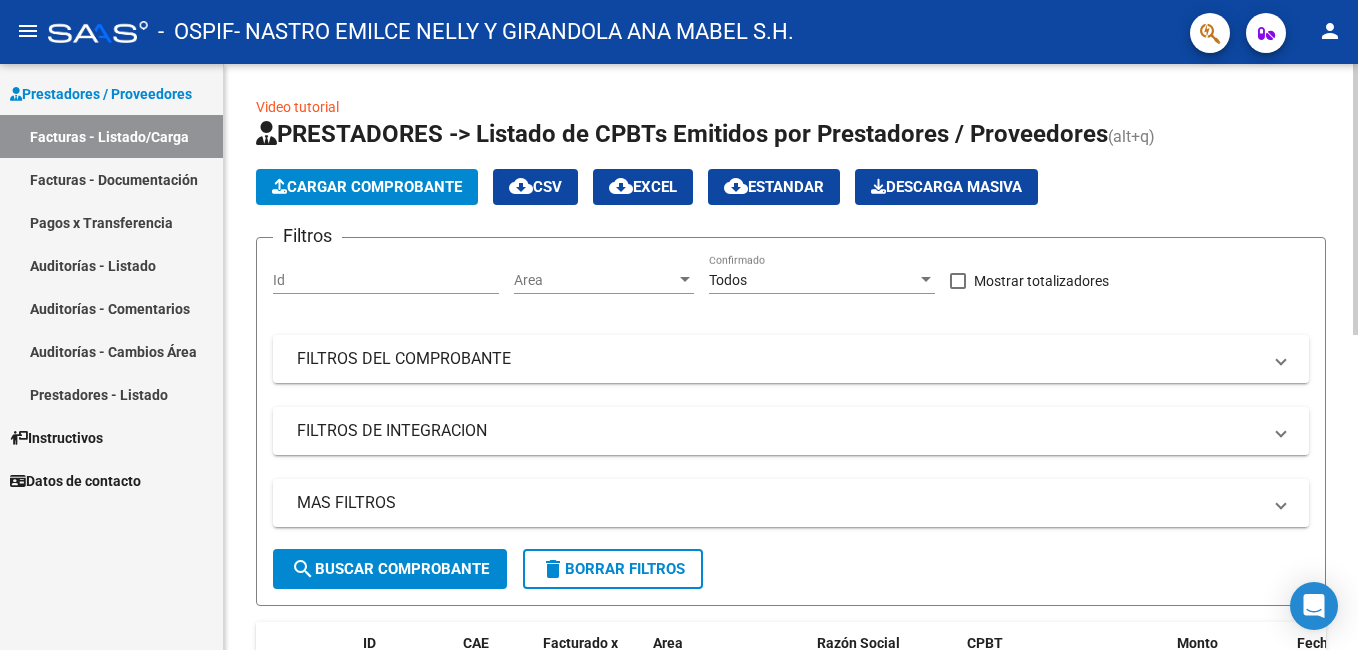 click on "Cargar Comprobante" 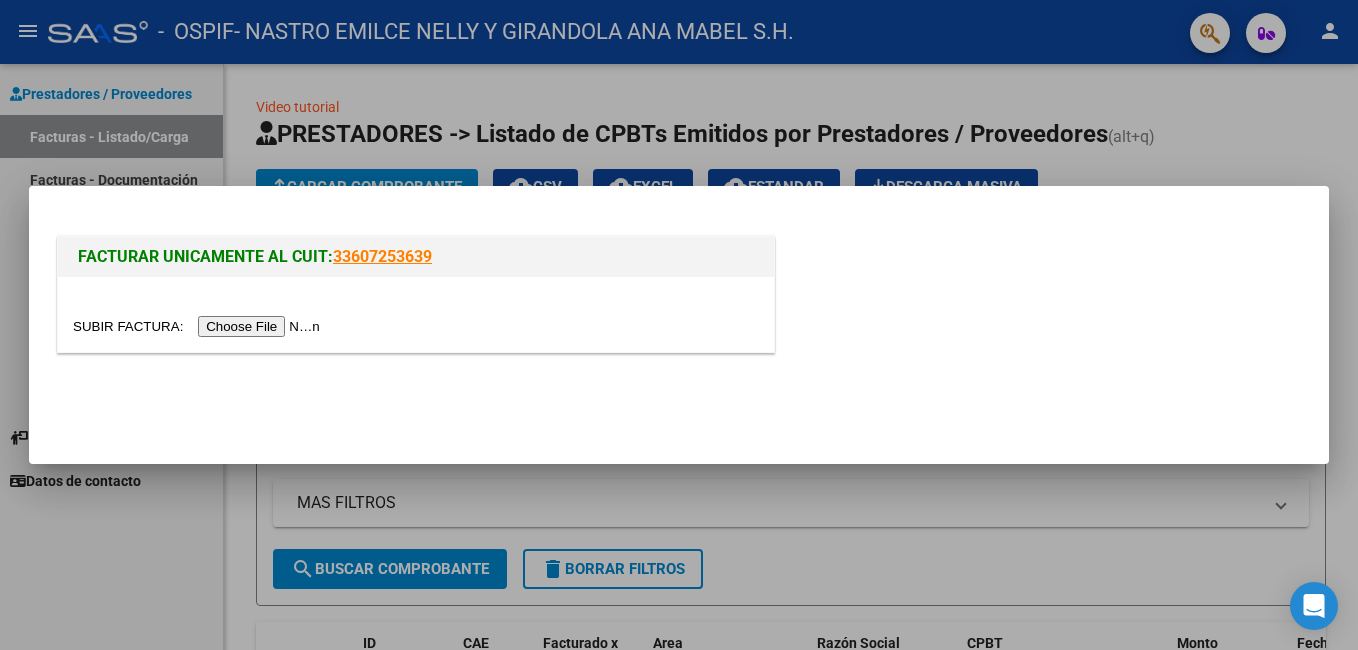 click at bounding box center (199, 326) 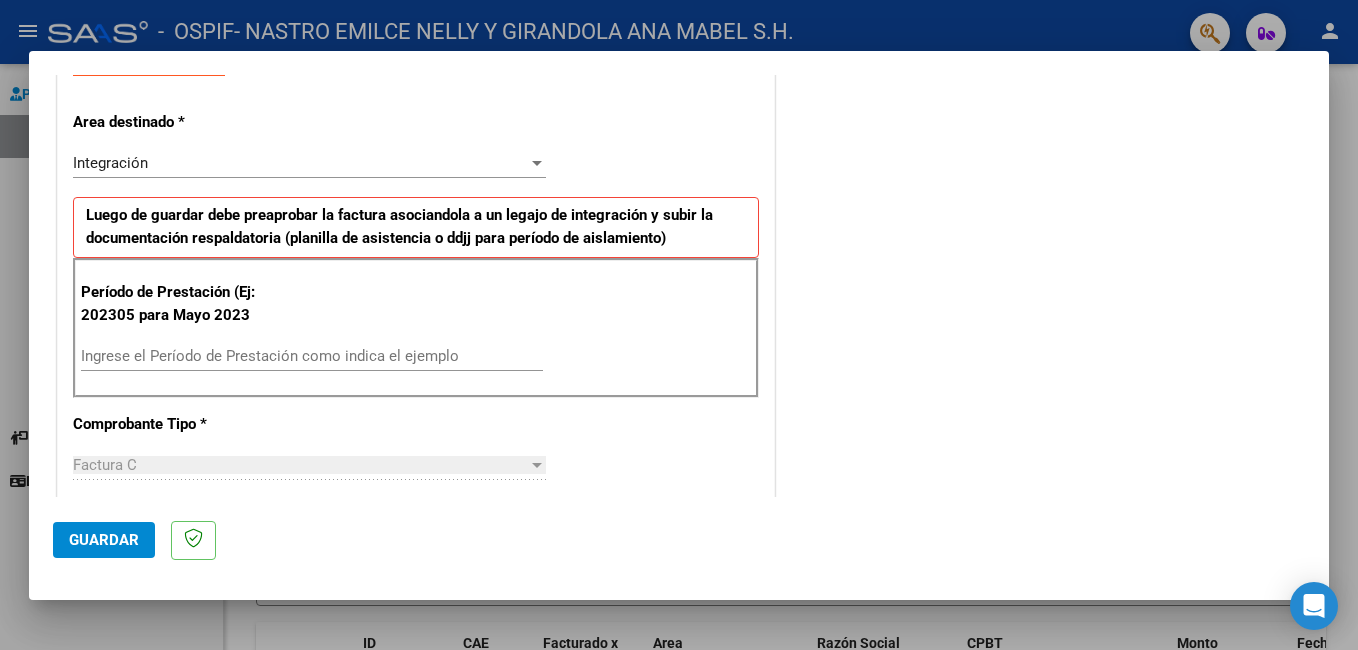 scroll, scrollTop: 400, scrollLeft: 0, axis: vertical 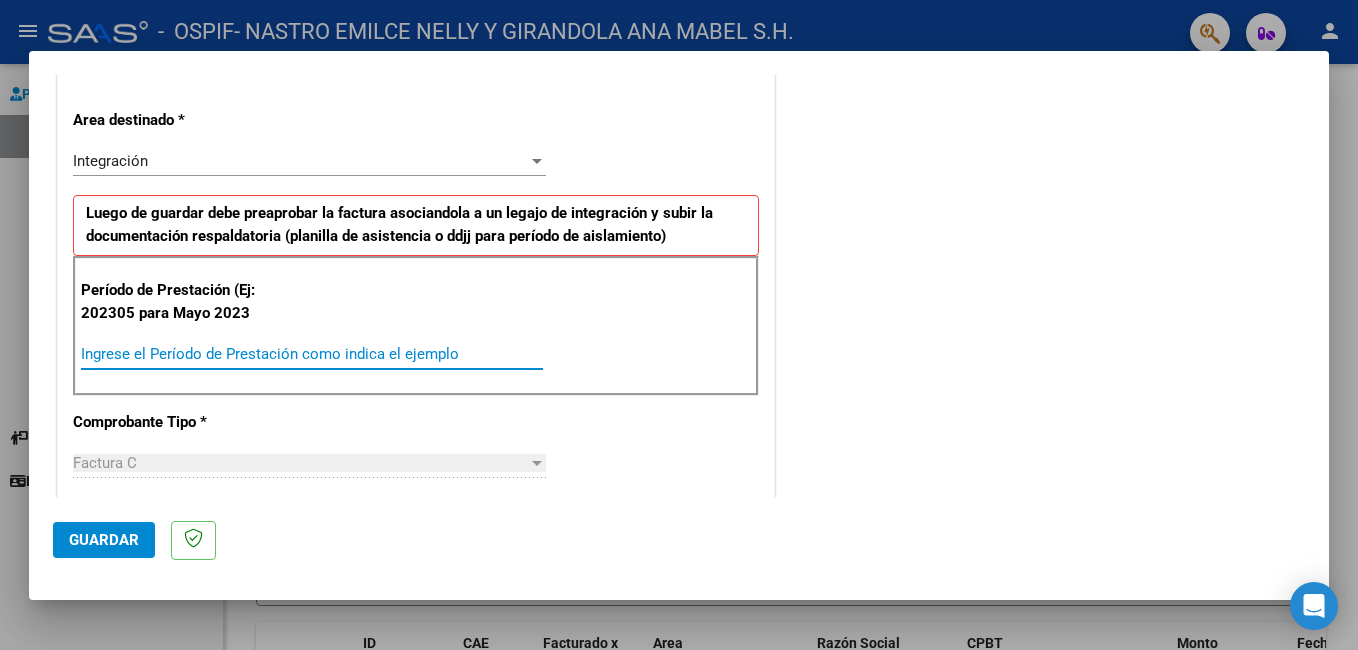 click on "Ingrese el Período de Prestación como indica el ejemplo" at bounding box center [312, 354] 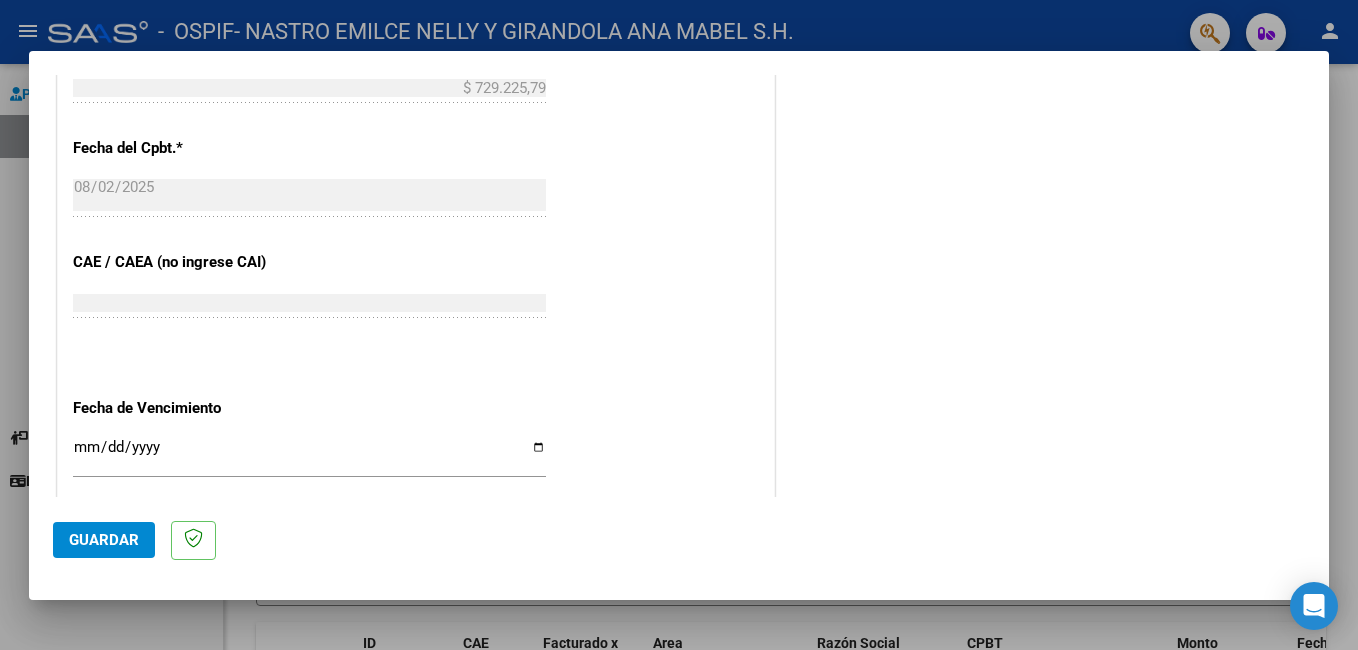 scroll, scrollTop: 1100, scrollLeft: 0, axis: vertical 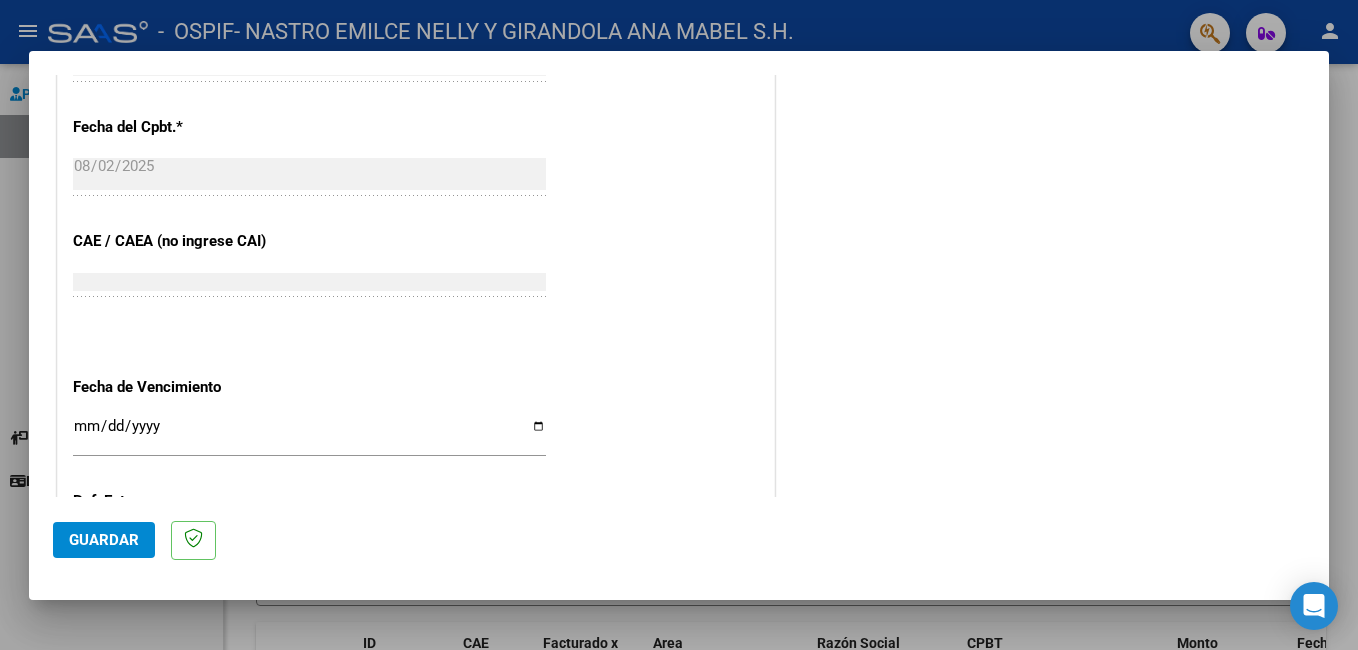 type on "202507" 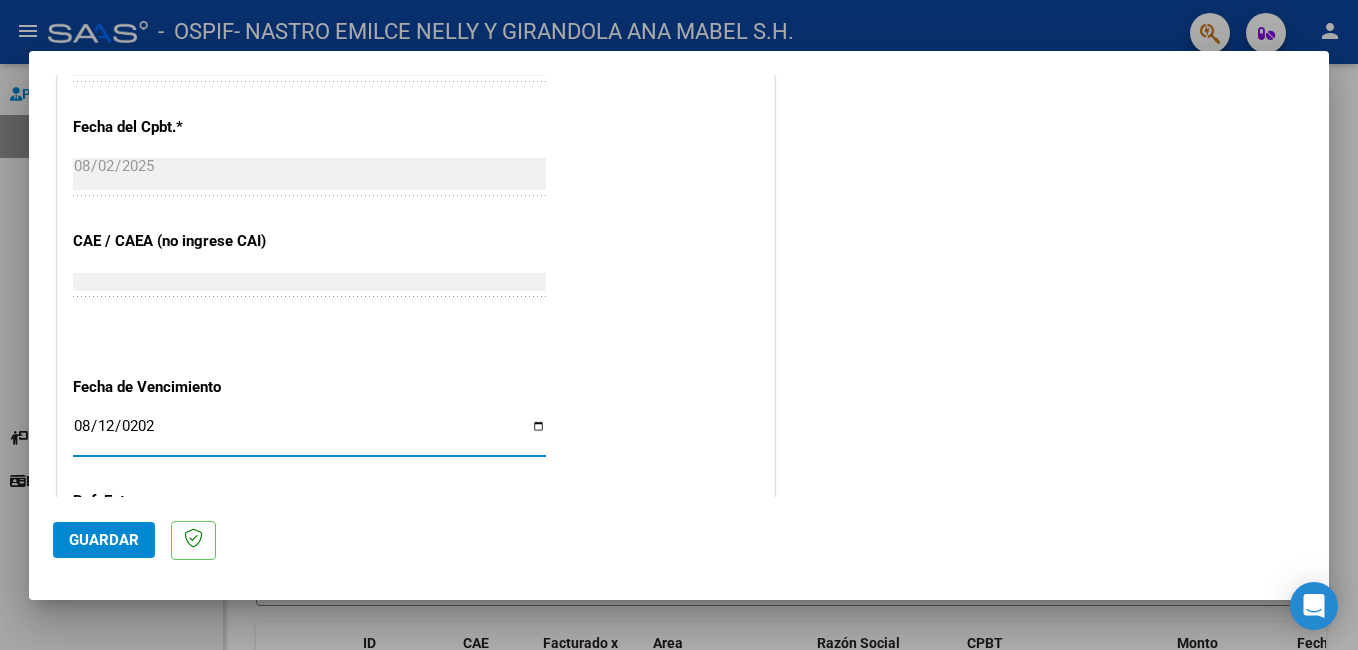 type on "2025-08-12" 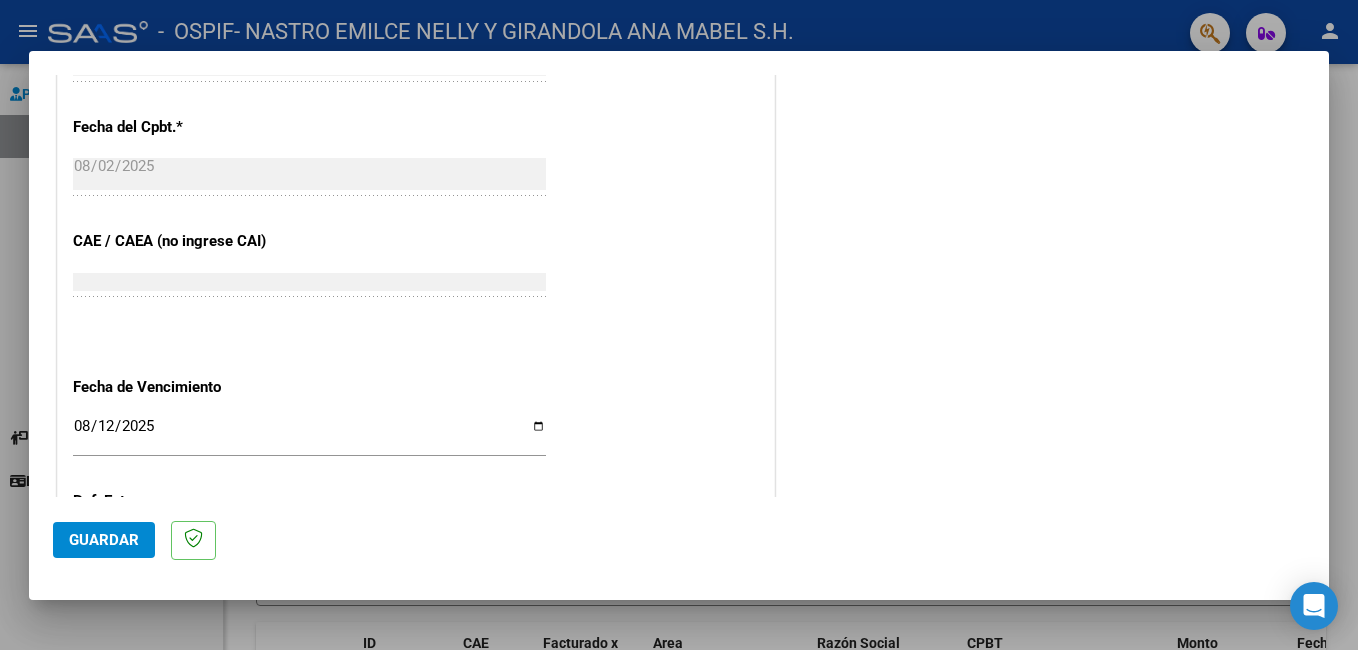 scroll, scrollTop: 1300, scrollLeft: 0, axis: vertical 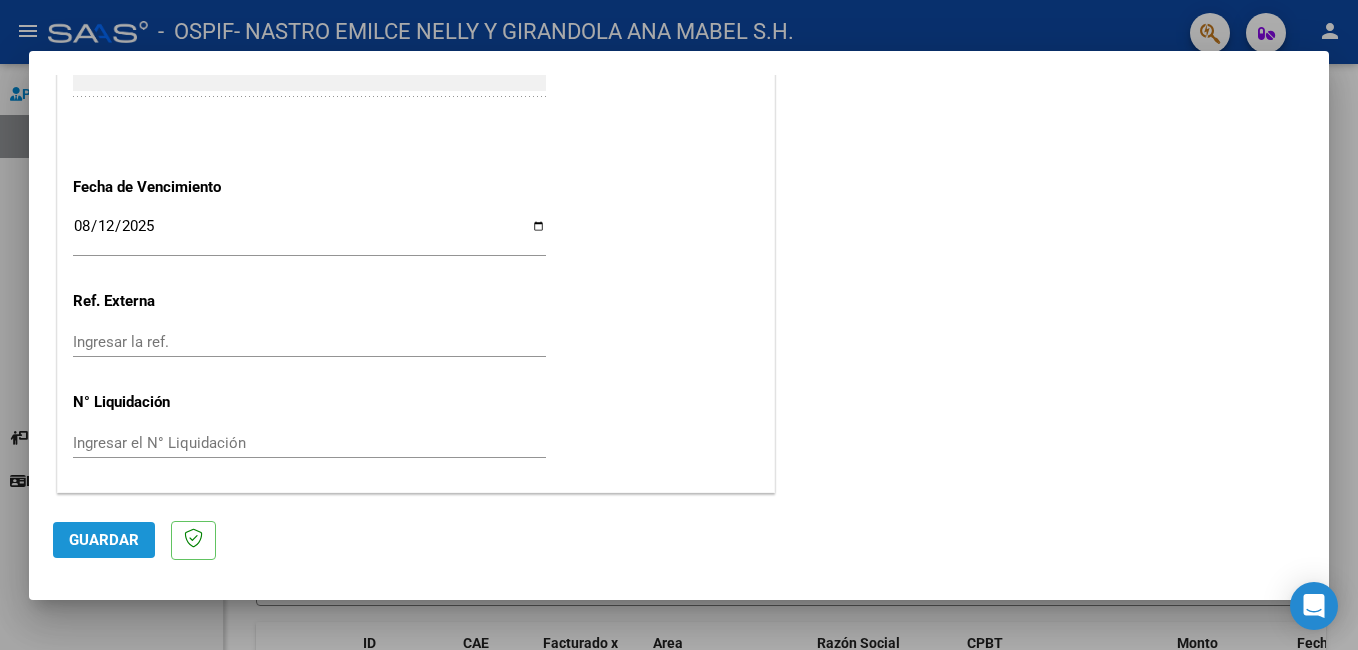 click on "Guardar" 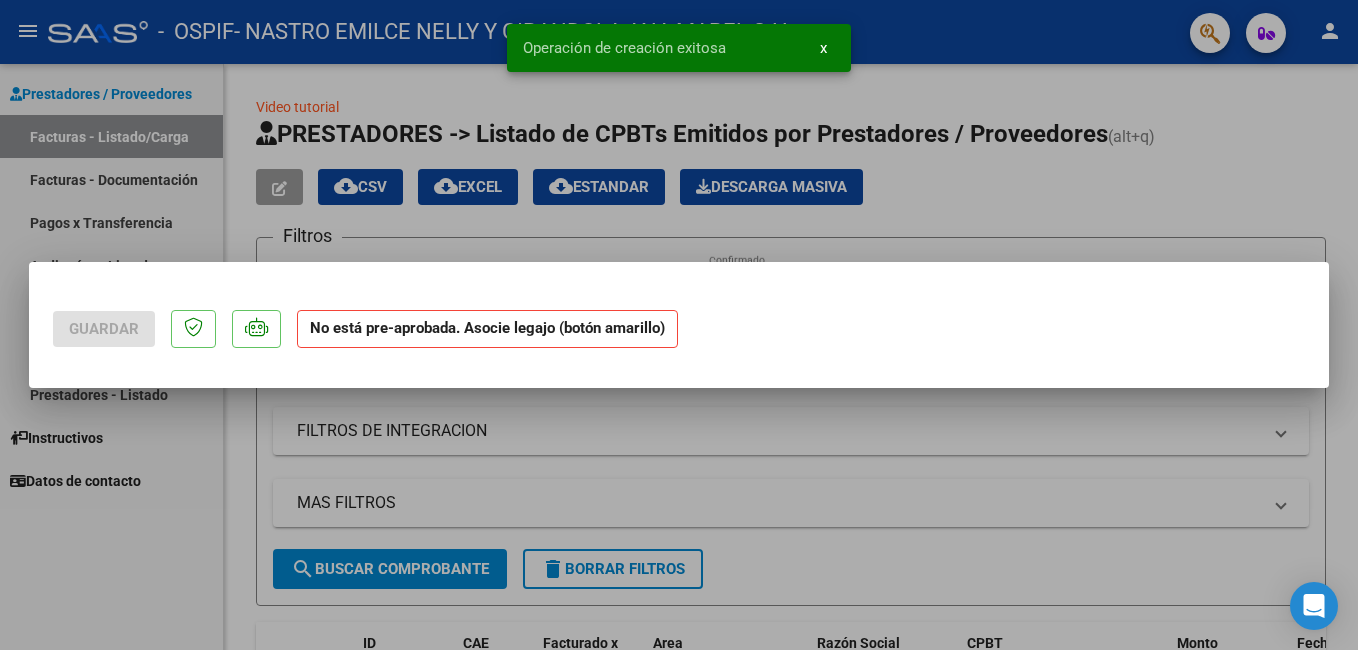 scroll, scrollTop: 0, scrollLeft: 0, axis: both 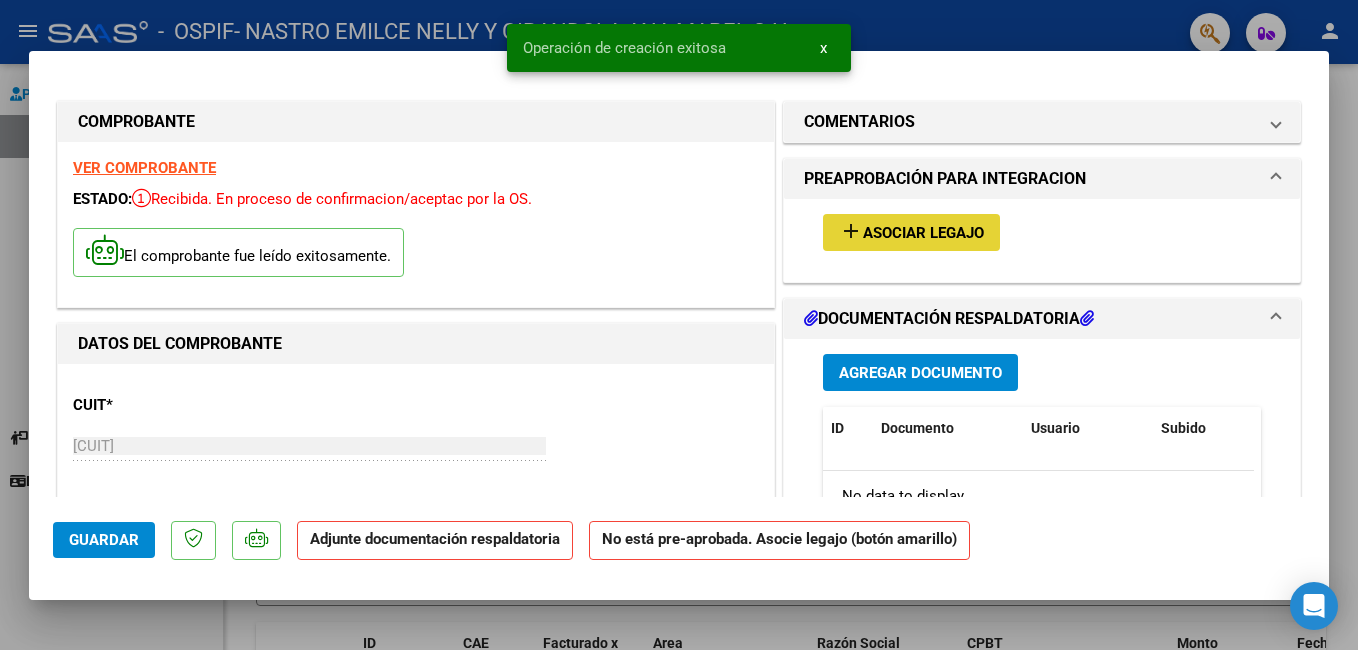 click on "Asociar Legajo" at bounding box center [923, 233] 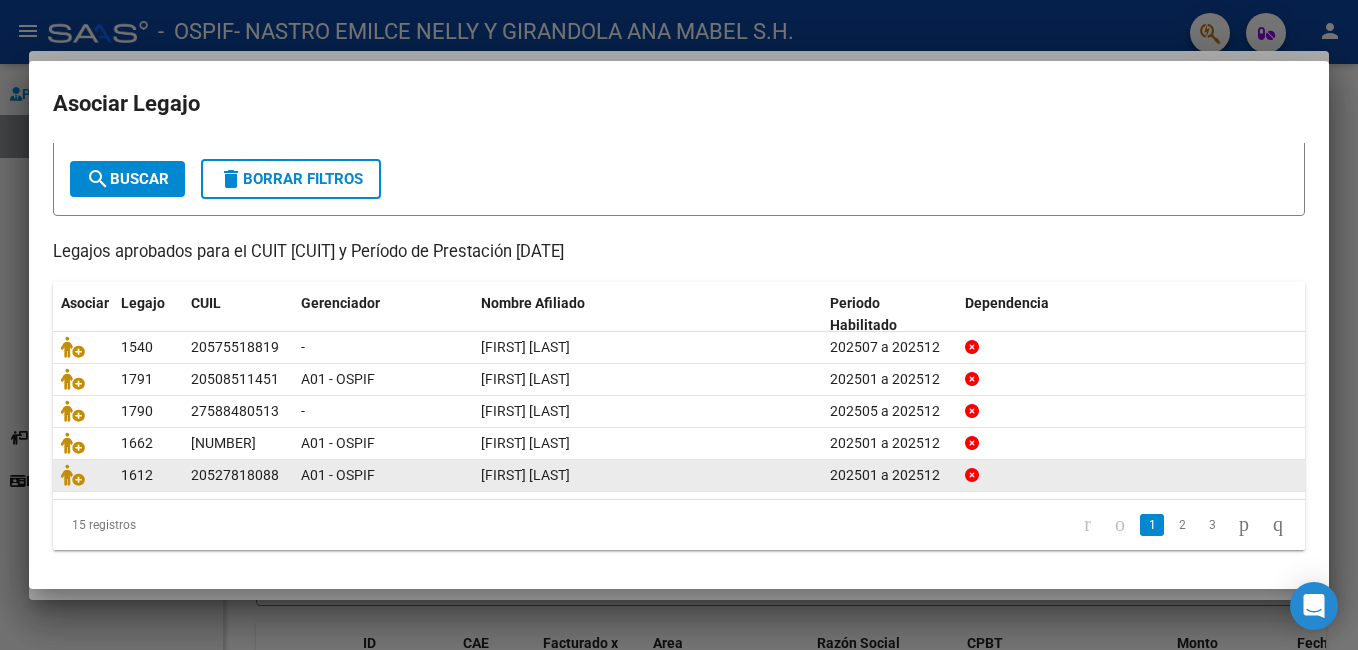 scroll, scrollTop: 103, scrollLeft: 0, axis: vertical 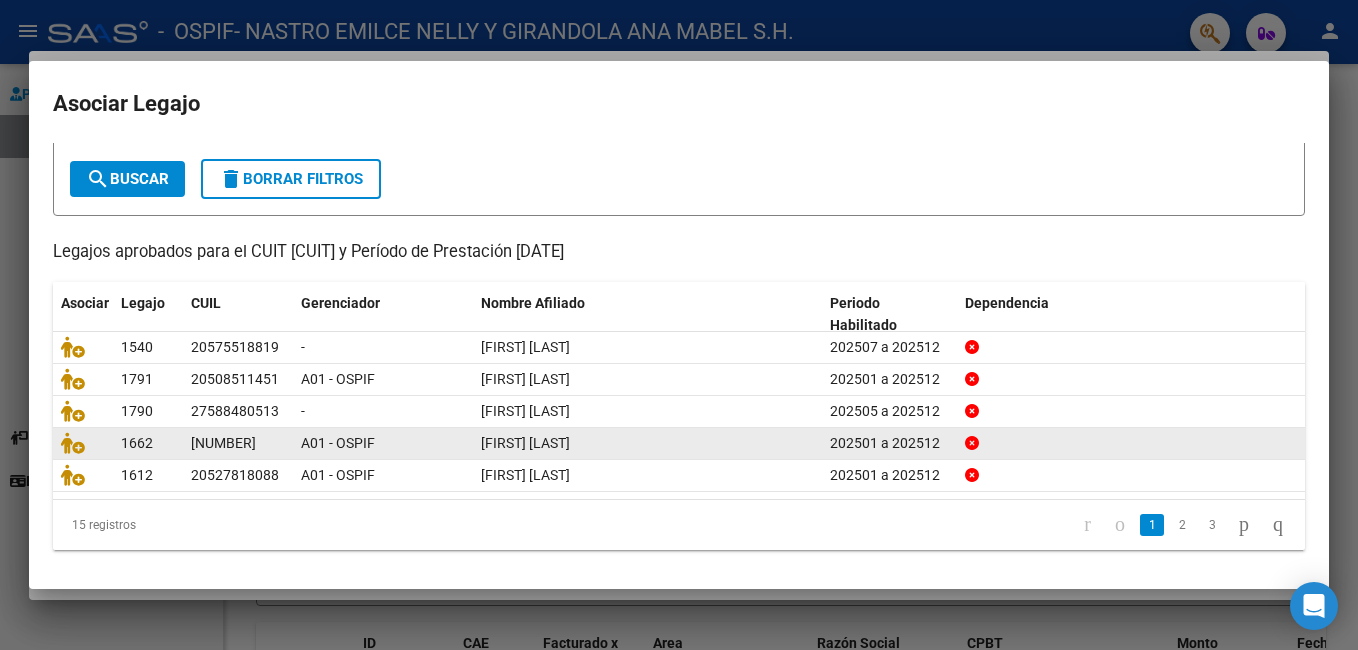click on "2" 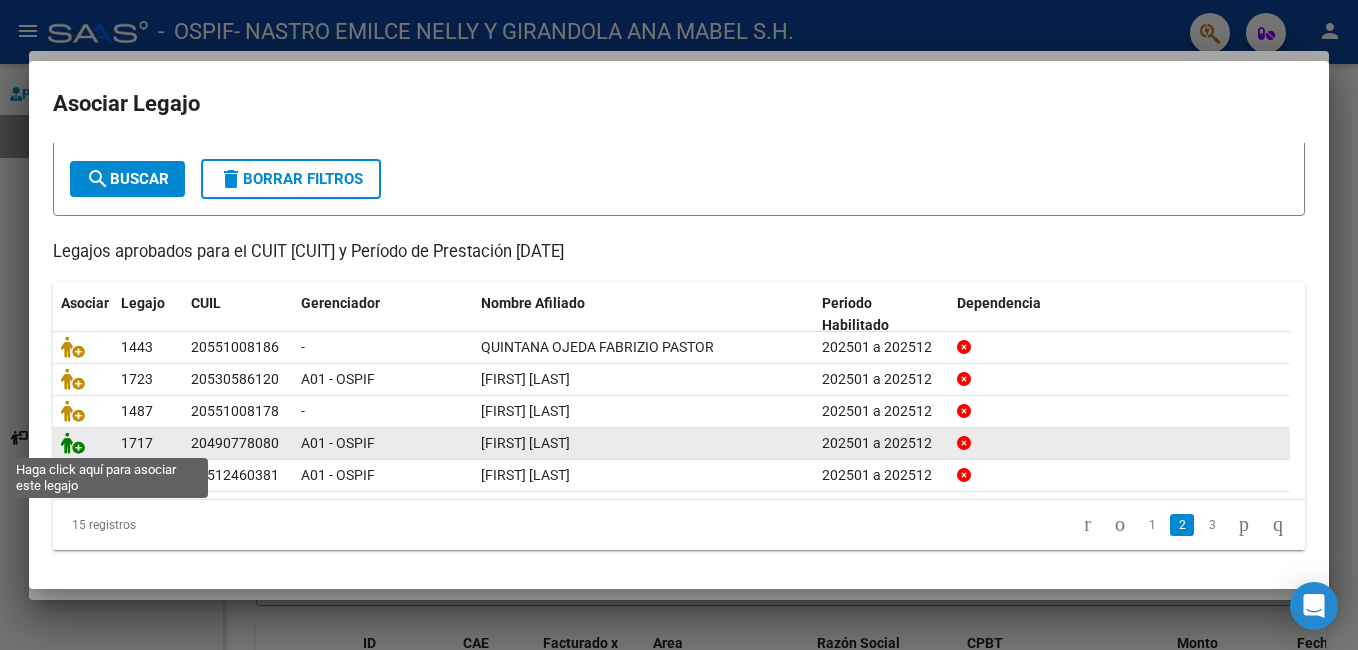 click 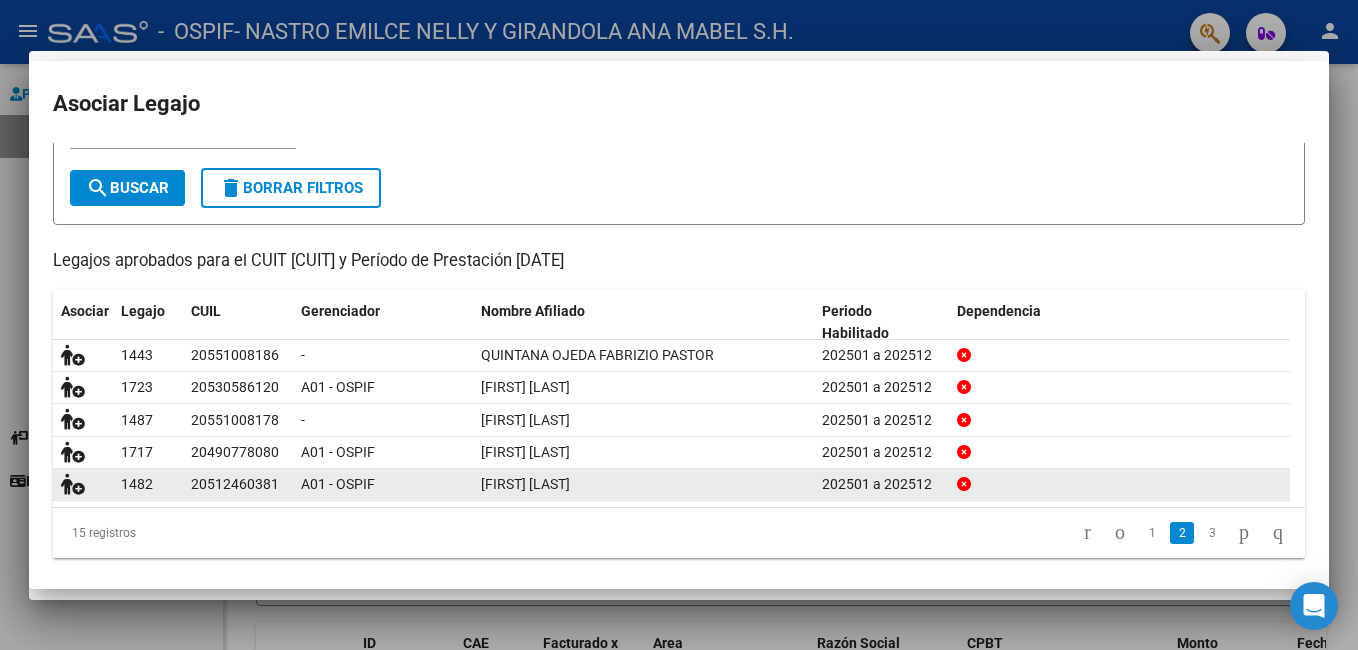 scroll, scrollTop: 0, scrollLeft: 0, axis: both 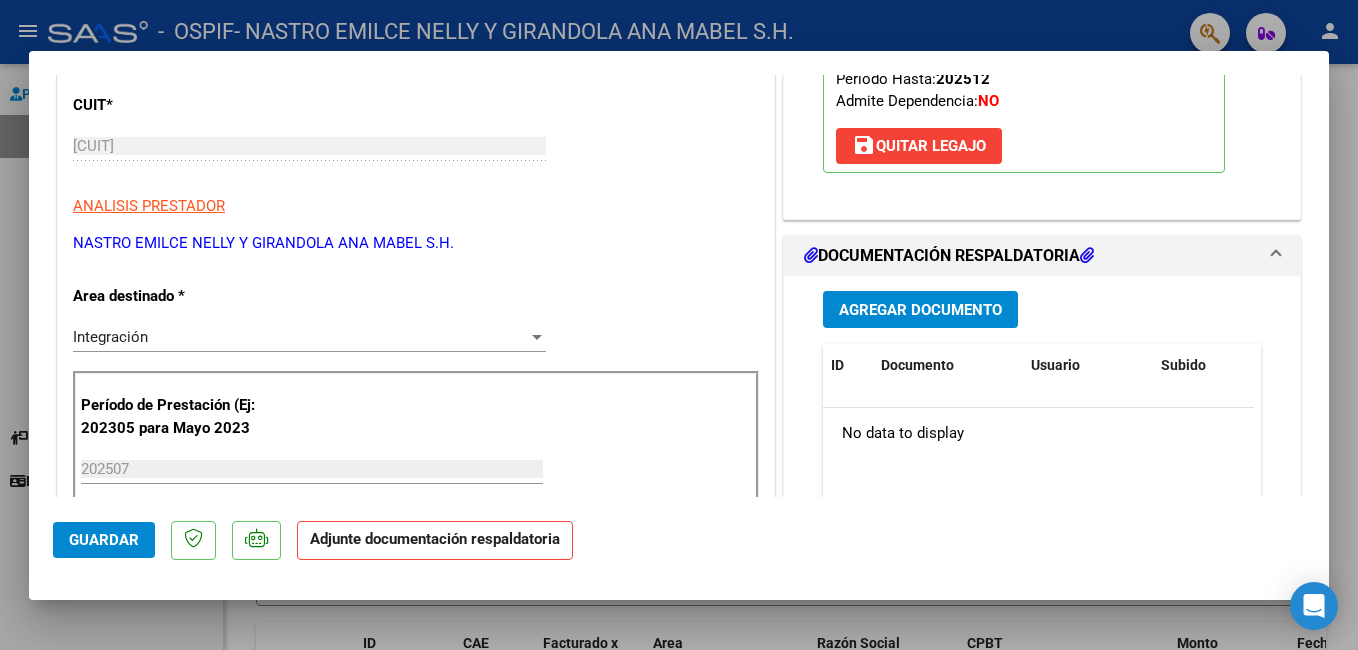 click on "Agregar Documento" at bounding box center (920, 310) 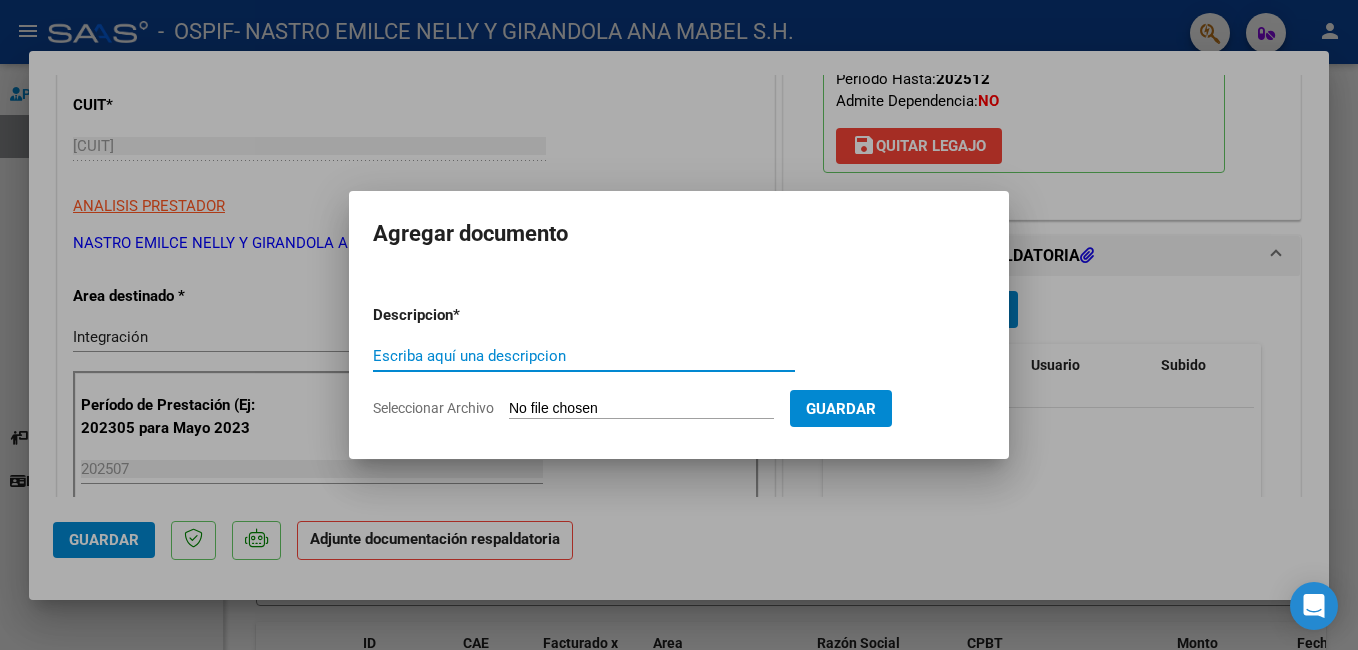 click on "Escriba aquí una descripcion" at bounding box center [584, 356] 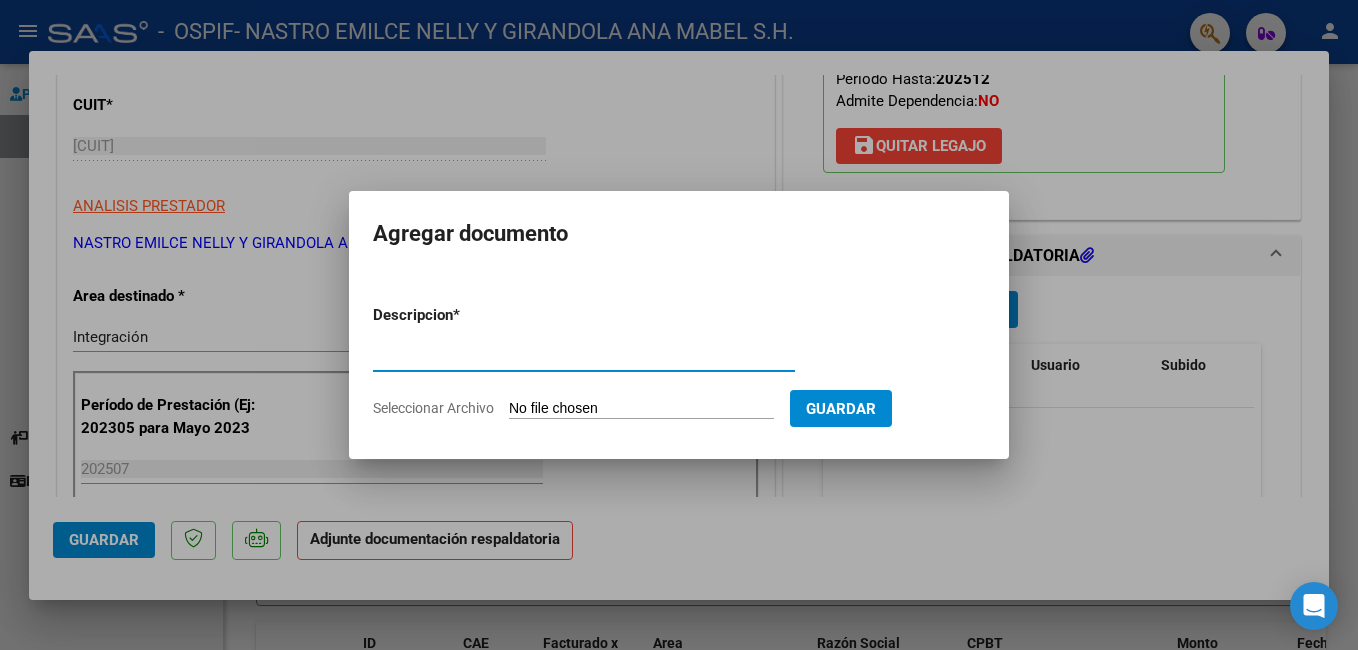 type on "planilla asistencia" 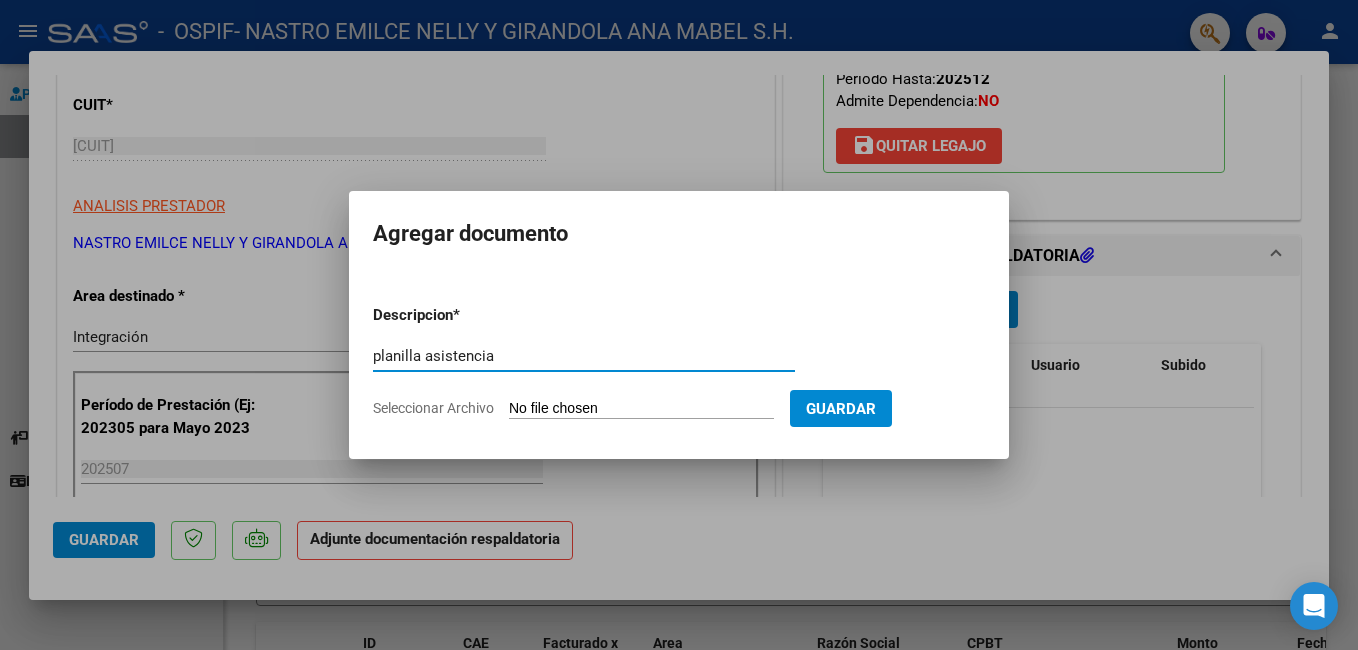 click on "Seleccionar Archivo" at bounding box center (641, 409) 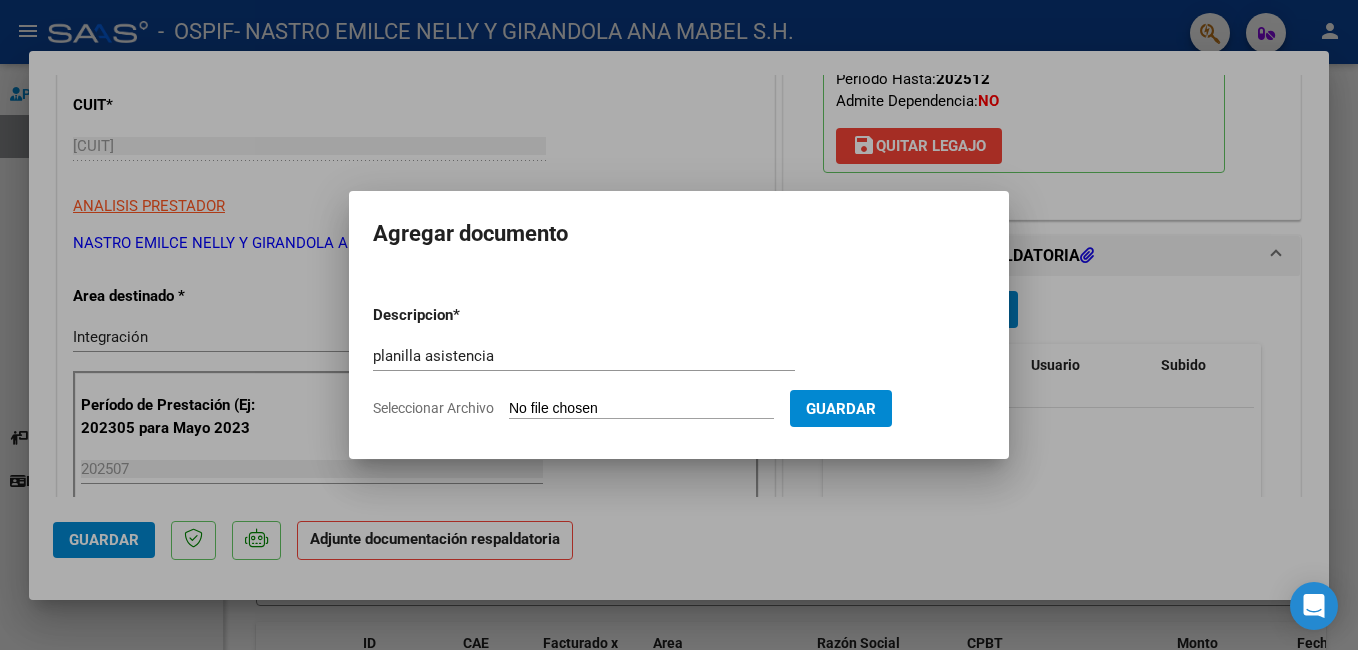 type on "C:\fakepath\ADJUNTOS JULIO 2025 [LAST] [FIRST].pdf" 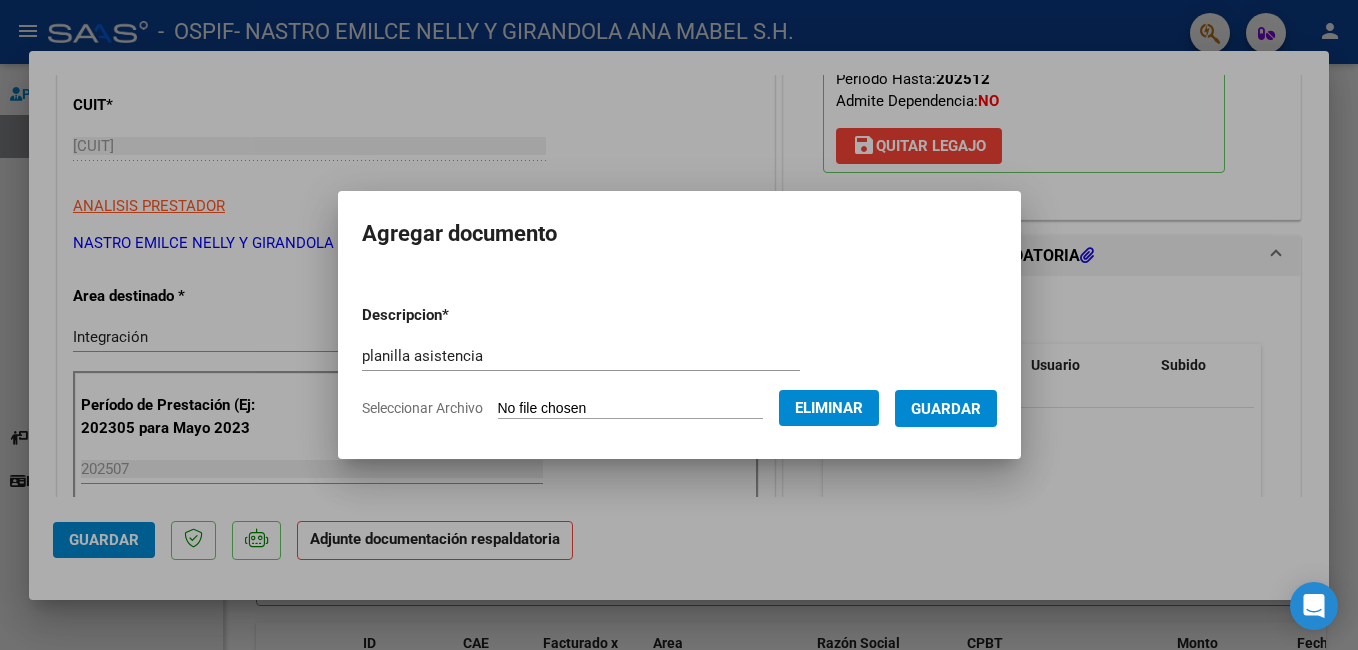 click on "Guardar" at bounding box center [946, 409] 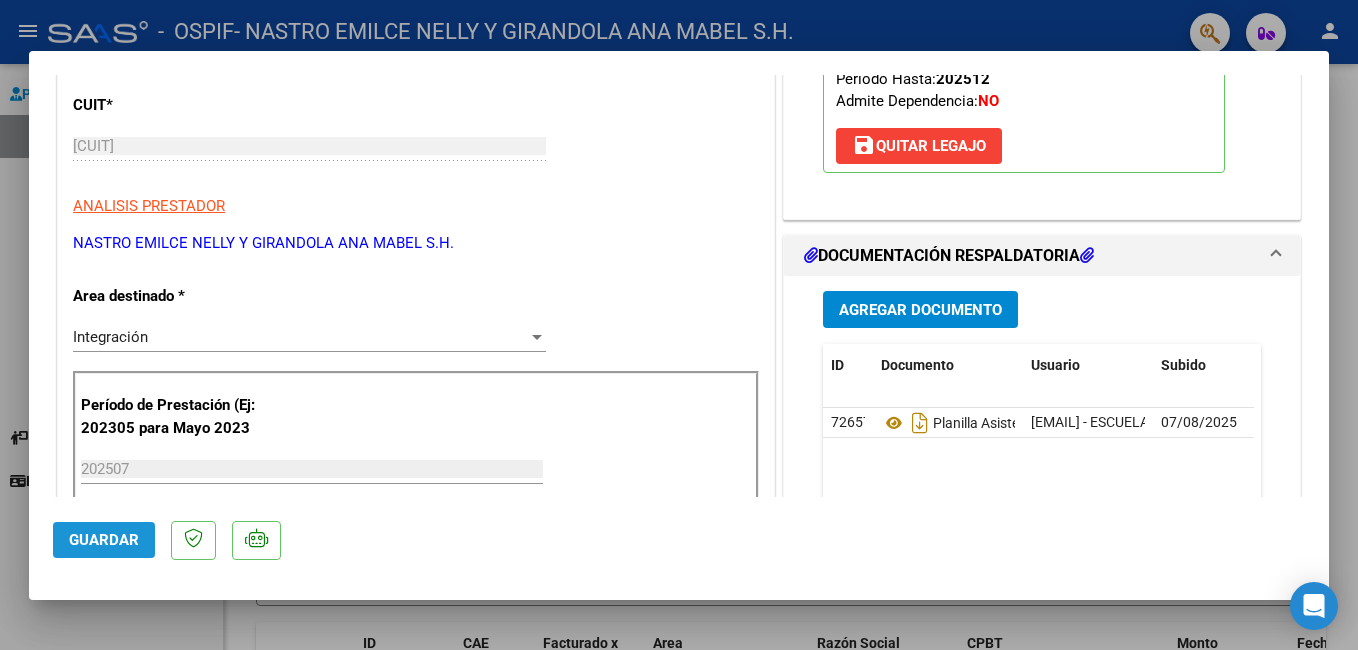 click on "Guardar" 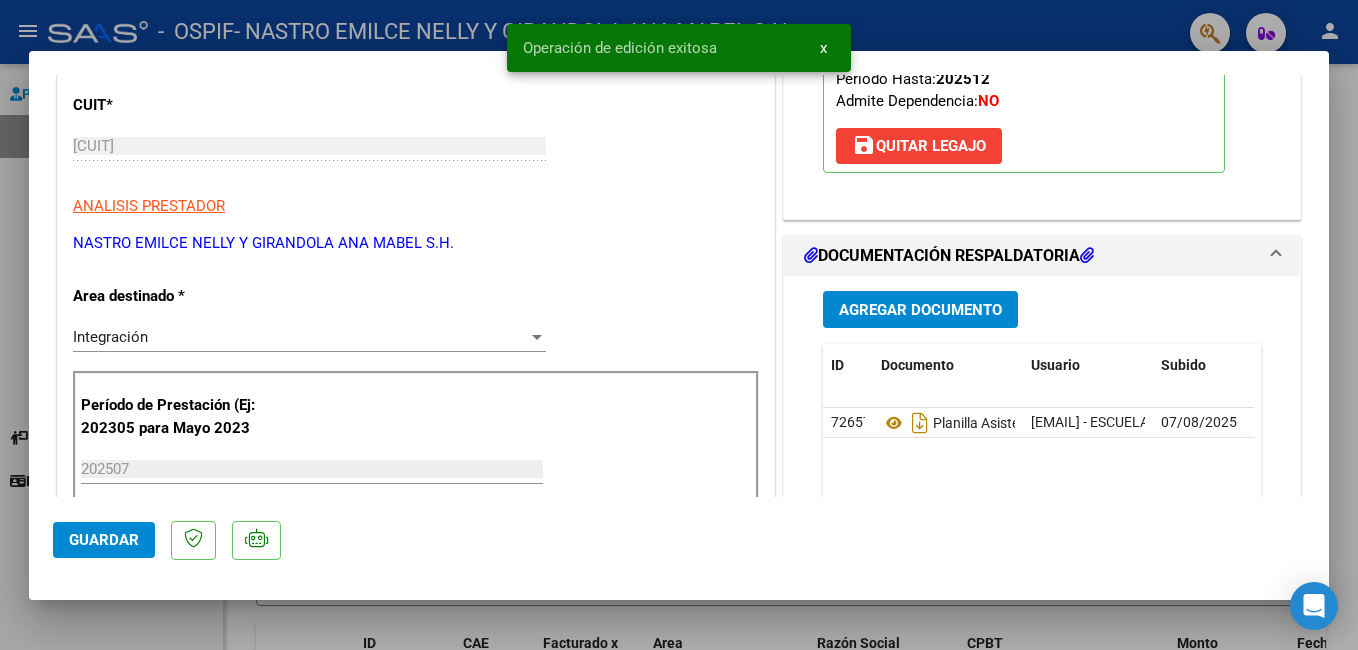 click at bounding box center [679, 325] 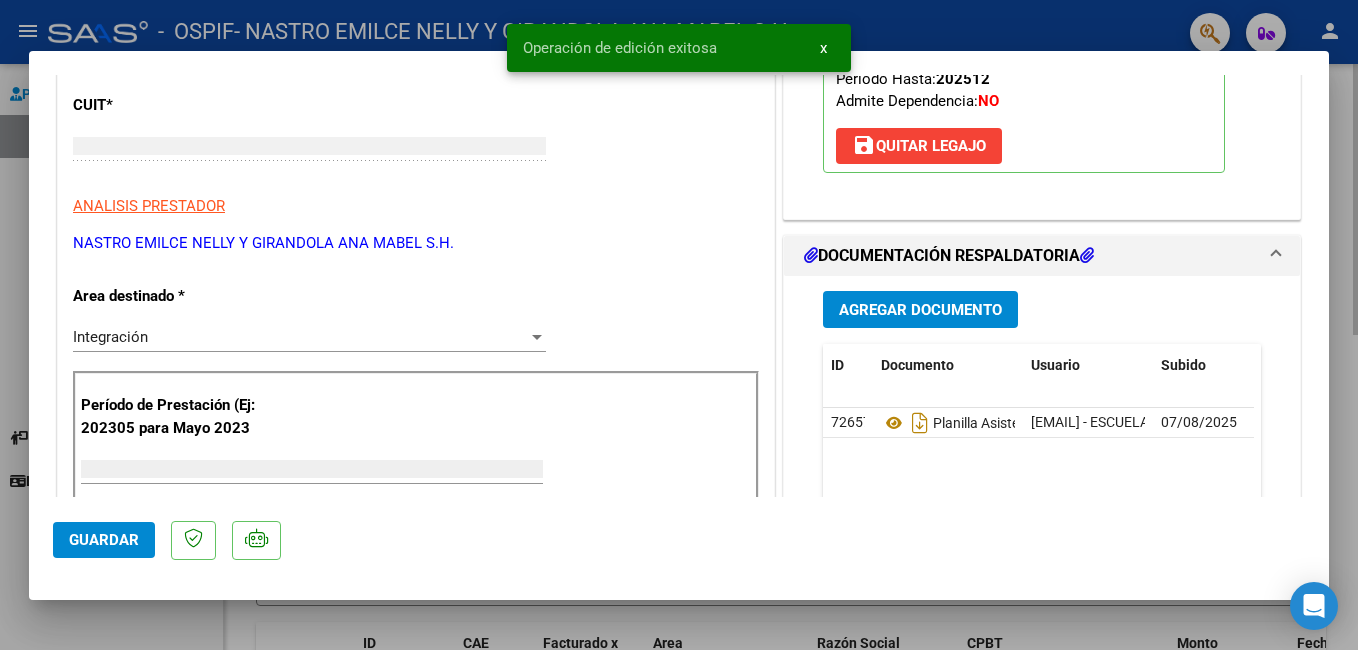 scroll, scrollTop: 0, scrollLeft: 0, axis: both 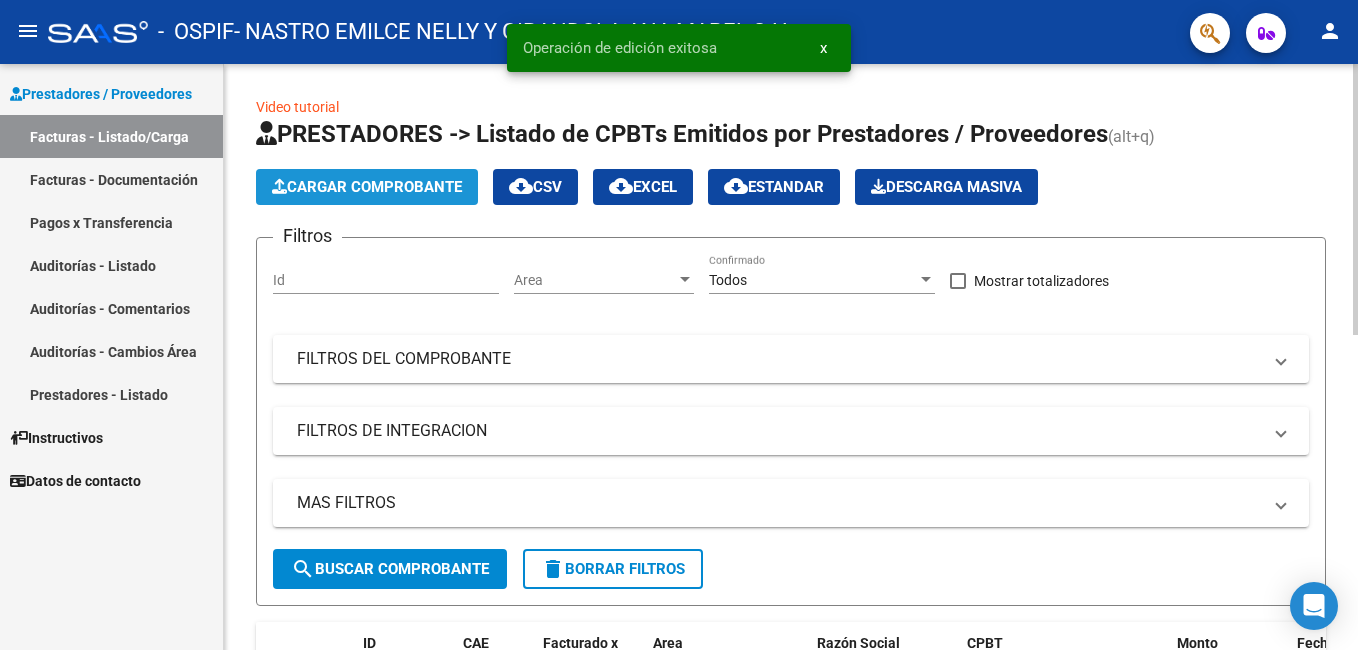 click on "Cargar Comprobante" 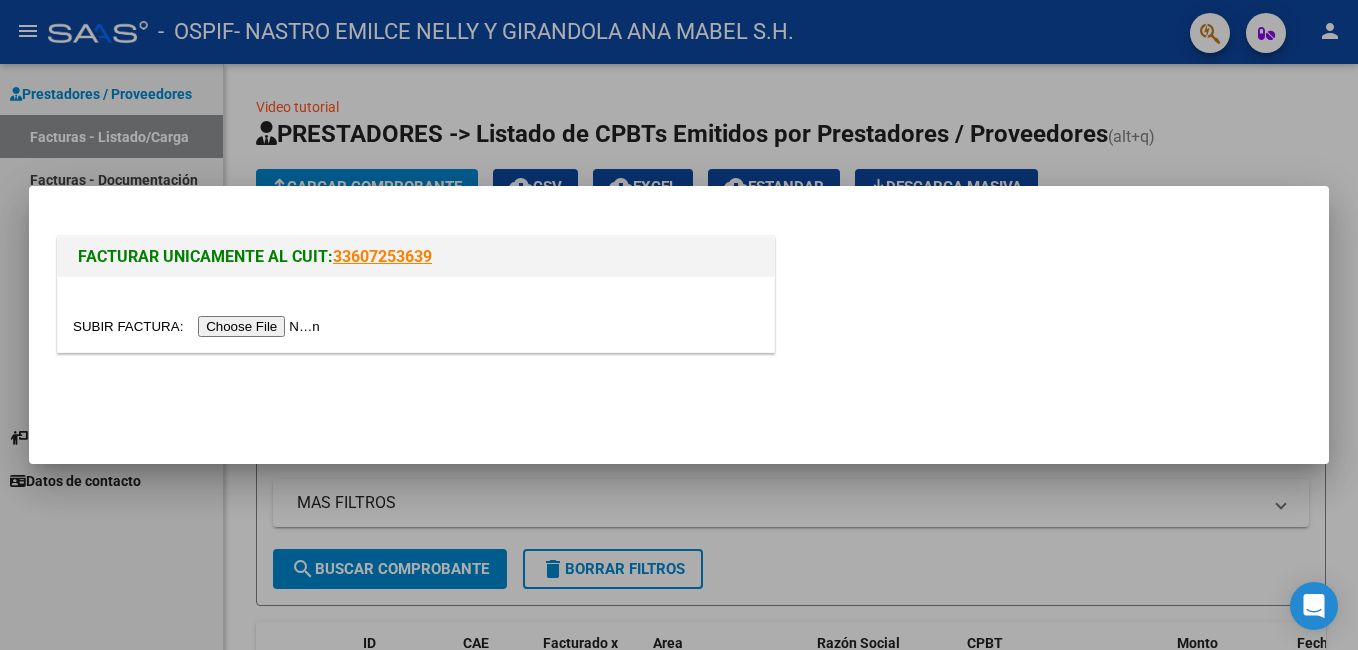 click at bounding box center (199, 326) 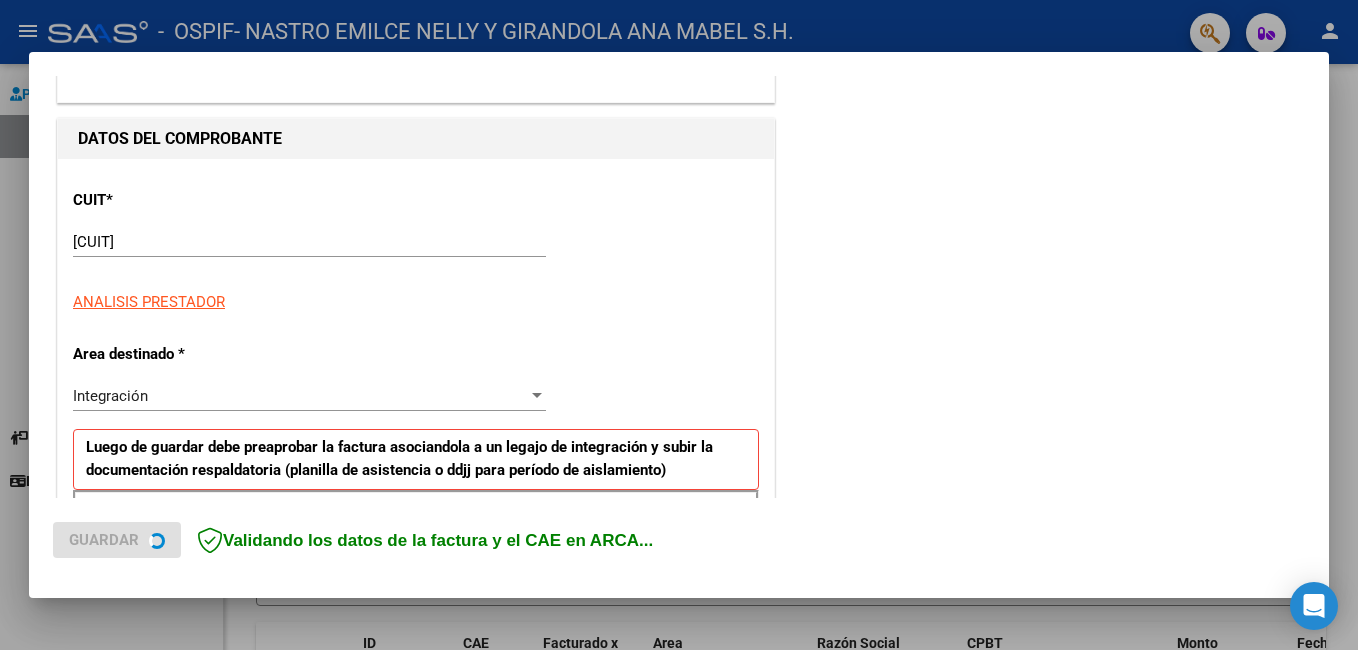 scroll, scrollTop: 300, scrollLeft: 0, axis: vertical 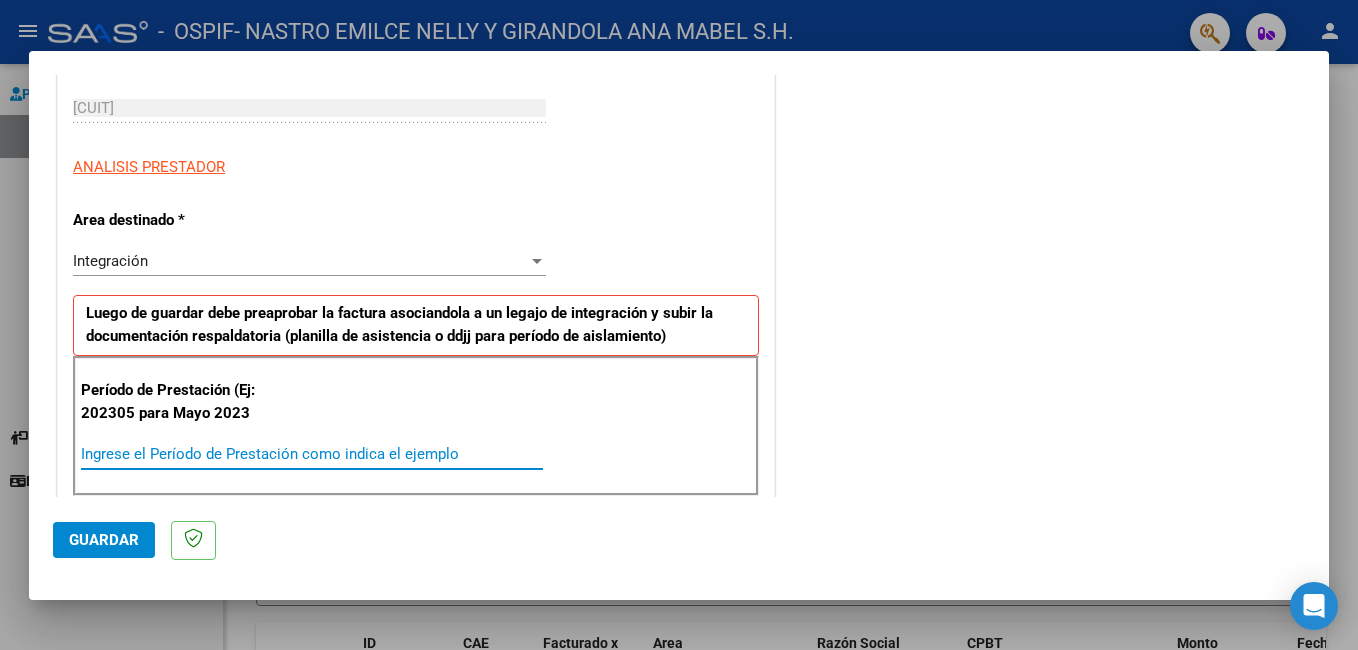 click on "Ingrese el Período de Prestación como indica el ejemplo" at bounding box center (312, 454) 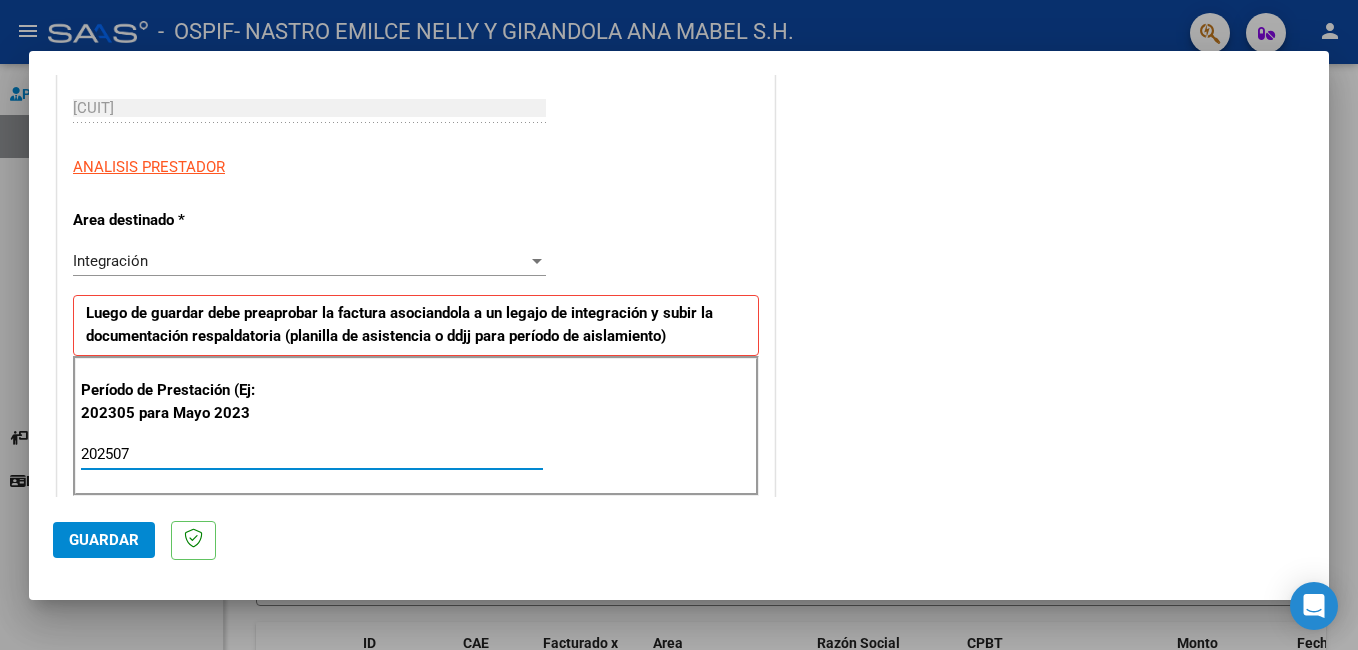 type on "202507" 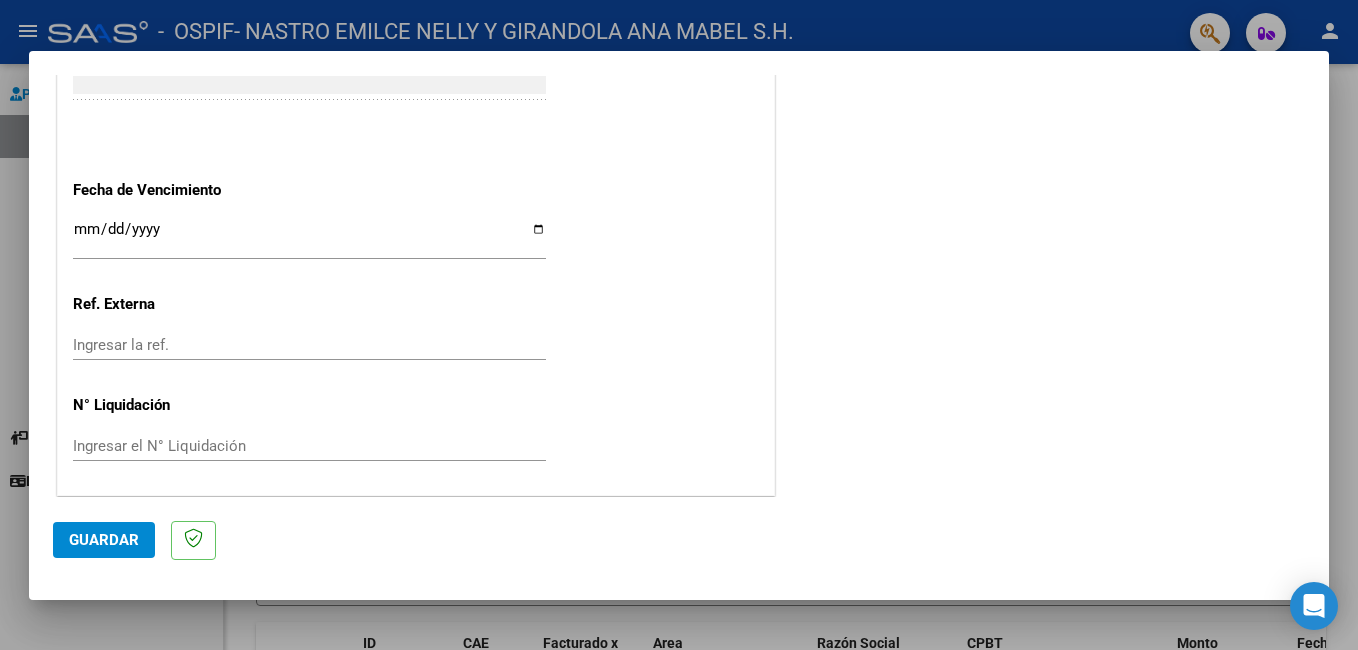scroll, scrollTop: 1300, scrollLeft: 0, axis: vertical 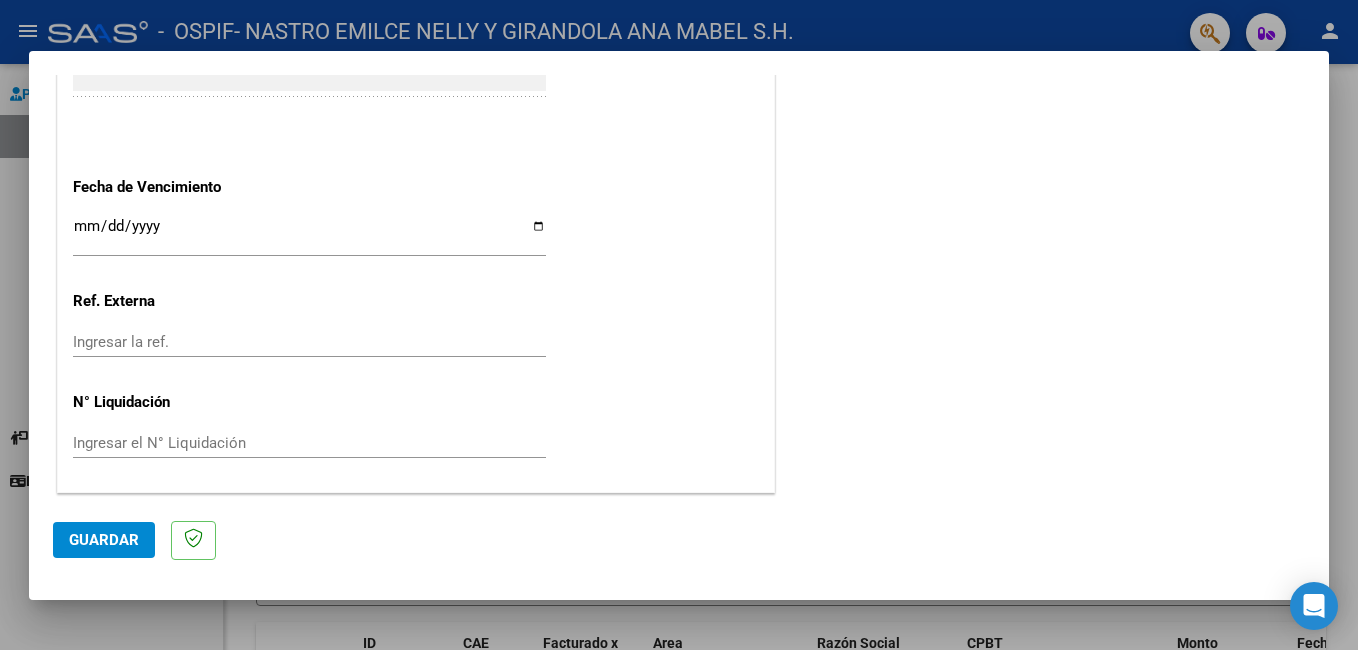 click on "Ingresar la fecha" at bounding box center (309, 234) 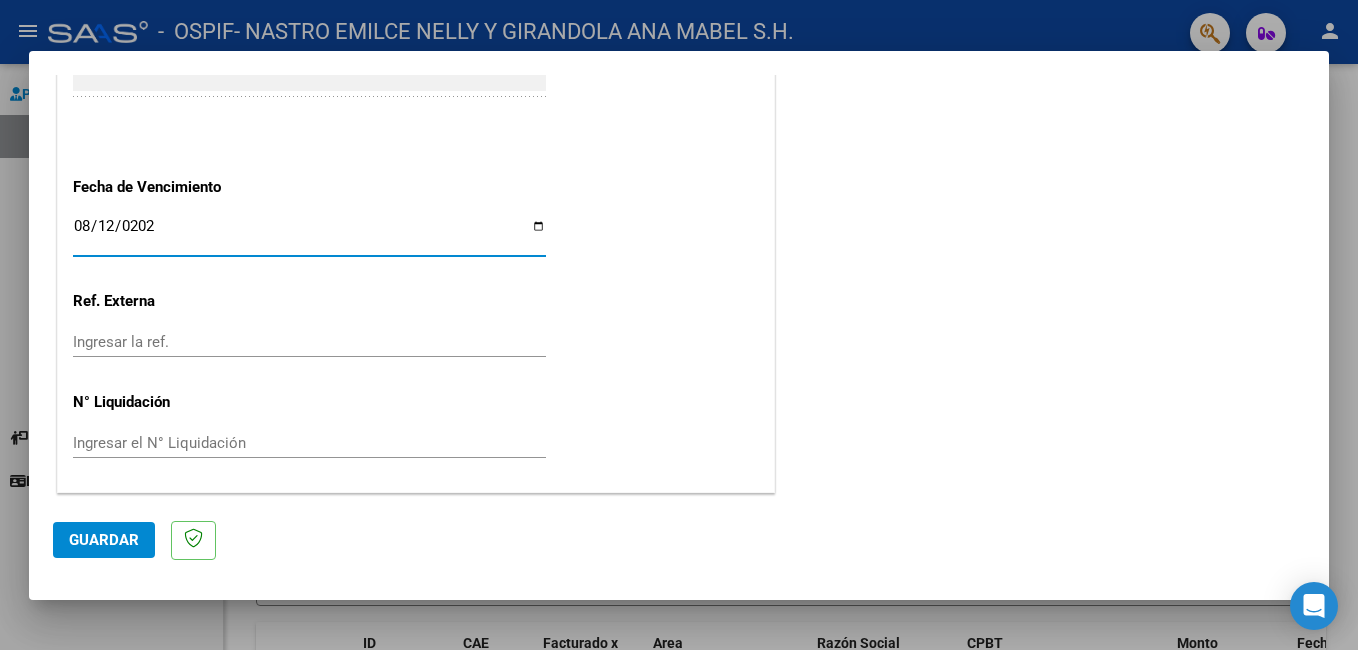 type on "2025-08-12" 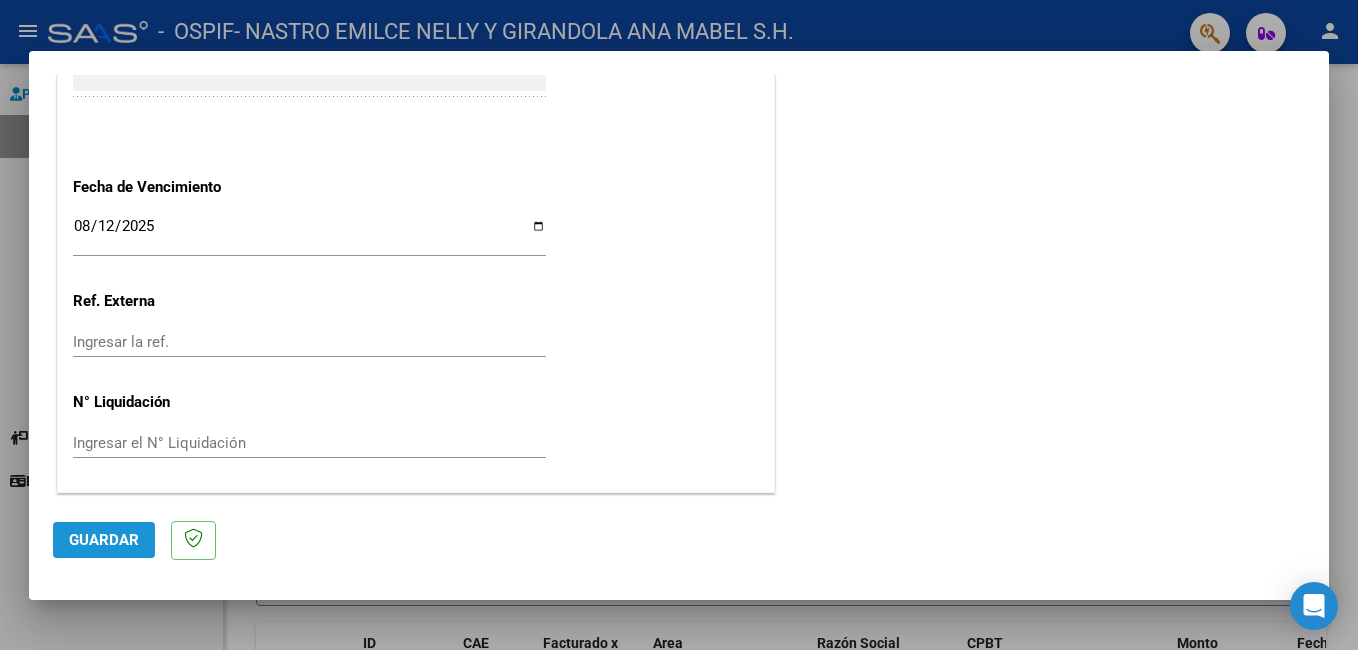 click on "Guardar" 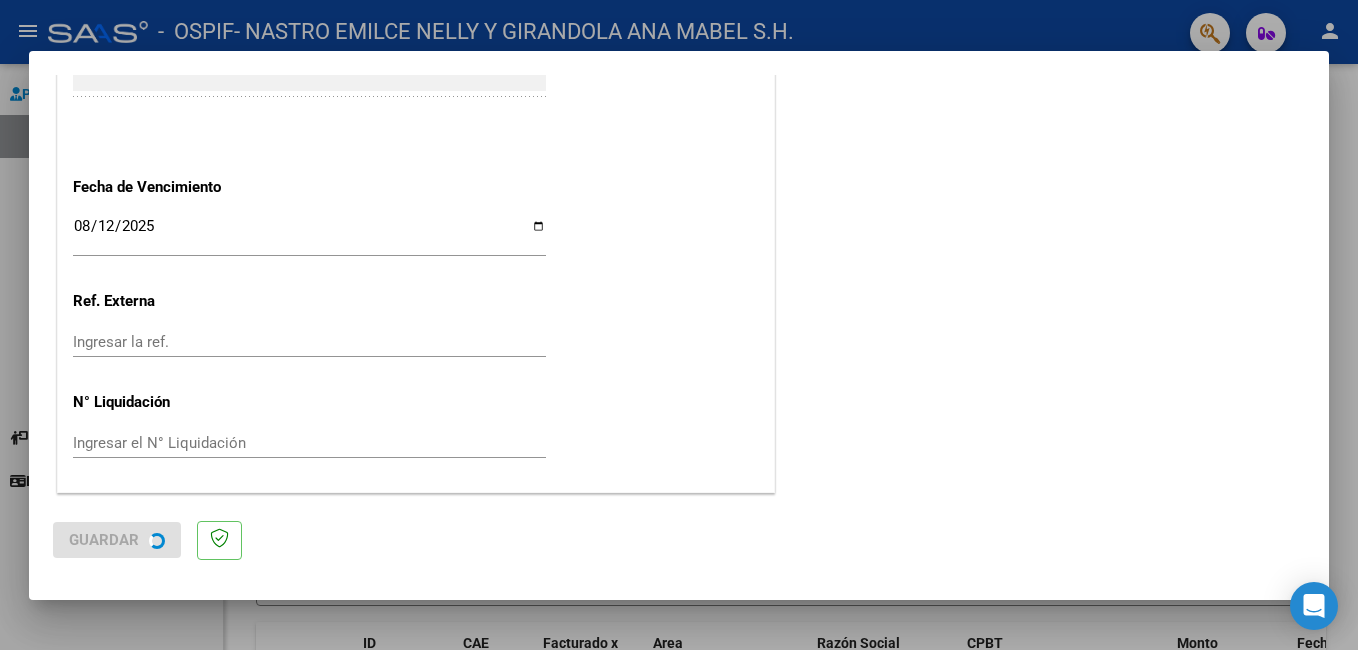 scroll, scrollTop: 0, scrollLeft: 0, axis: both 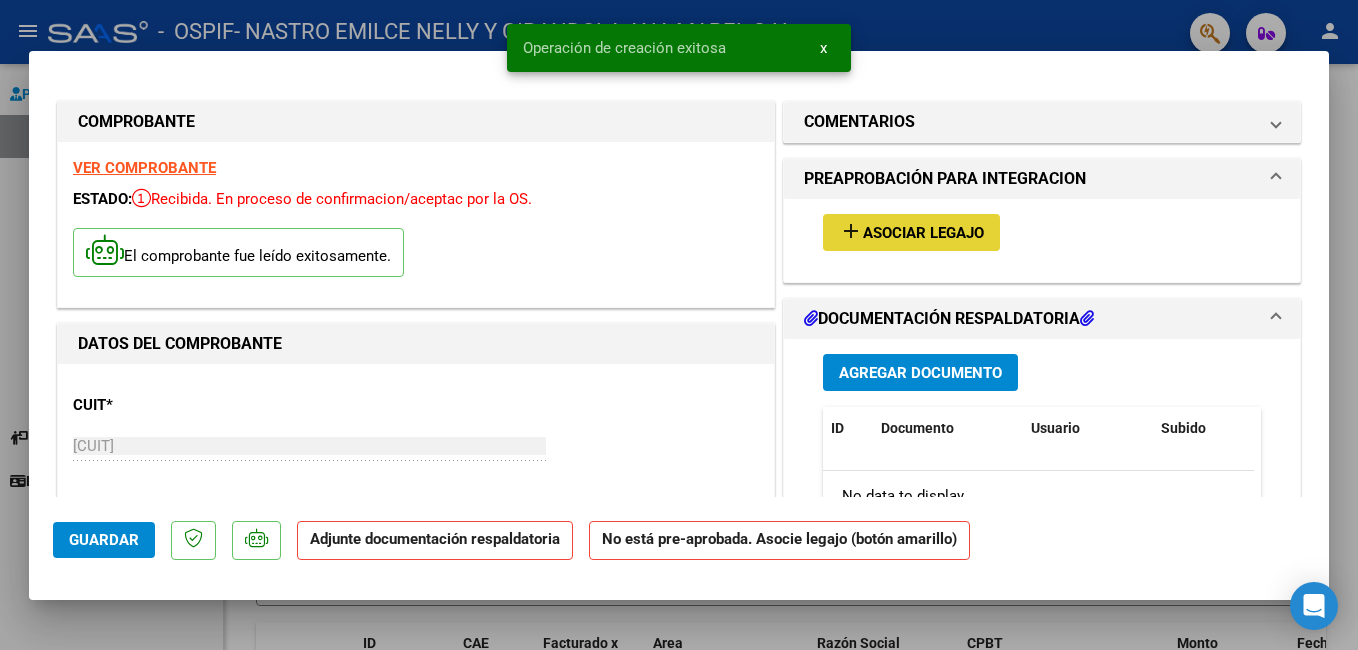 click on "Asociar Legajo" at bounding box center (923, 233) 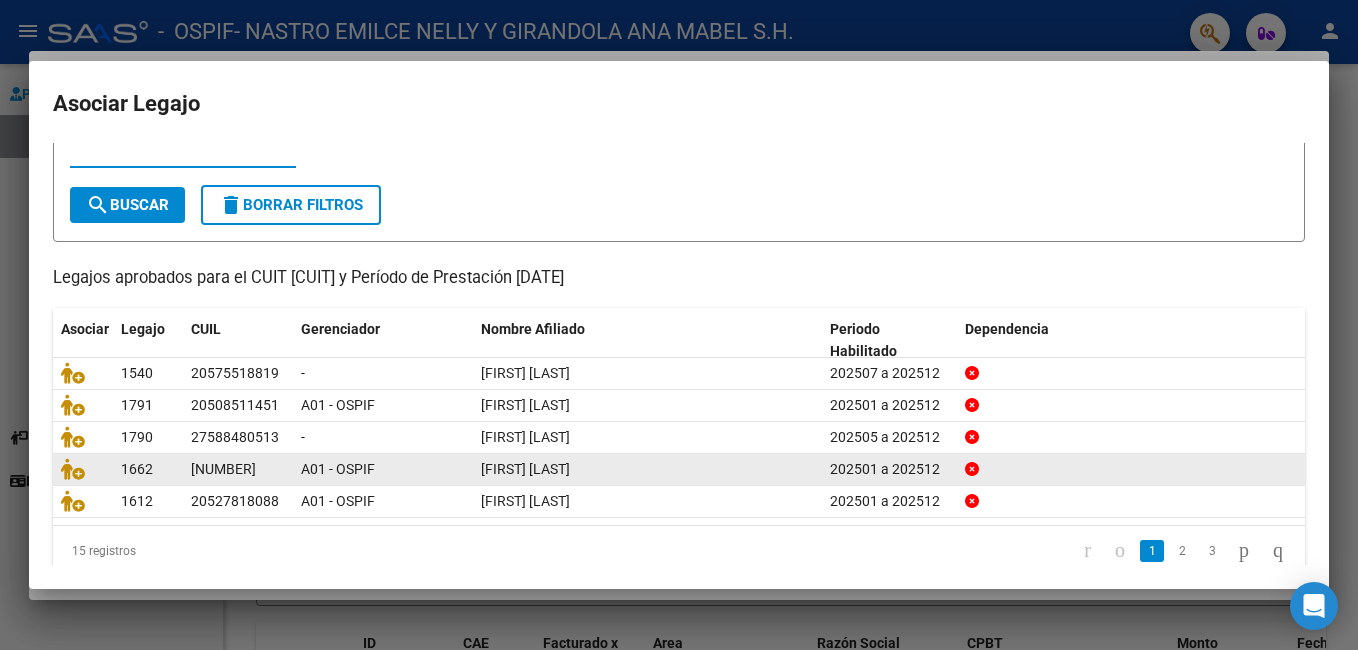 scroll, scrollTop: 103, scrollLeft: 0, axis: vertical 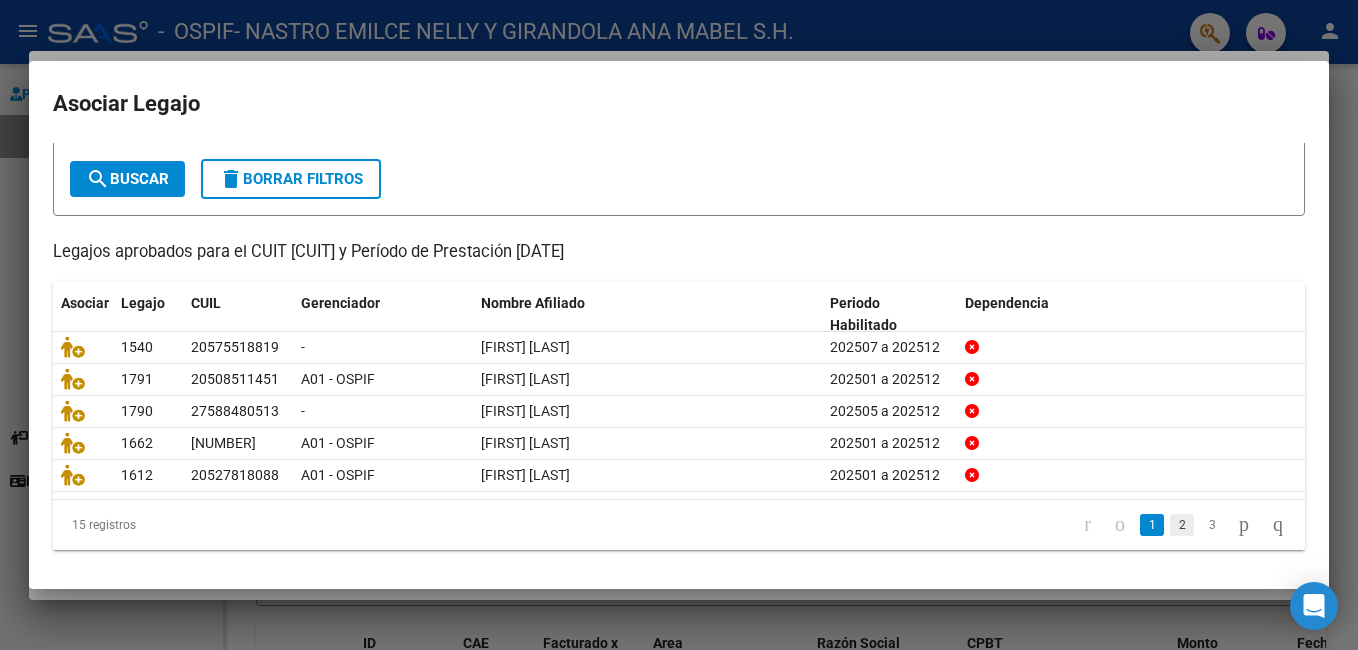 click on "2" 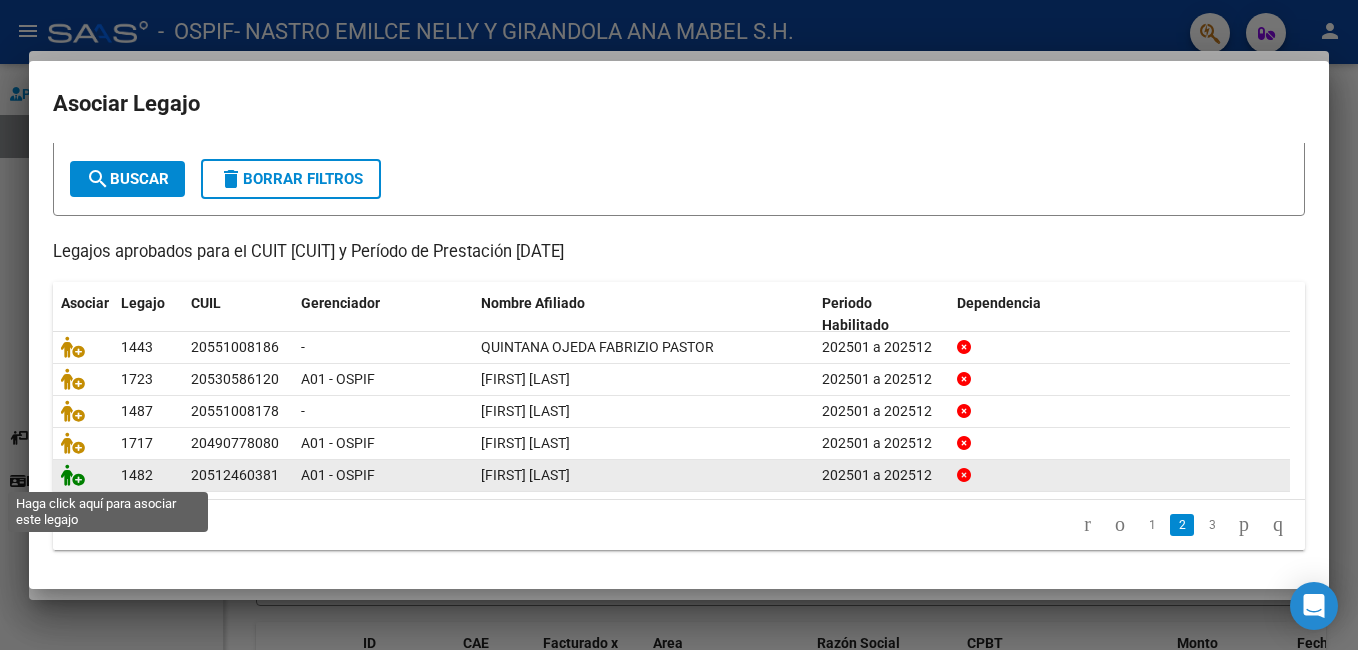 click 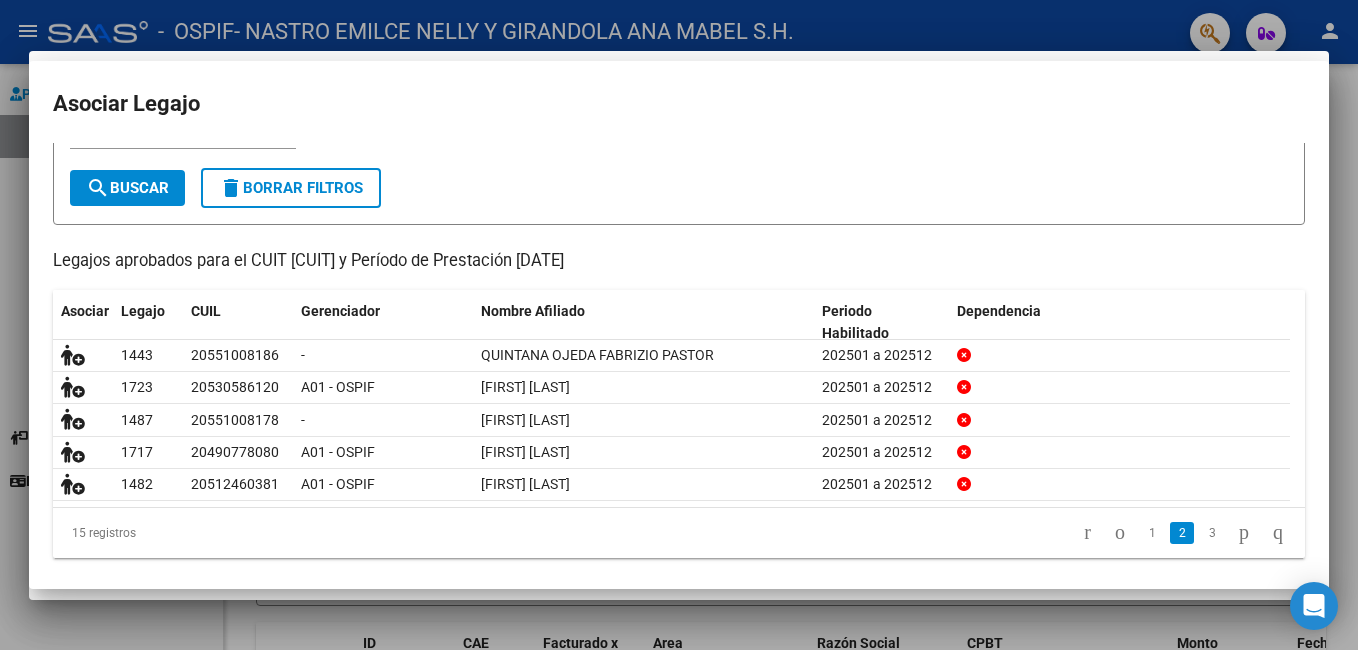 scroll, scrollTop: 0, scrollLeft: 0, axis: both 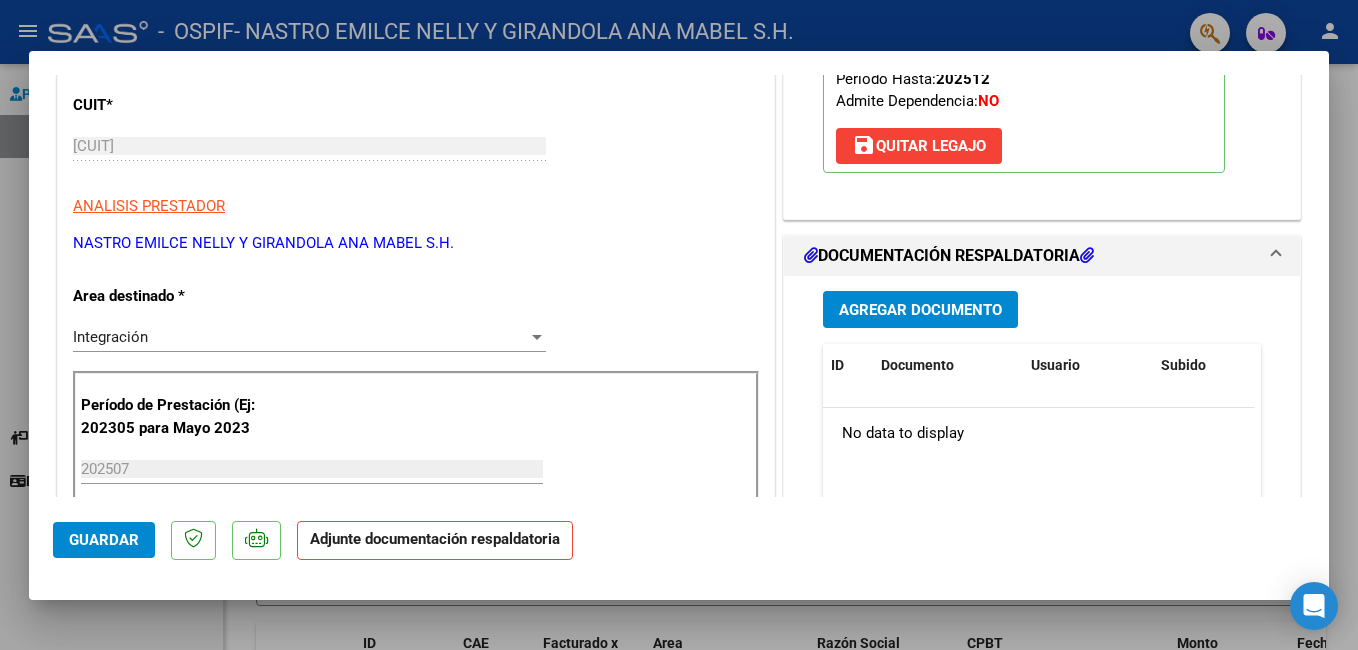click on "Agregar Documento" at bounding box center [920, 310] 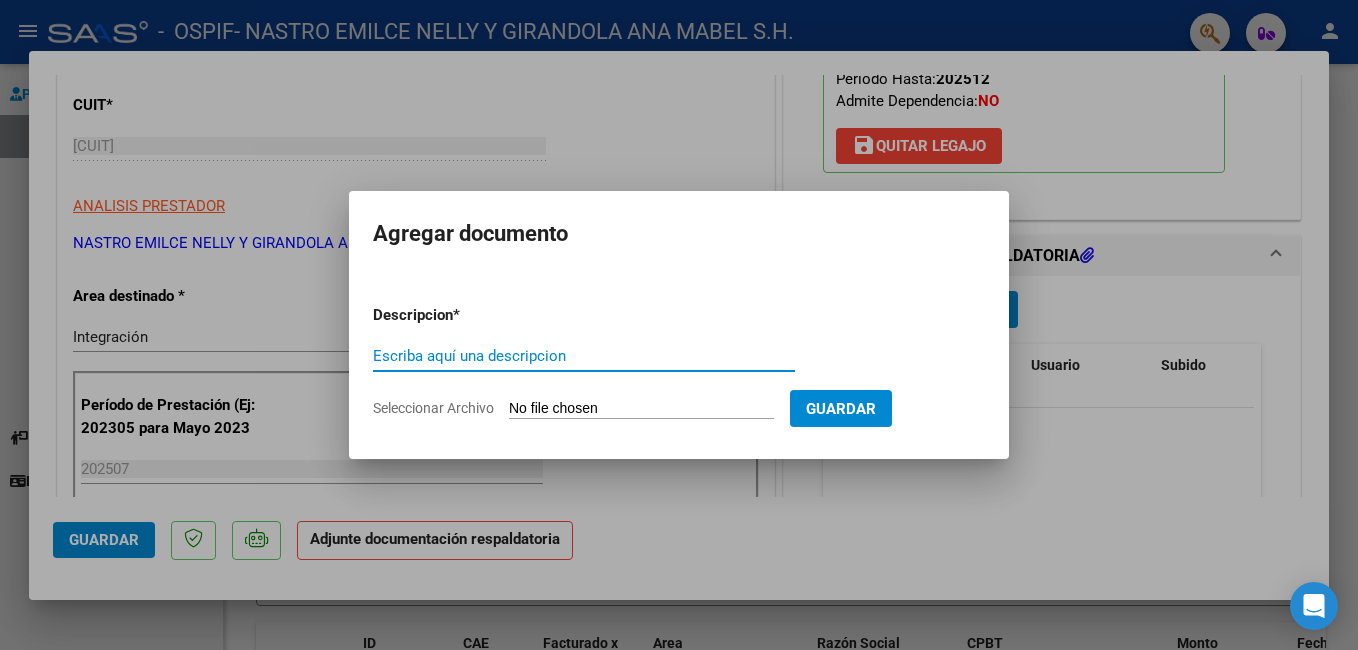 click on "Escriba aquí una descripcion" at bounding box center (584, 356) 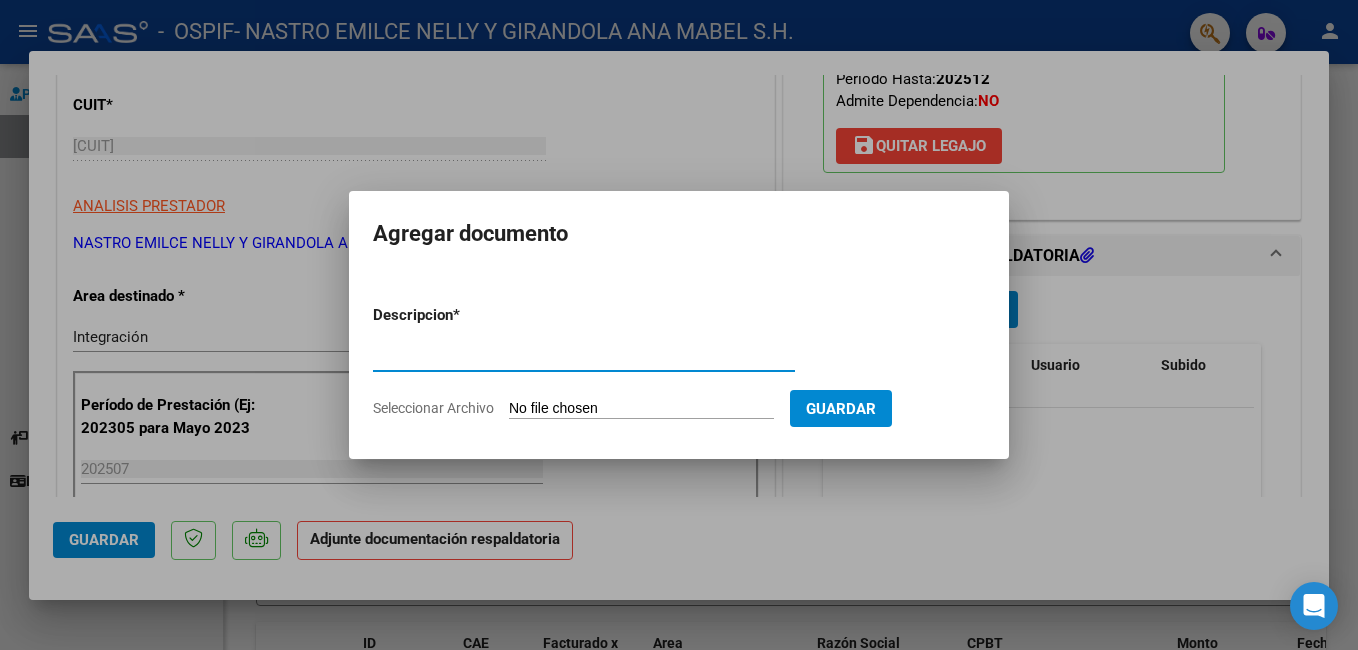 type on "planilla asistencia" 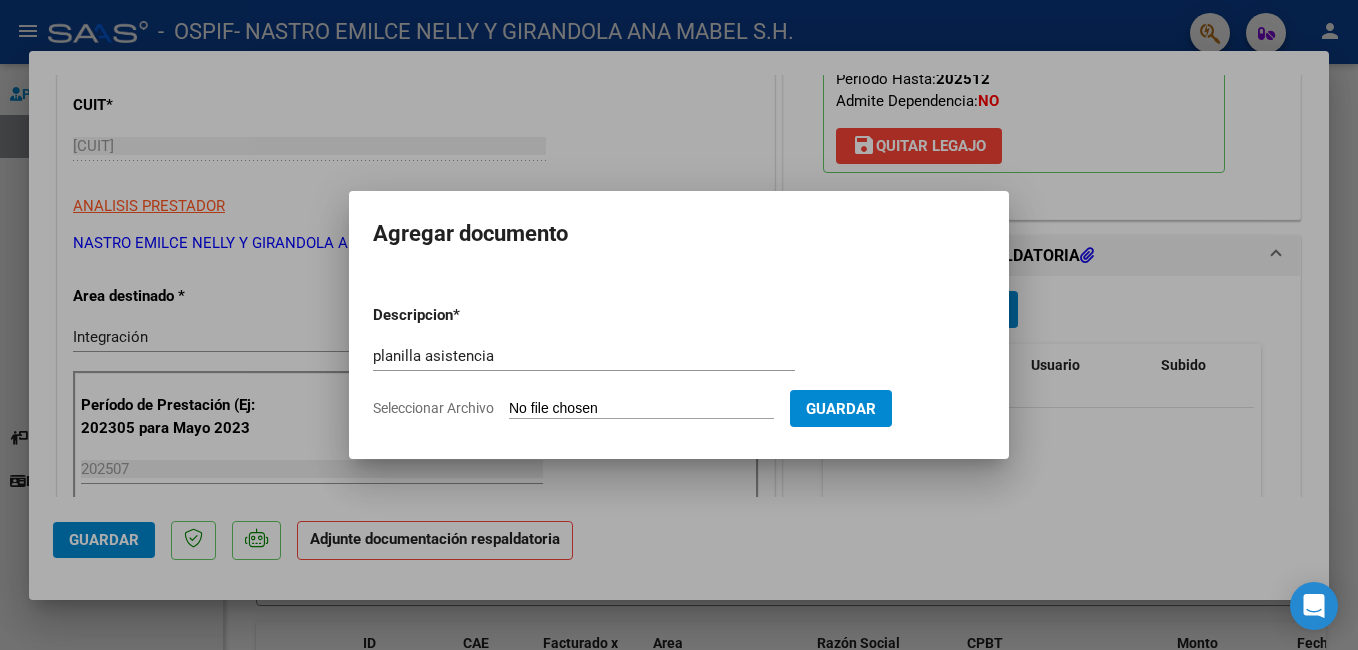 click on "Seleccionar Archivo" at bounding box center [641, 409] 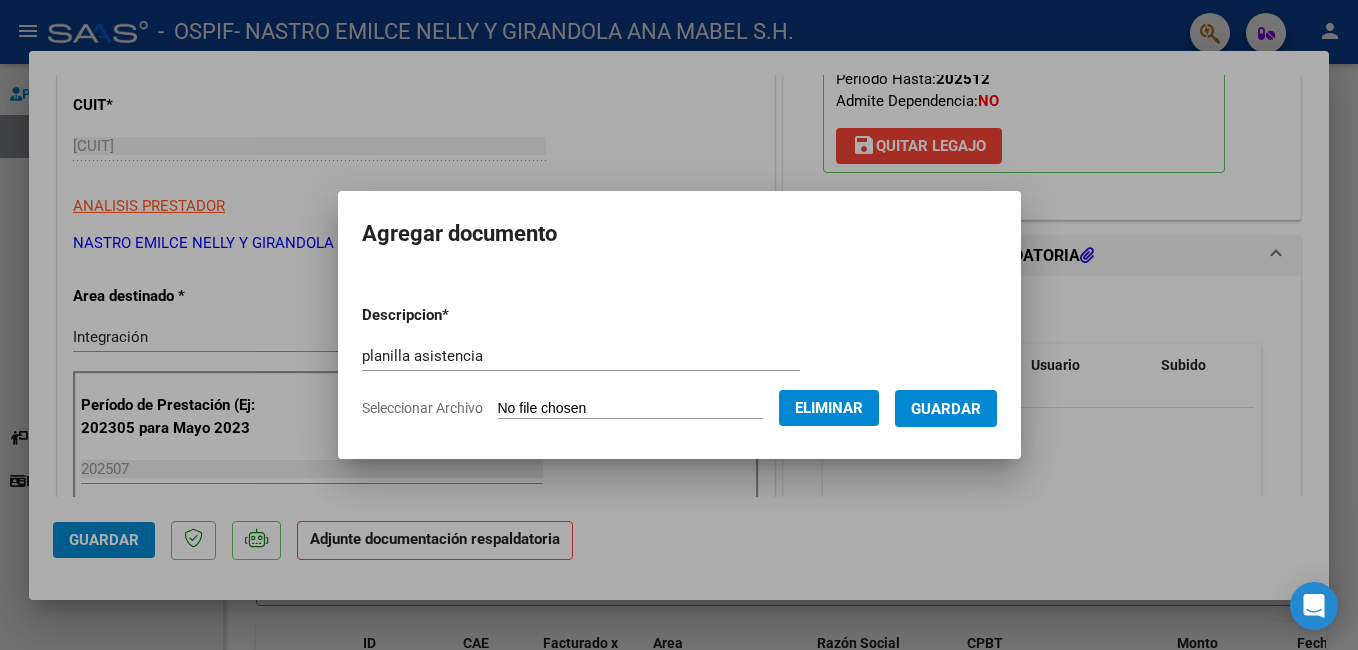 click on "Guardar" at bounding box center (946, 409) 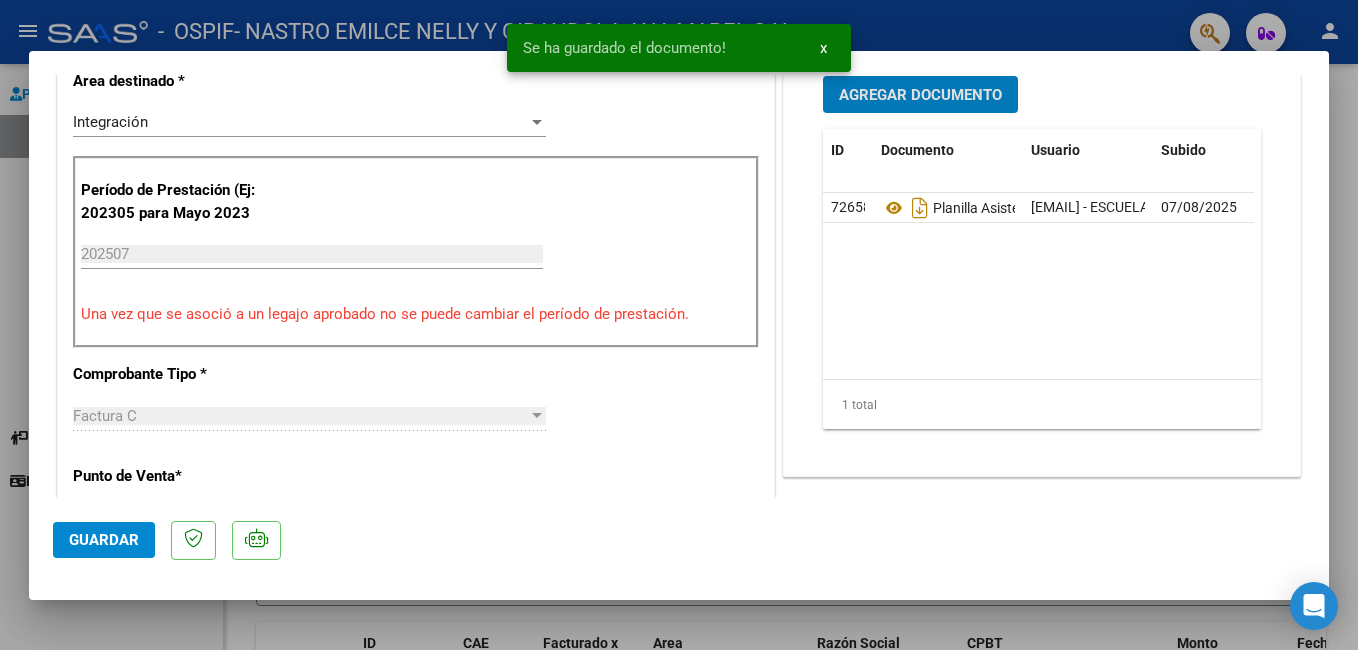 scroll, scrollTop: 600, scrollLeft: 0, axis: vertical 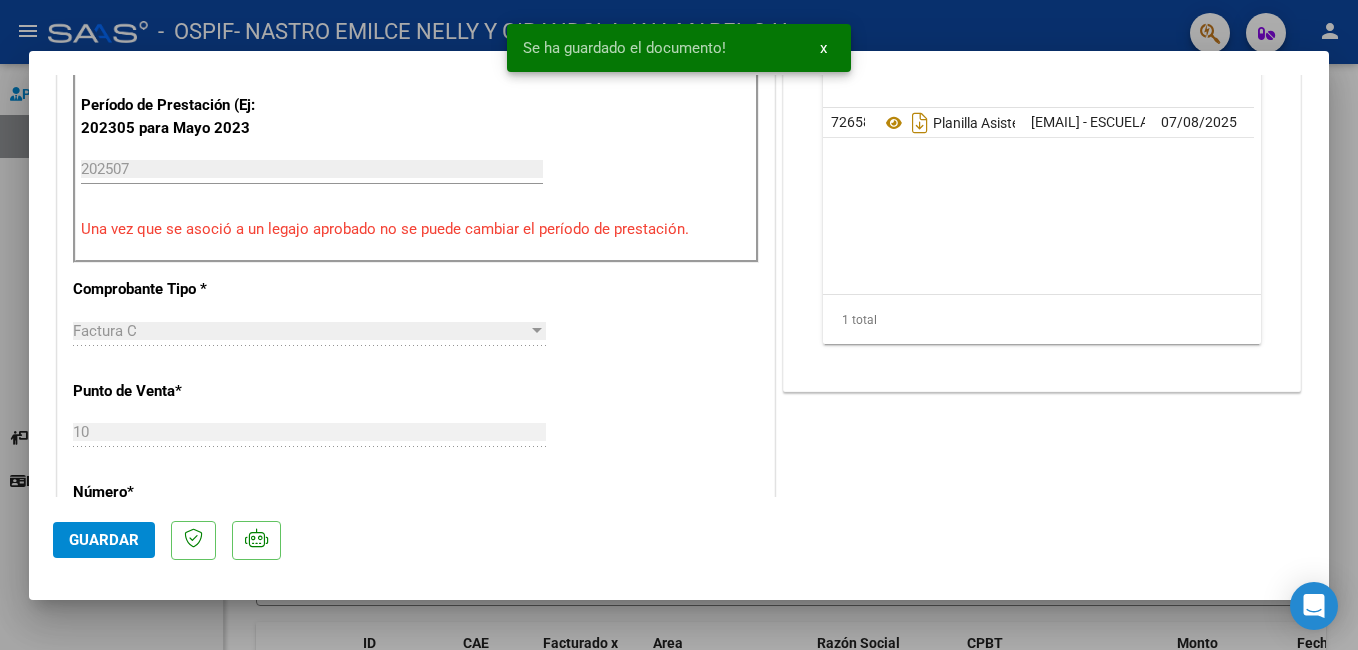 click on "Guardar" 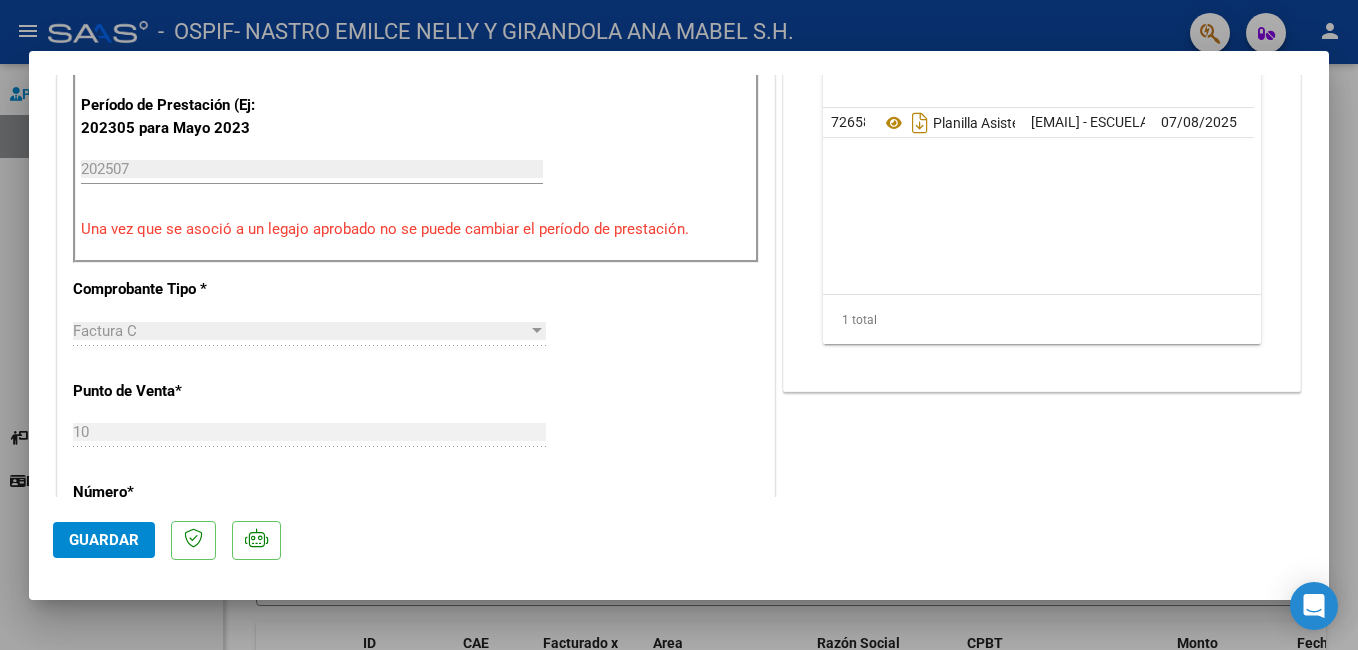 click at bounding box center [679, 325] 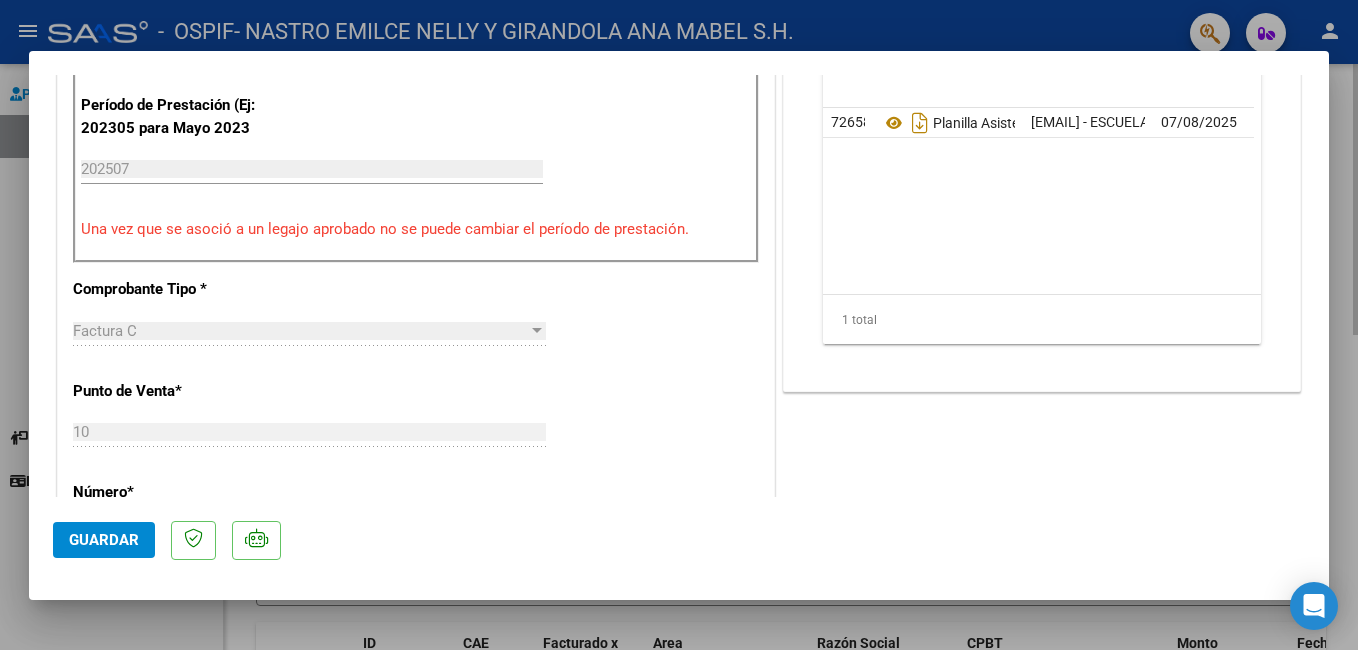 type 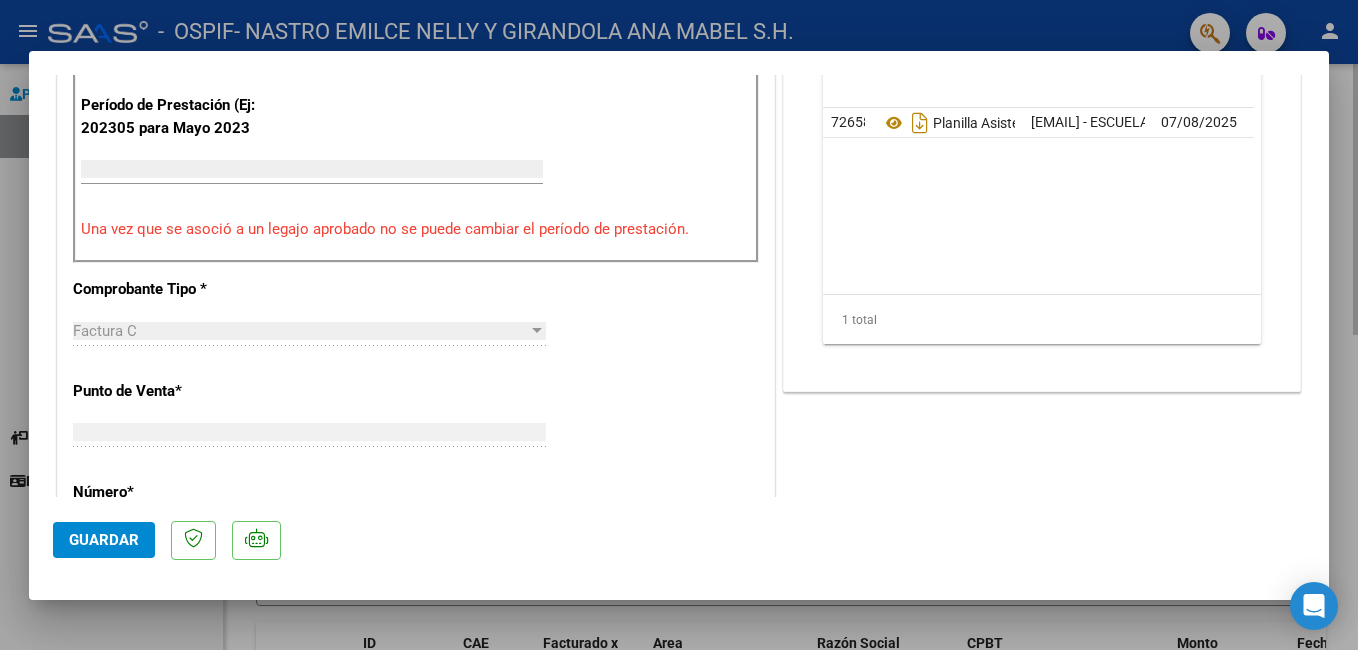 scroll, scrollTop: 0, scrollLeft: 0, axis: both 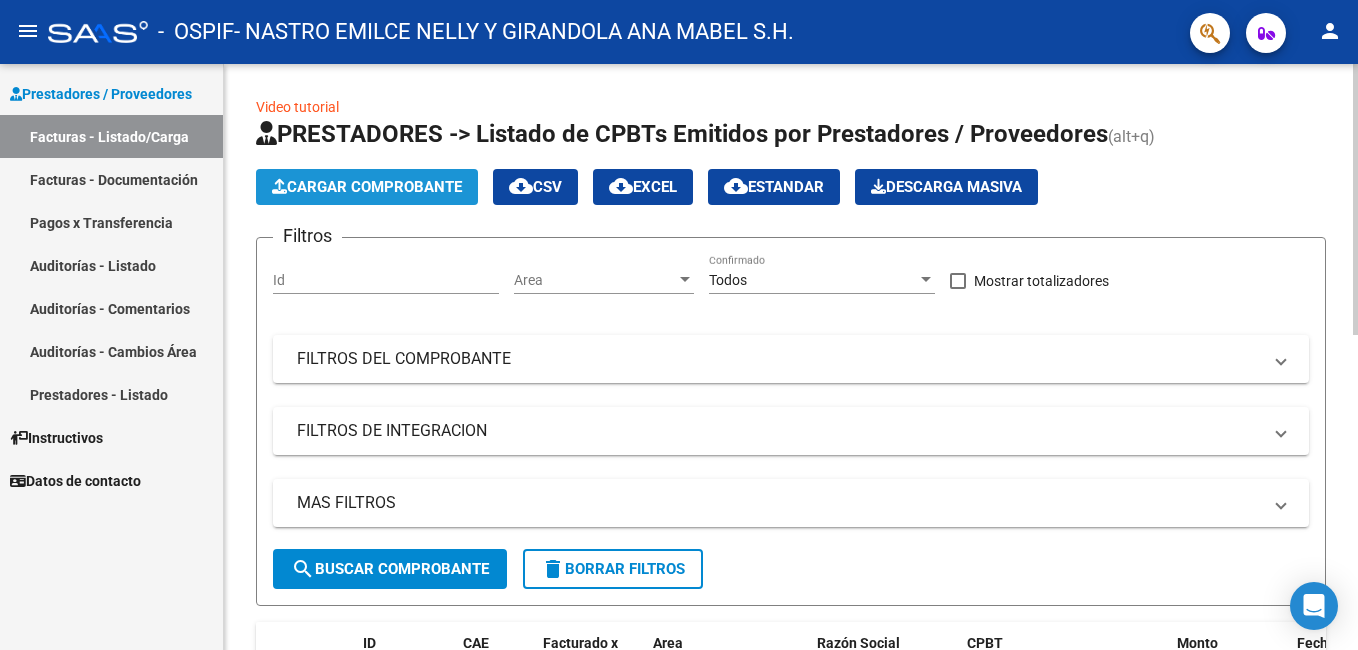 click on "Cargar Comprobante" 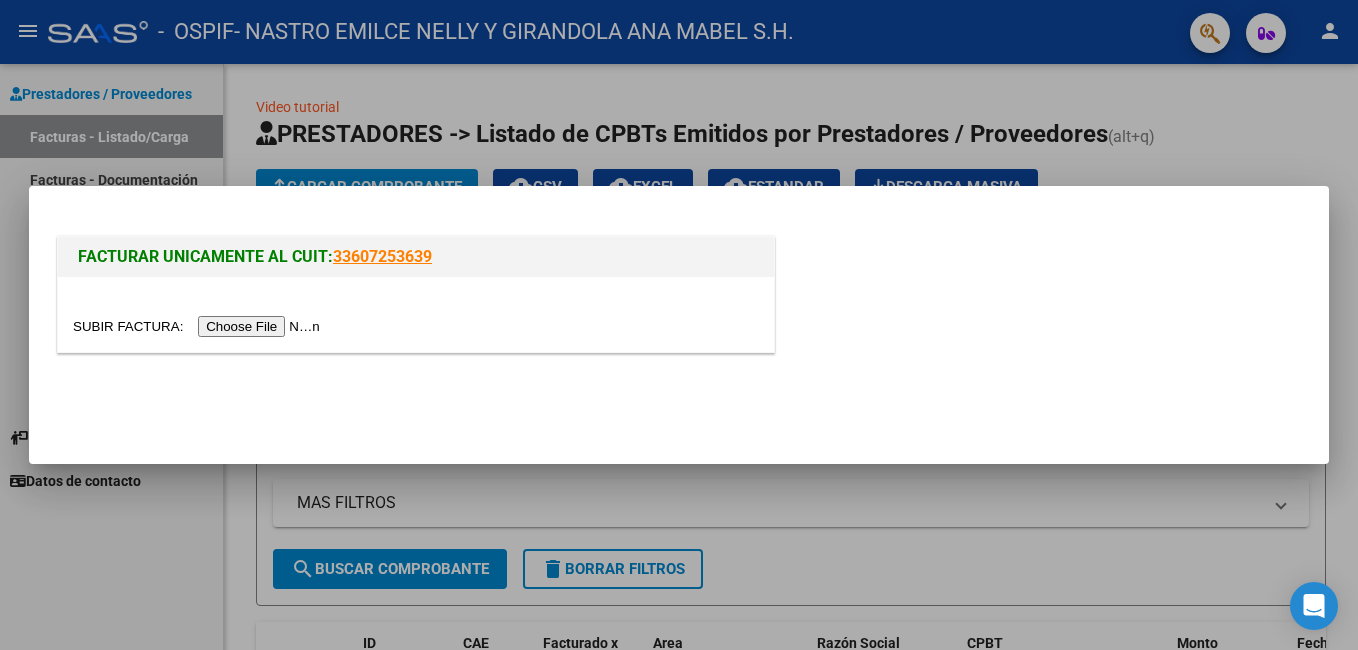 click at bounding box center (199, 326) 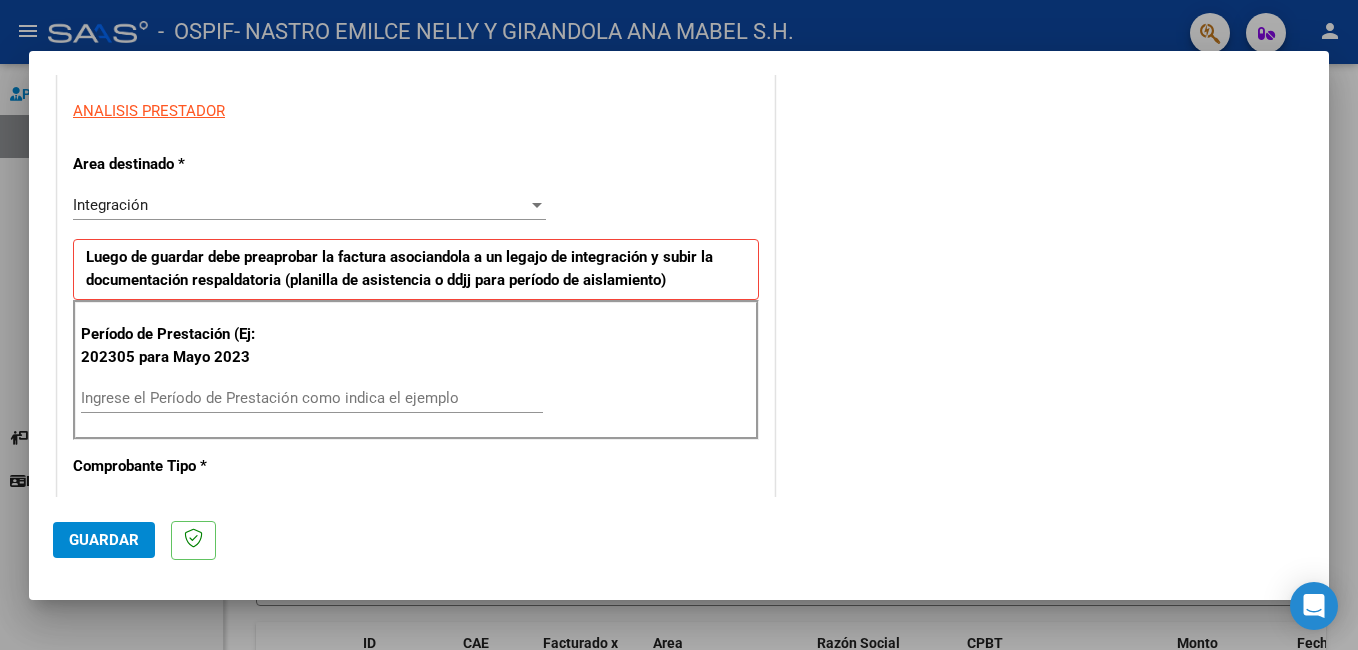 scroll, scrollTop: 500, scrollLeft: 0, axis: vertical 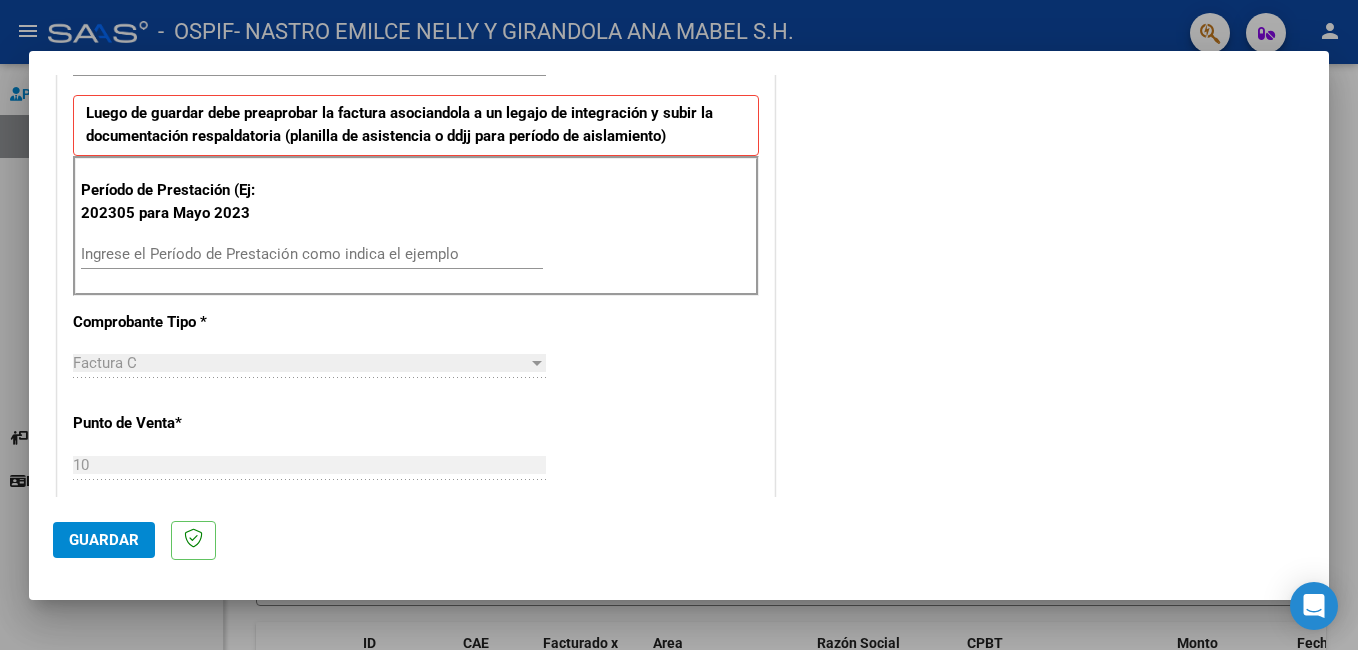 click on "Ingrese el Período de Prestación como indica el ejemplo" at bounding box center [312, 254] 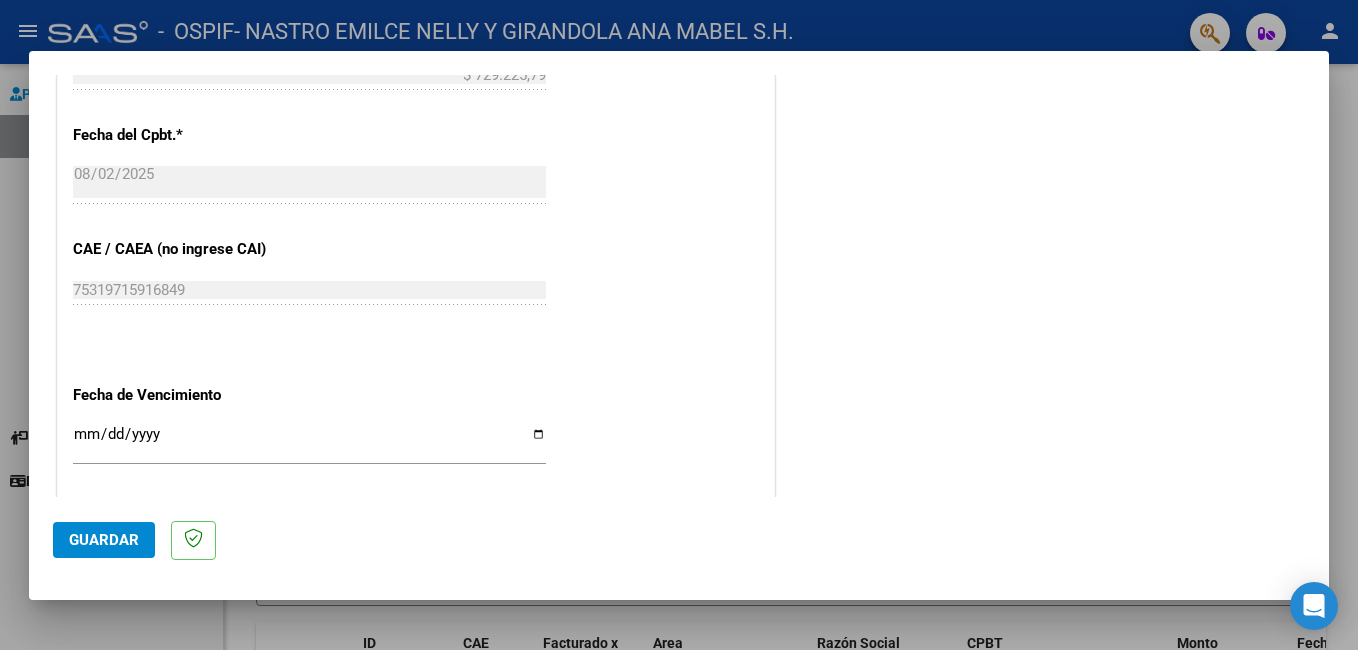 scroll, scrollTop: 1100, scrollLeft: 0, axis: vertical 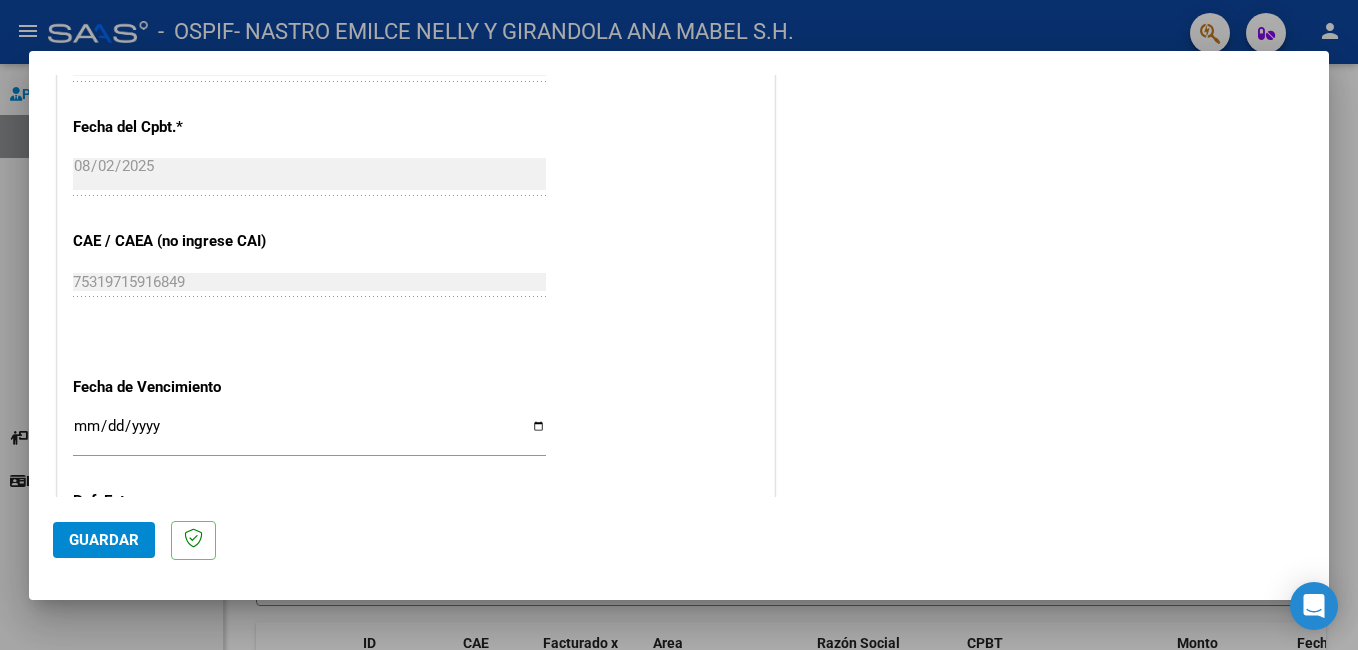 type on "202507" 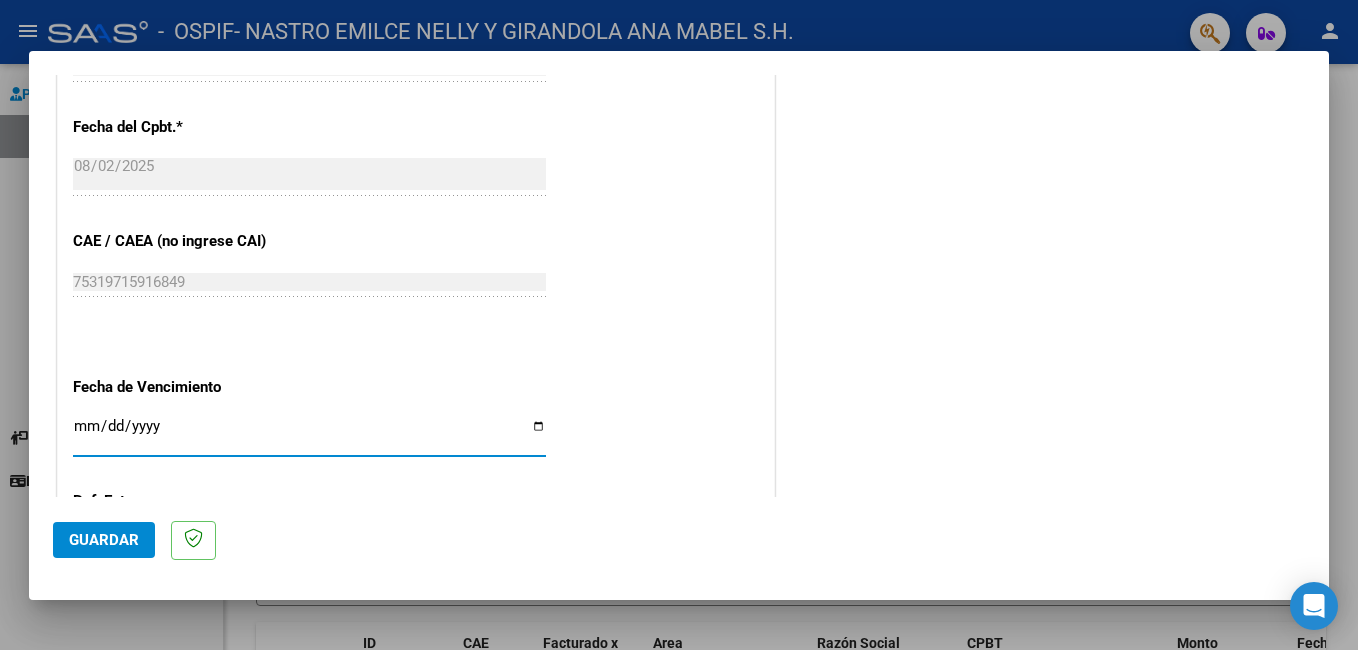 click on "Ingresar la fecha" at bounding box center [309, 434] 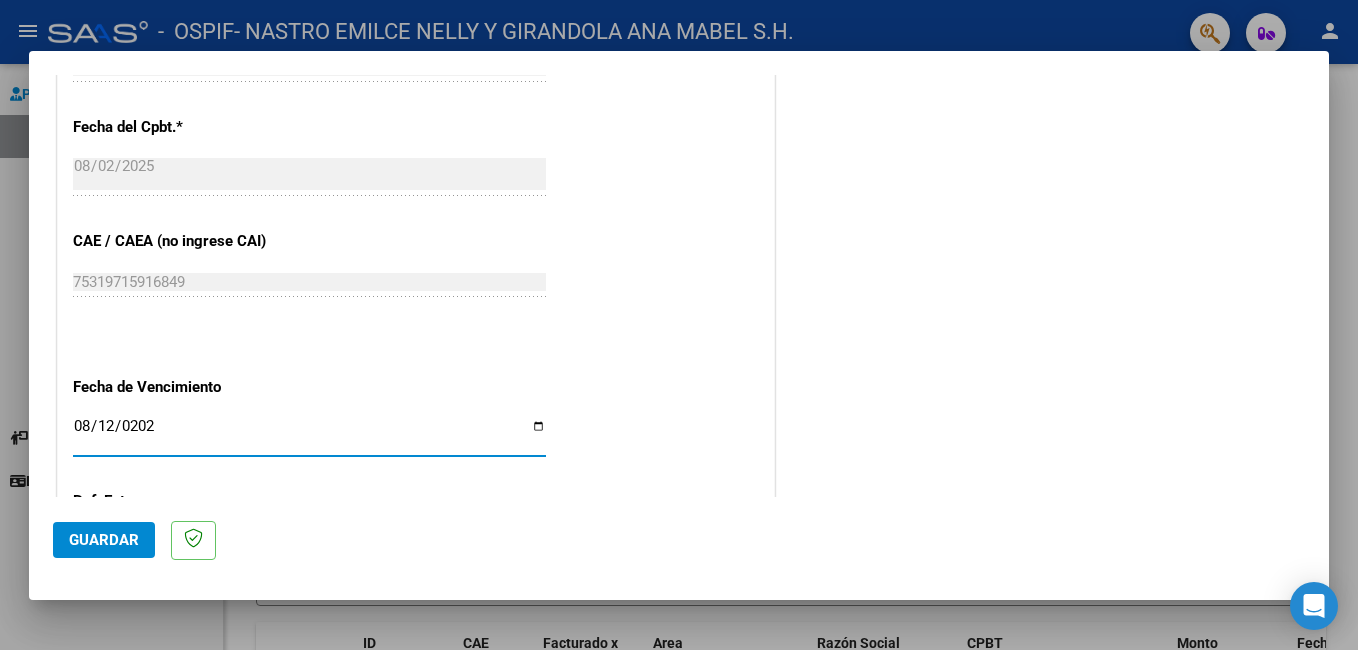 type on "2025-08-12" 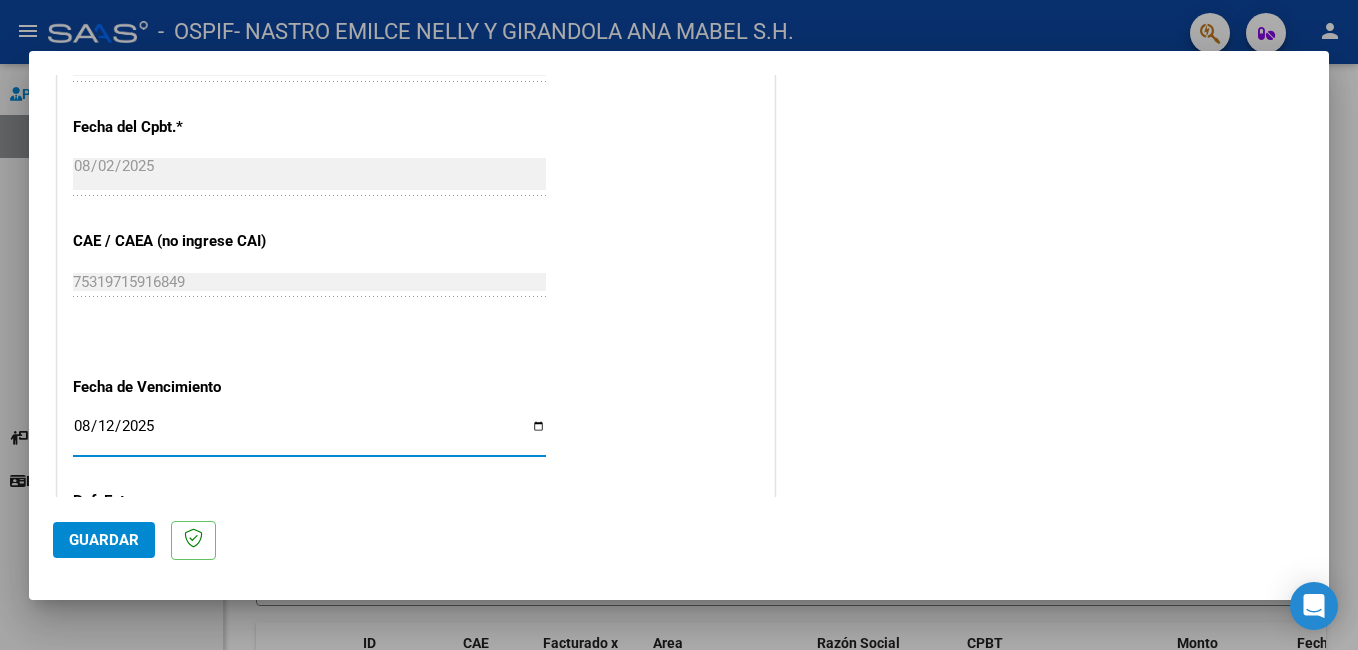 click on "Guardar" 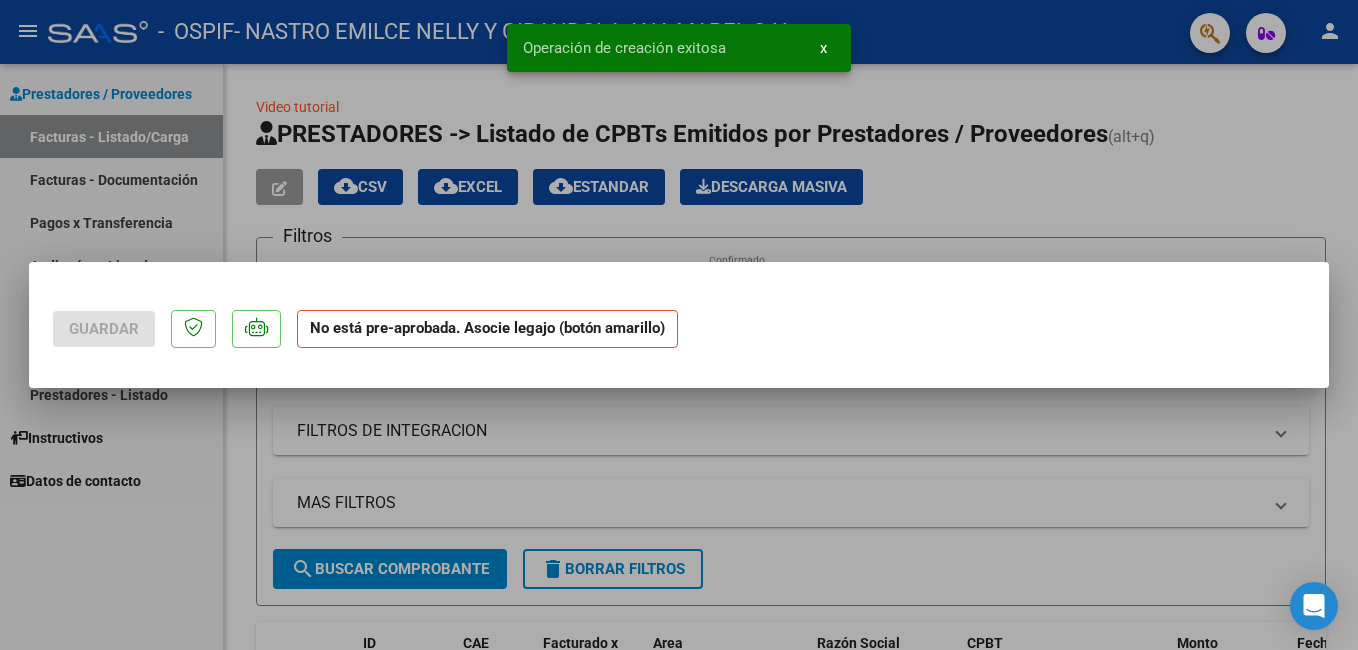 scroll, scrollTop: 0, scrollLeft: 0, axis: both 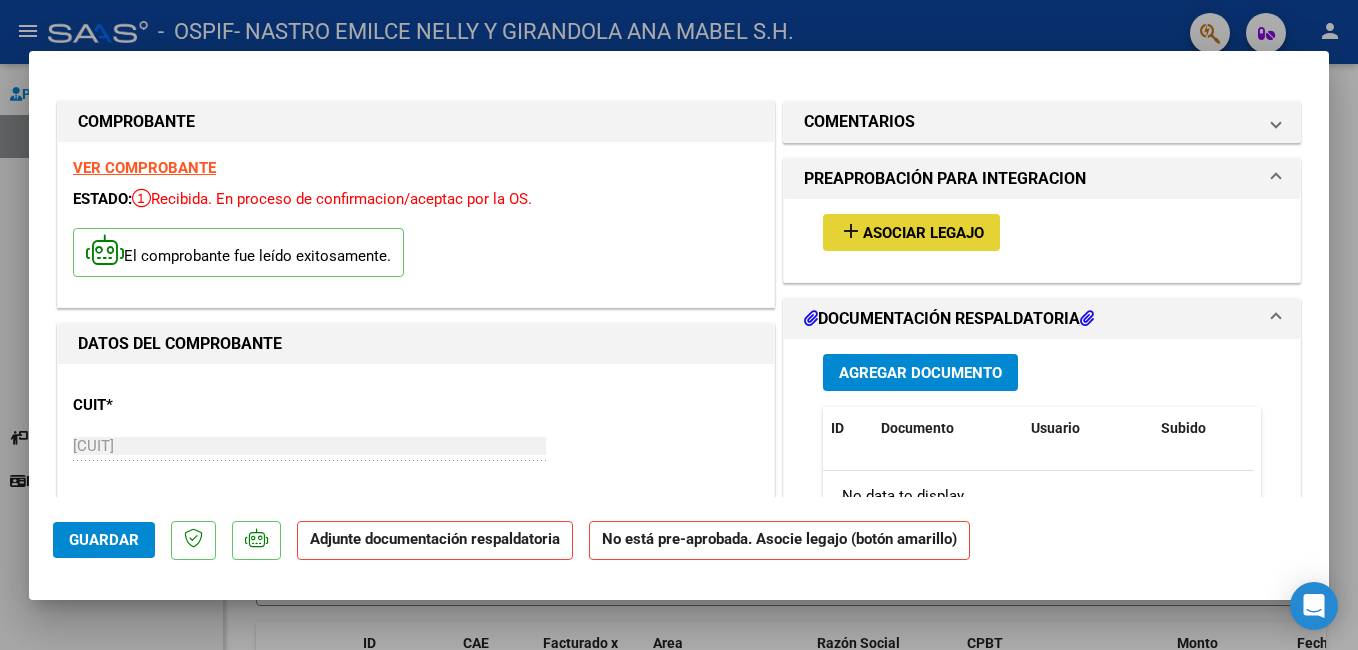 click on "Asociar Legajo" at bounding box center (923, 233) 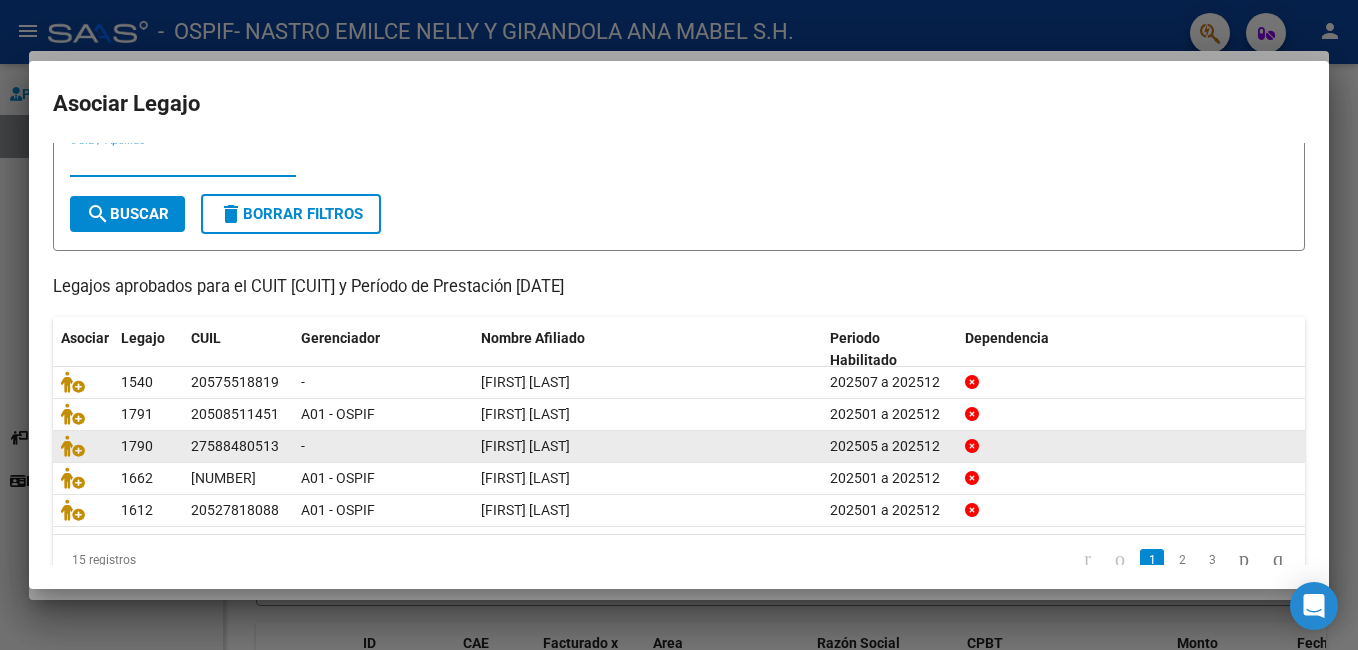 scroll, scrollTop: 103, scrollLeft: 0, axis: vertical 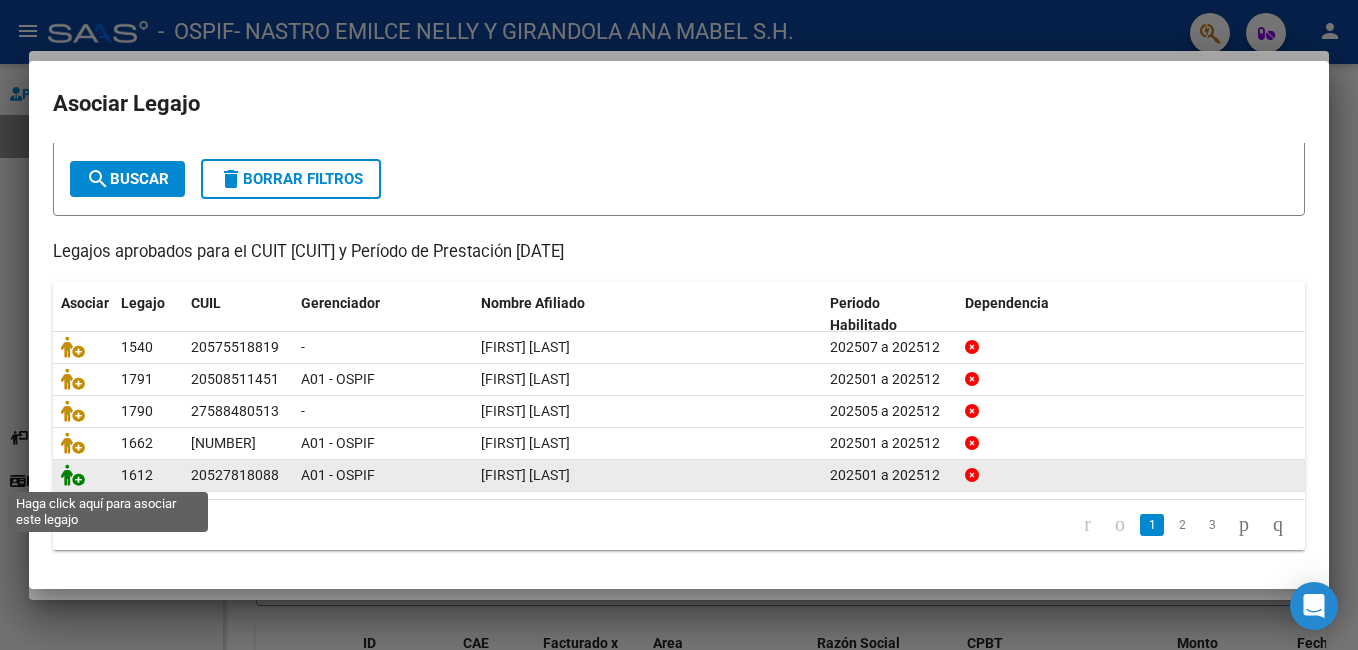 click 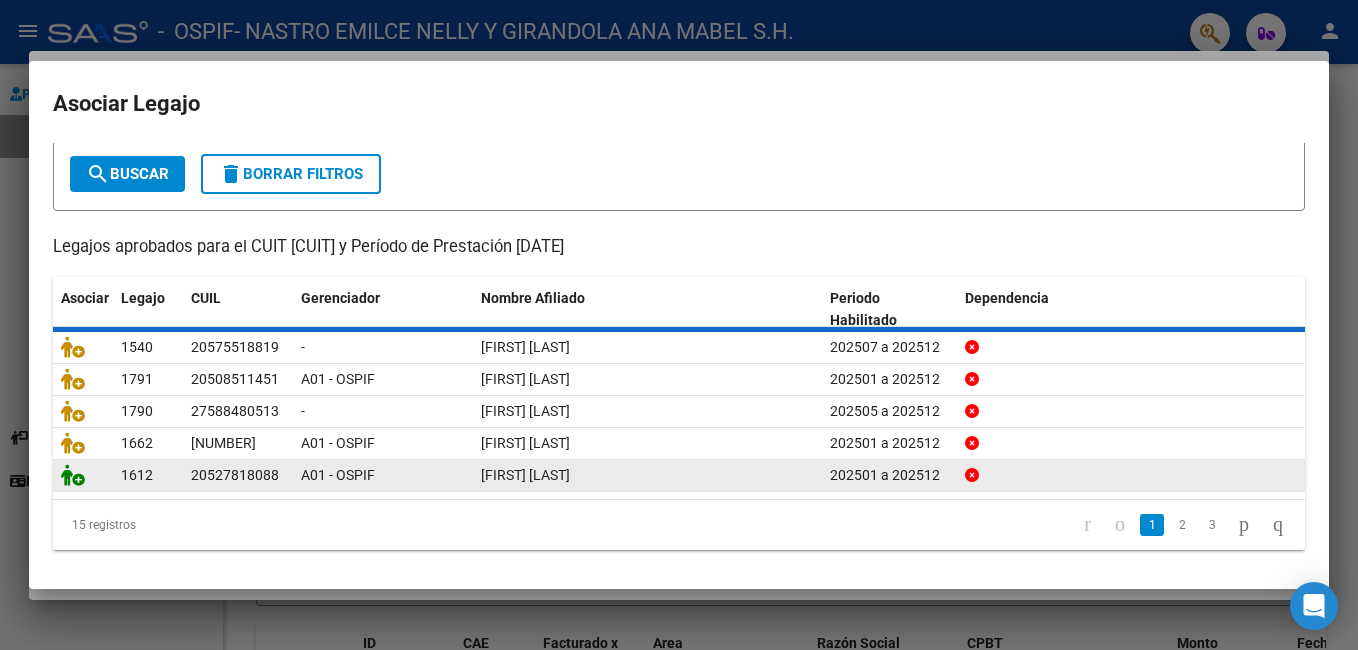 scroll, scrollTop: 0, scrollLeft: 0, axis: both 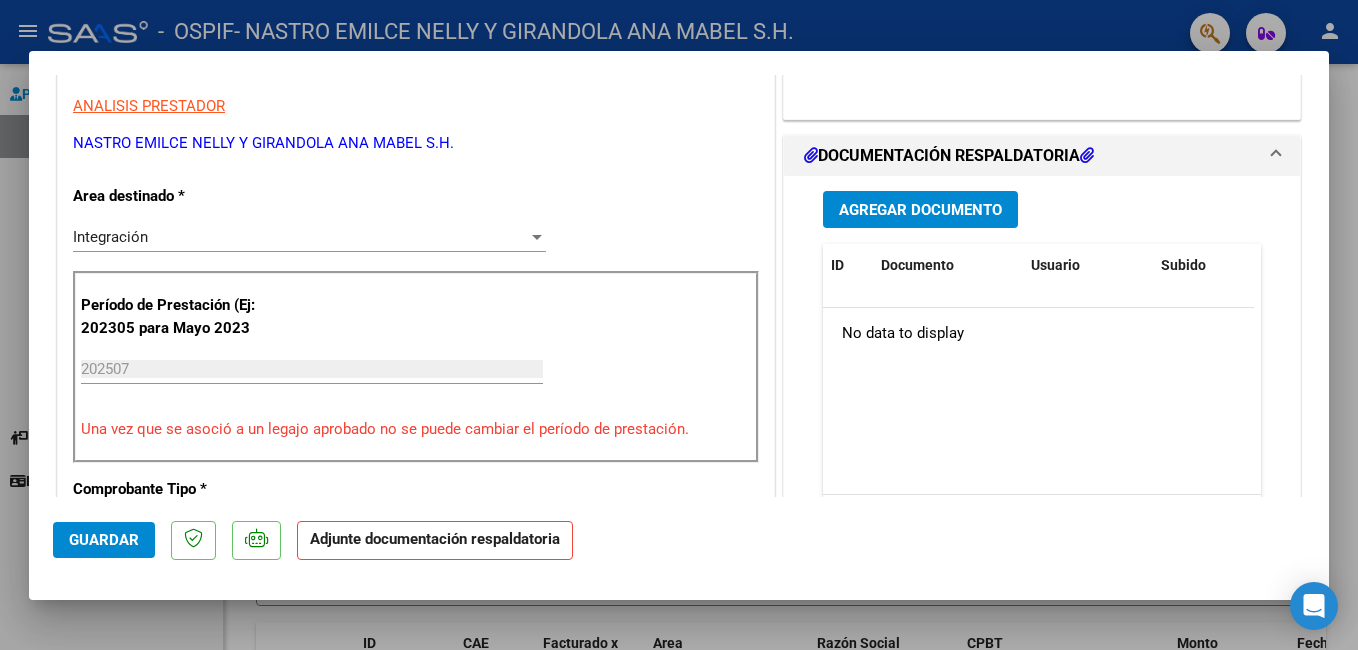 click on "Agregar Documento" at bounding box center [920, 210] 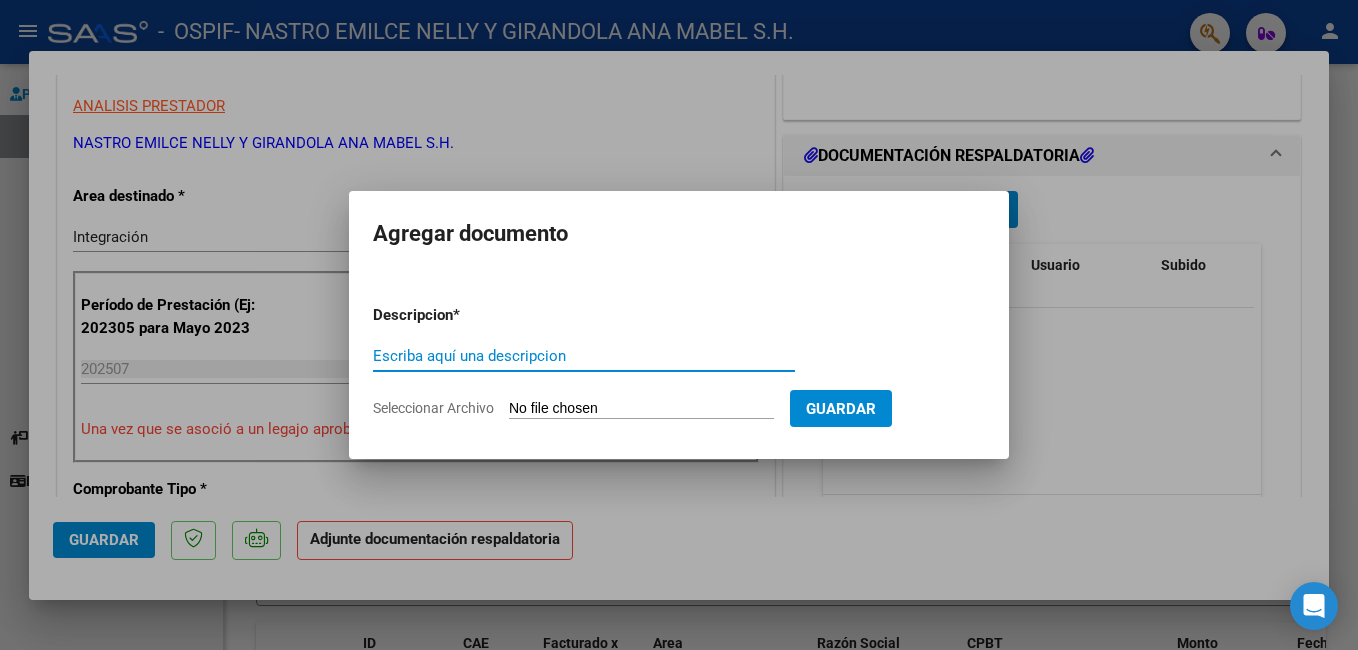 click on "Escriba aquí una descripcion" at bounding box center [584, 356] 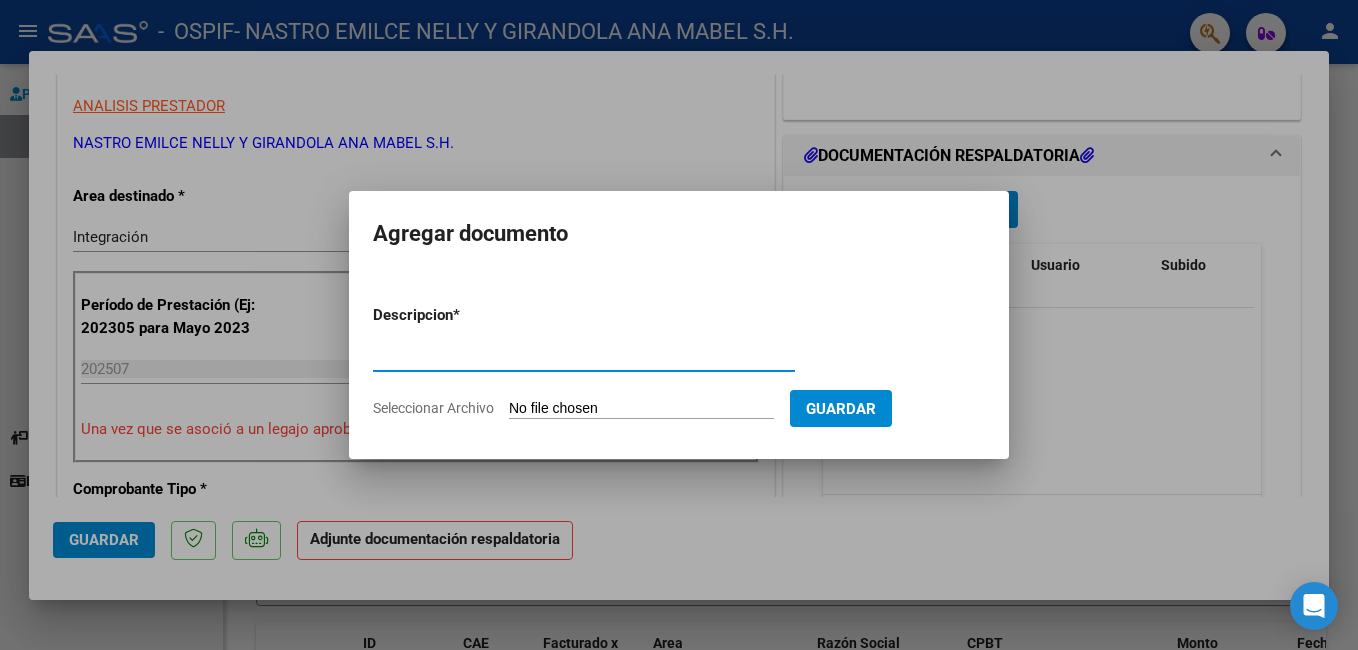 type on "planilla asistencia" 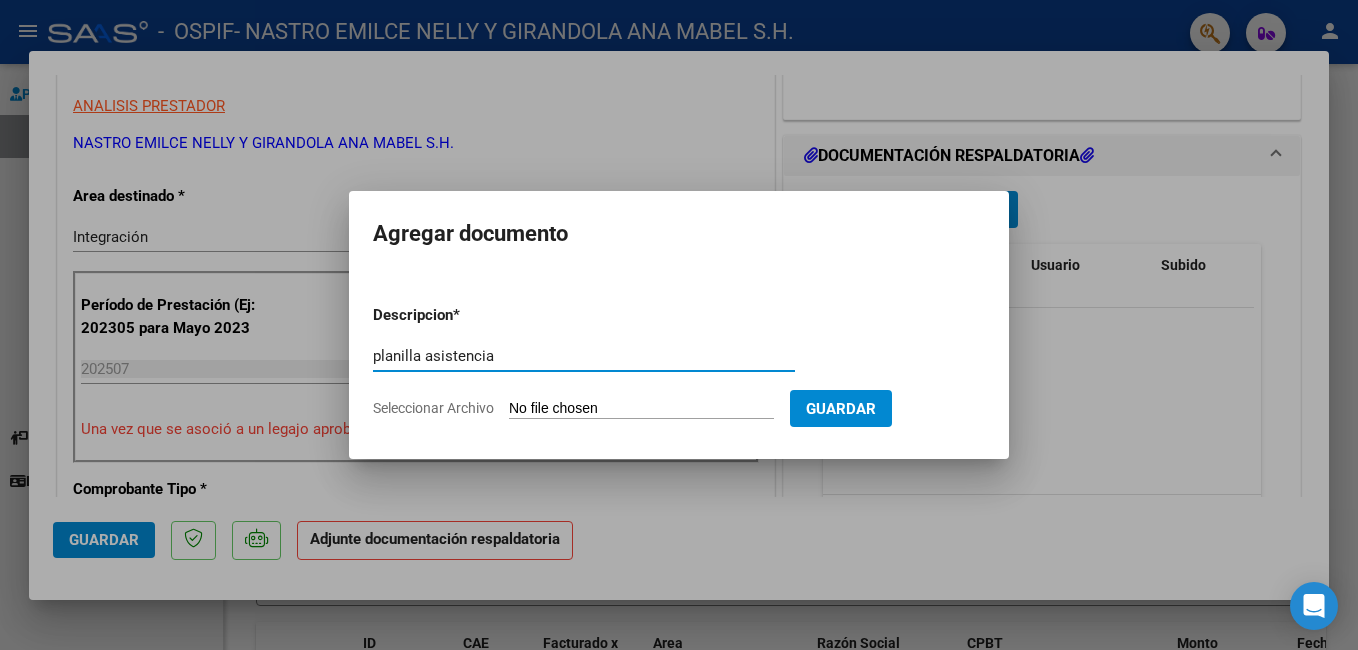 click on "Seleccionar Archivo" at bounding box center (641, 409) 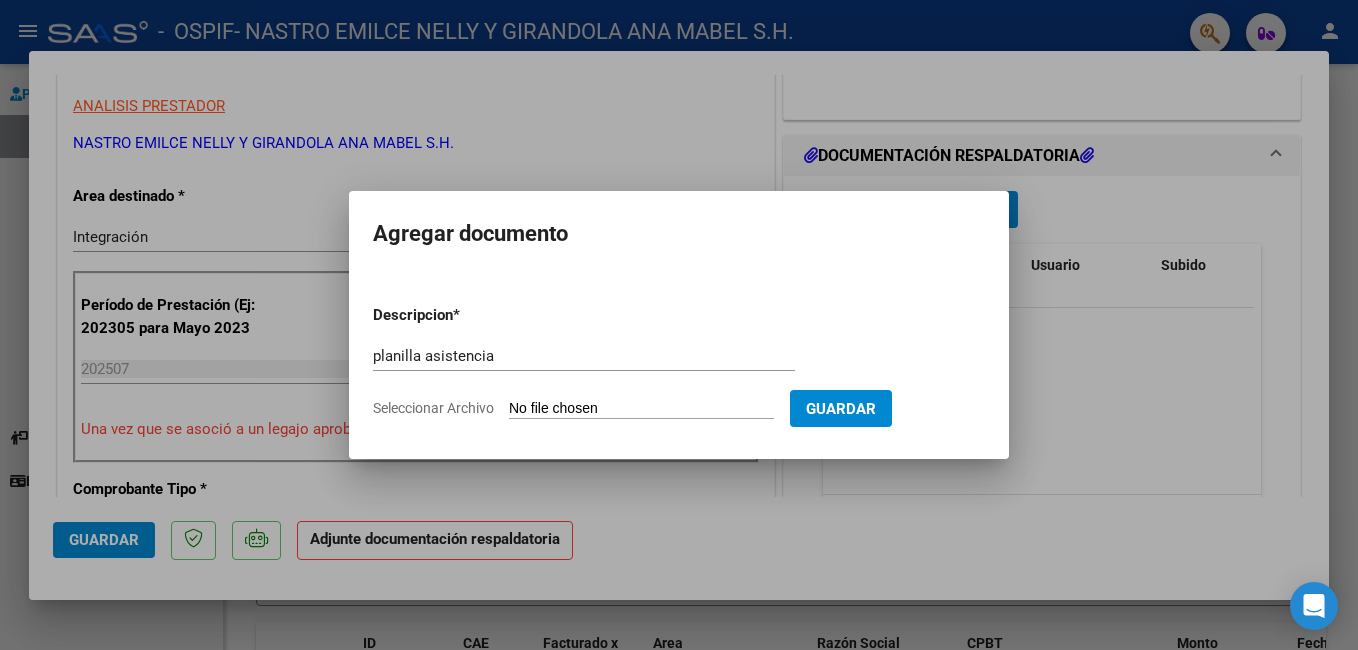 type on "C:\fakepath\ADJUNTOS JULIO 2025 [LAST] [FIRST].pdf" 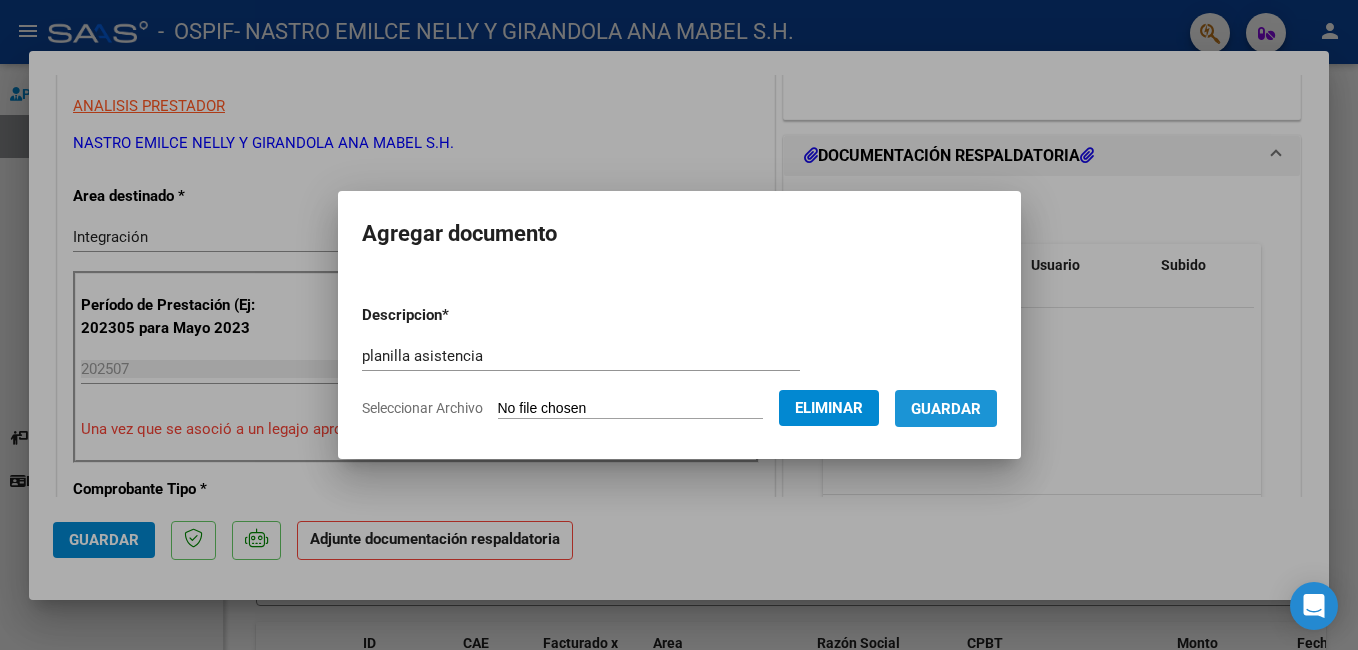 click on "Guardar" at bounding box center (946, 409) 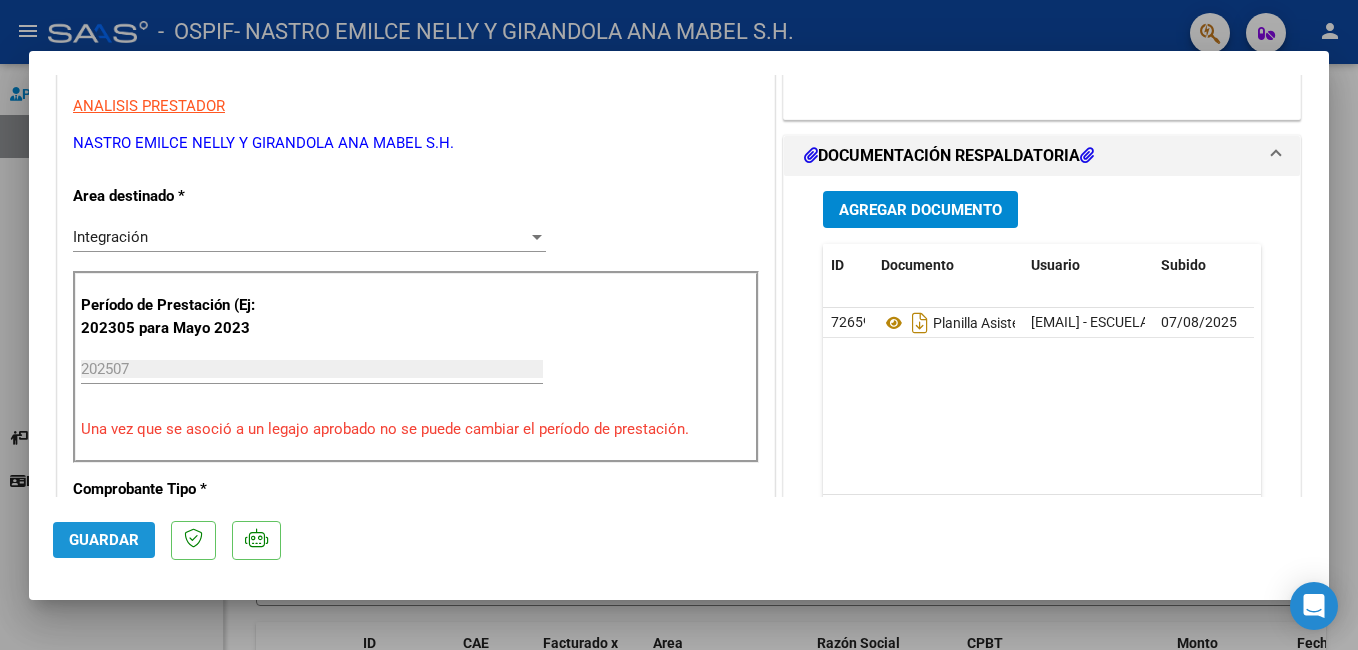click on "Guardar" 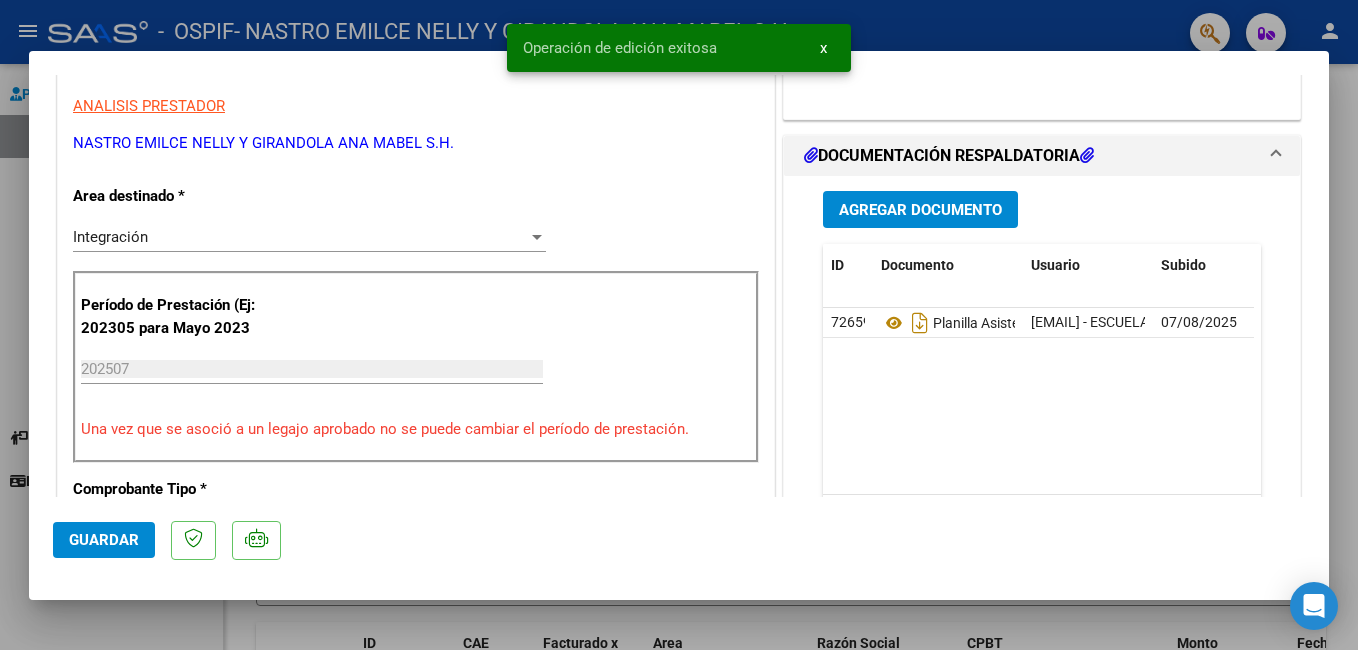 click at bounding box center [679, 325] 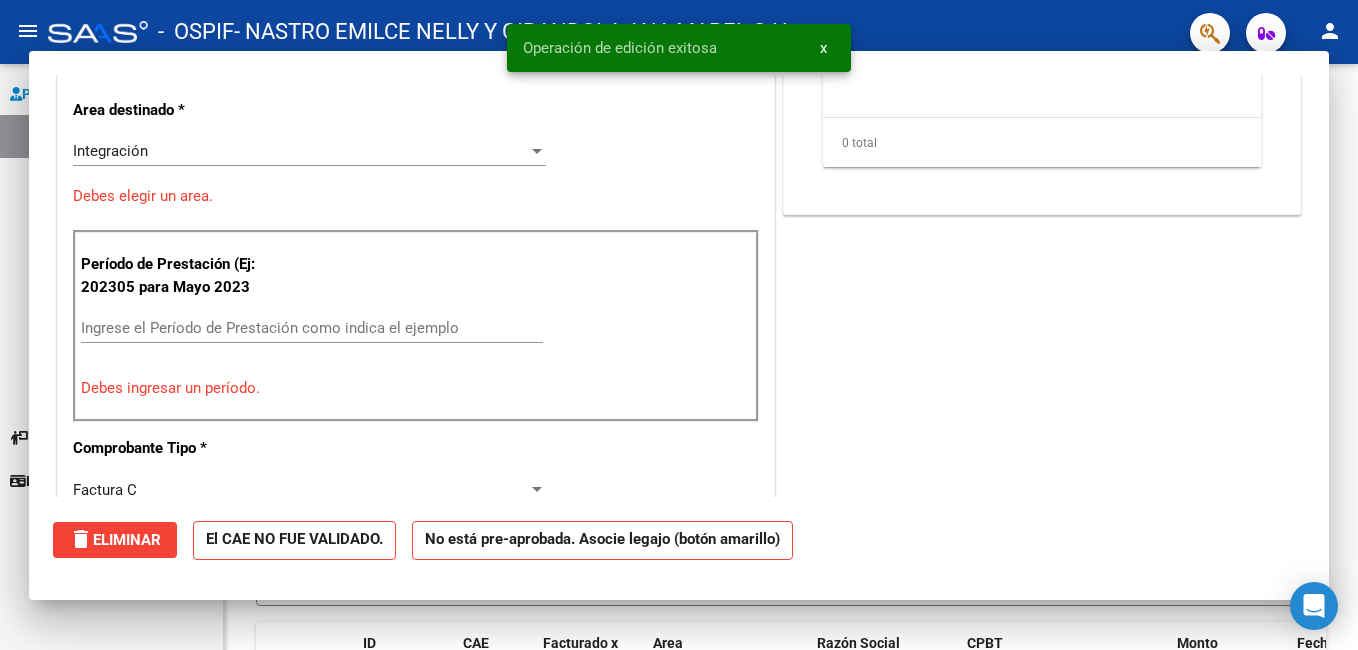 scroll, scrollTop: 339, scrollLeft: 0, axis: vertical 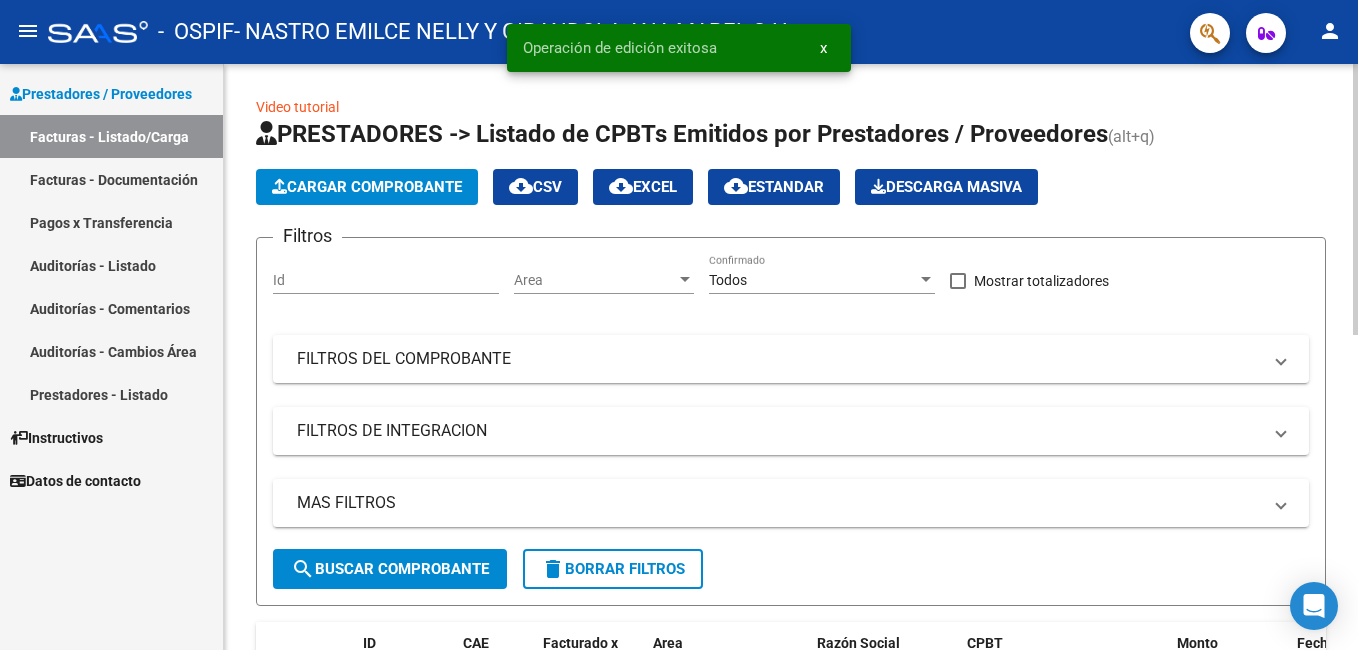 click on "Cargar Comprobante" 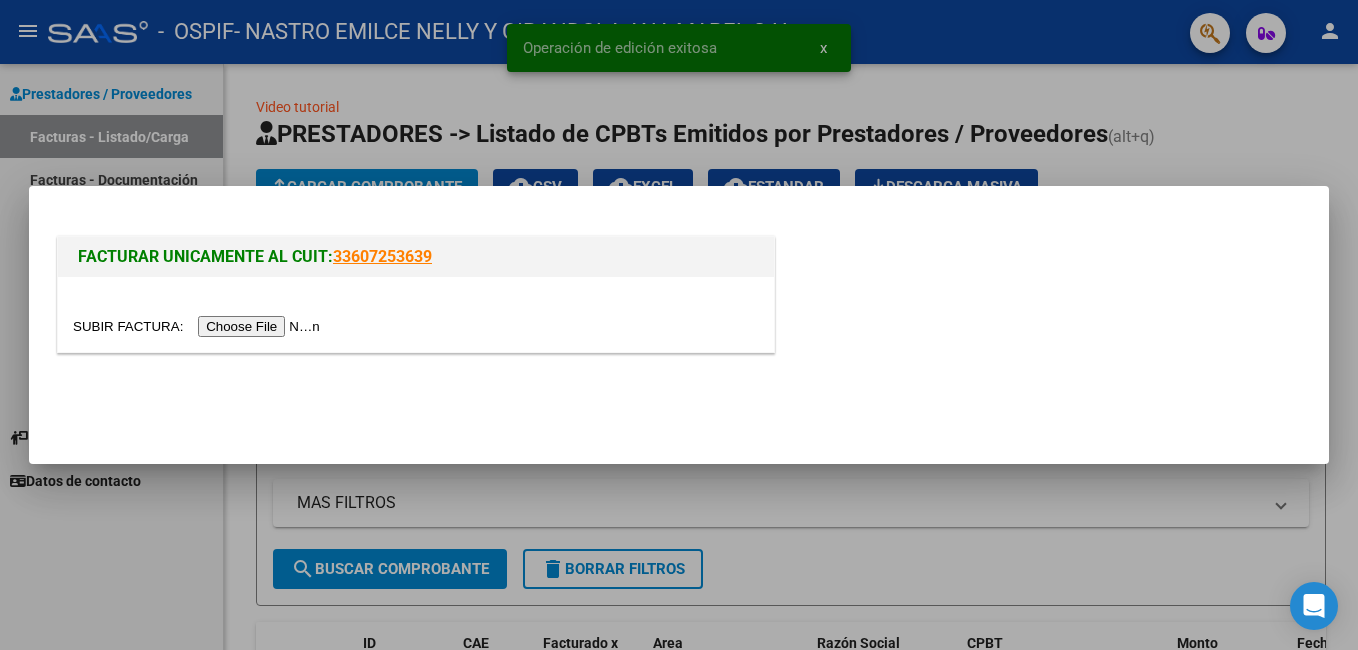 click at bounding box center [199, 326] 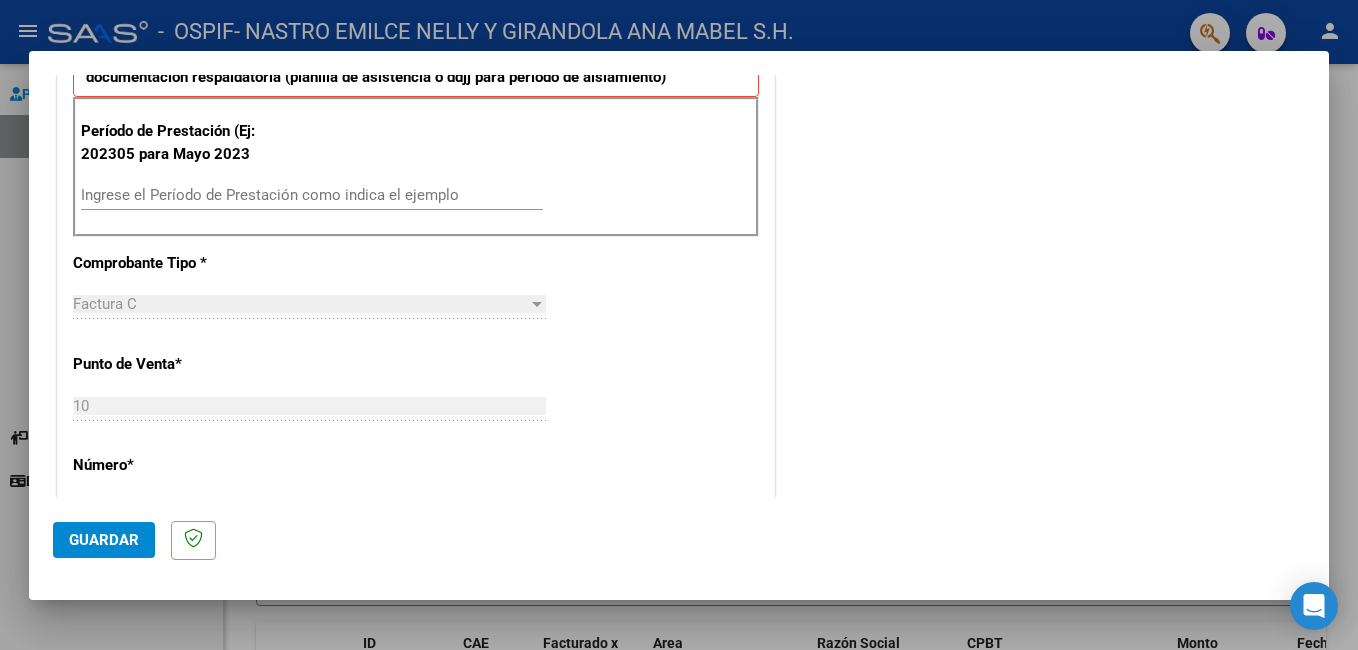 scroll, scrollTop: 600, scrollLeft: 0, axis: vertical 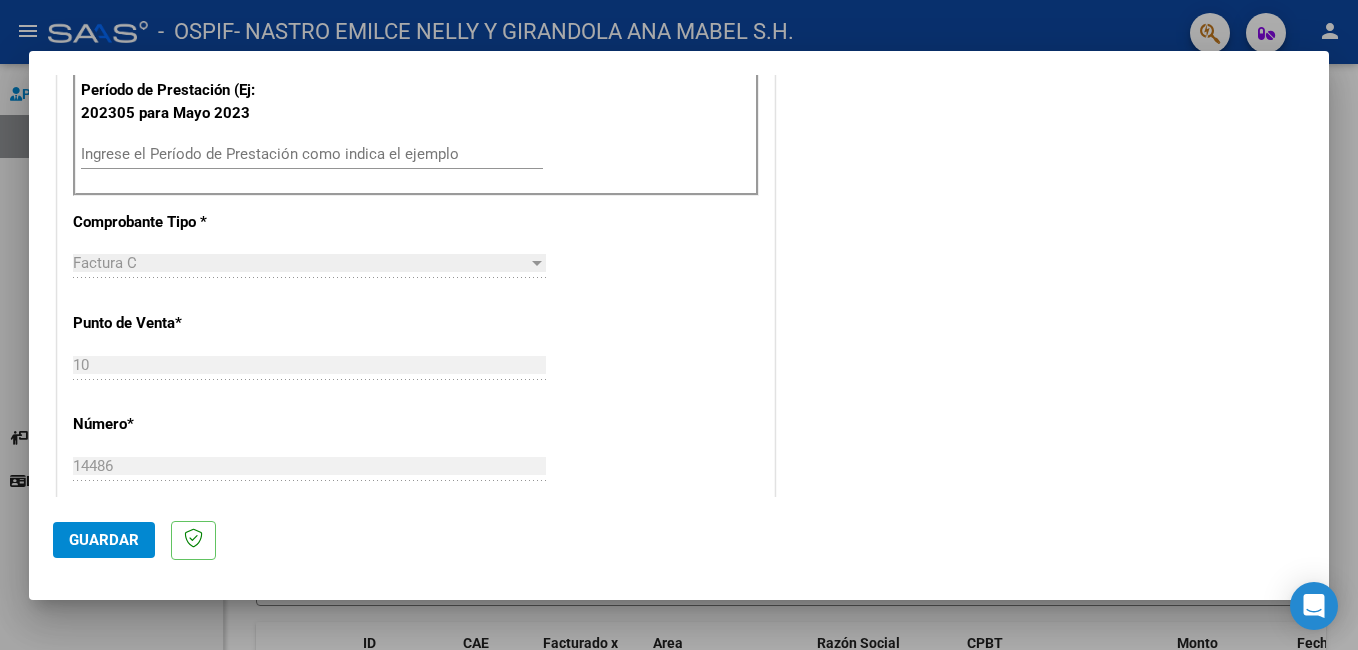drag, startPoint x: 183, startPoint y: 153, endPoint x: 204, endPoint y: 153, distance: 21 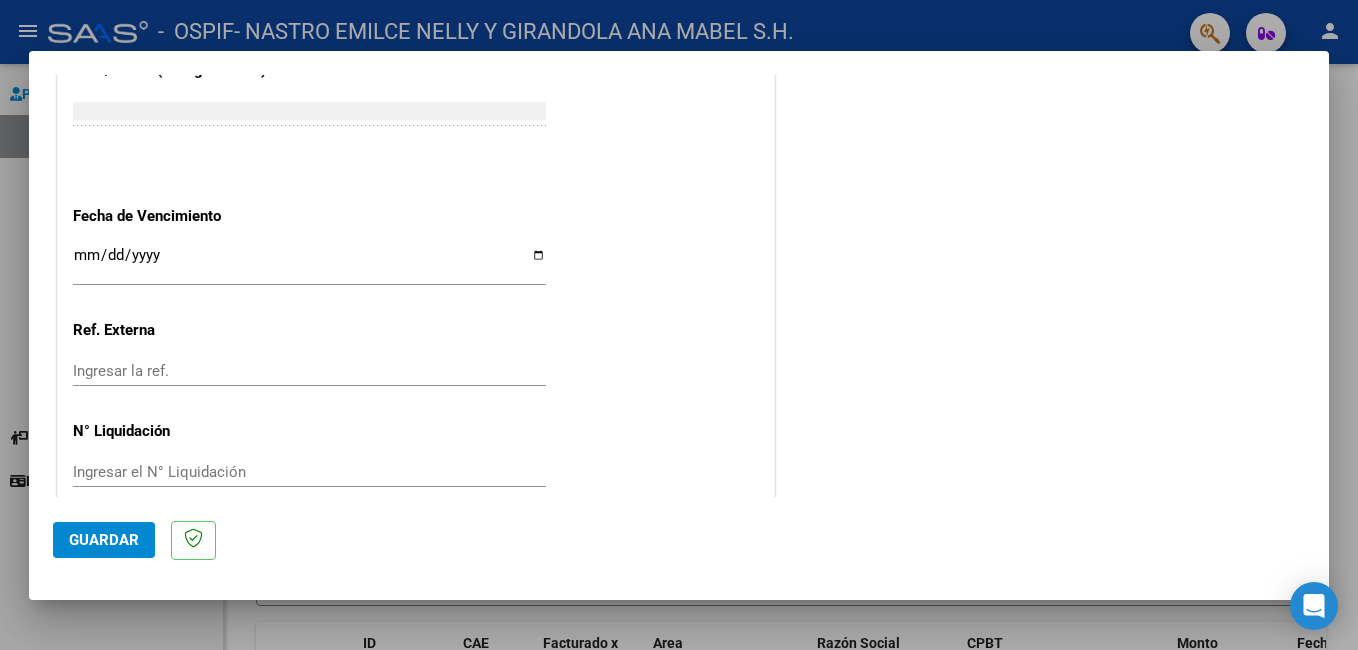 scroll, scrollTop: 1300, scrollLeft: 0, axis: vertical 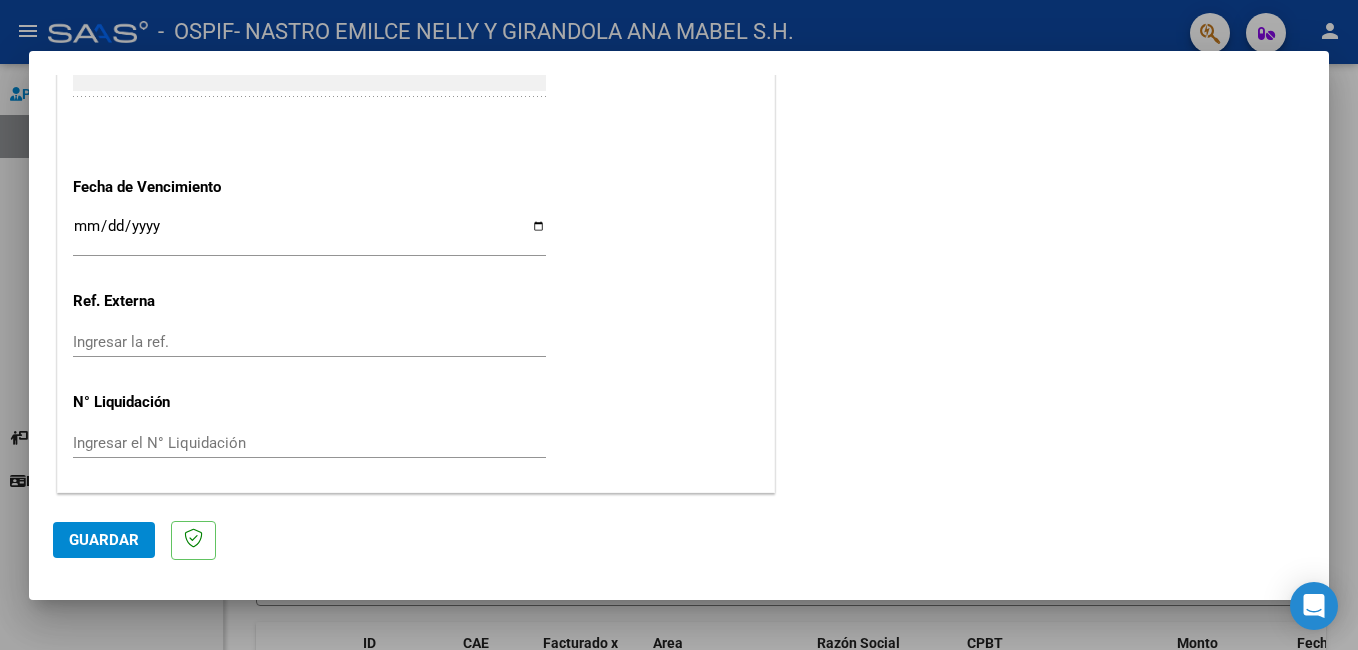 type on "202507" 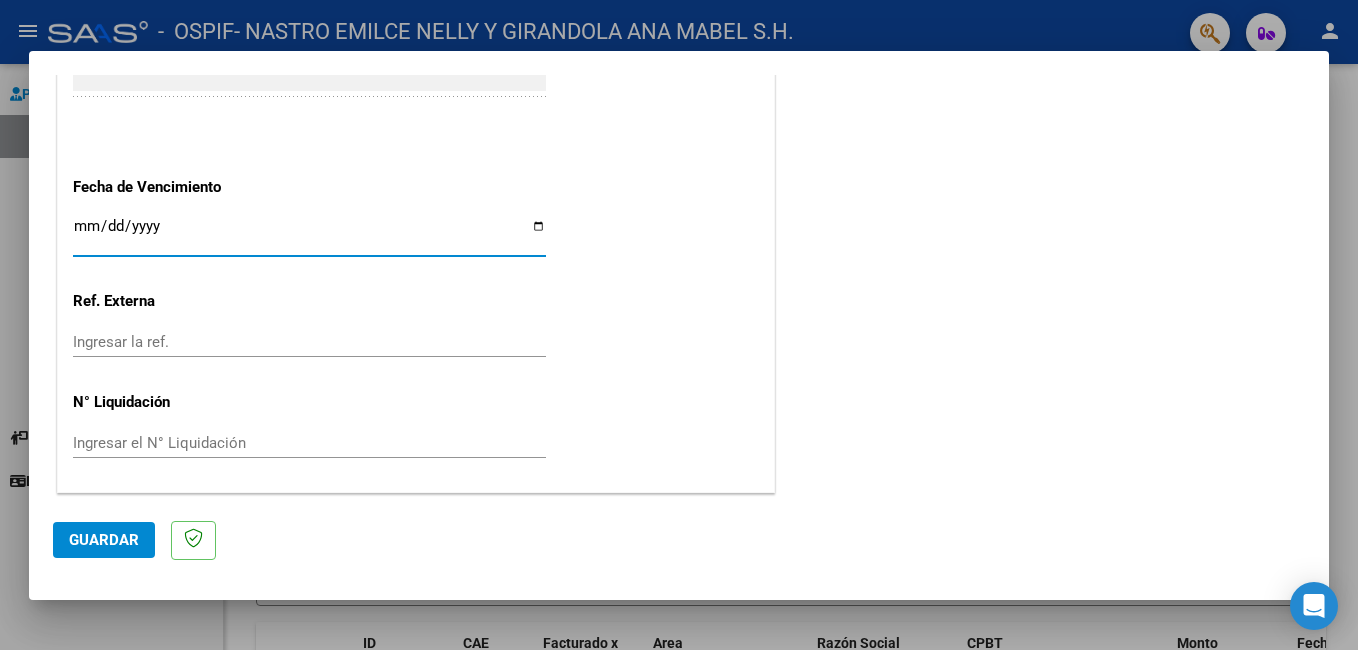 click on "Ingresar la fecha" at bounding box center [309, 234] 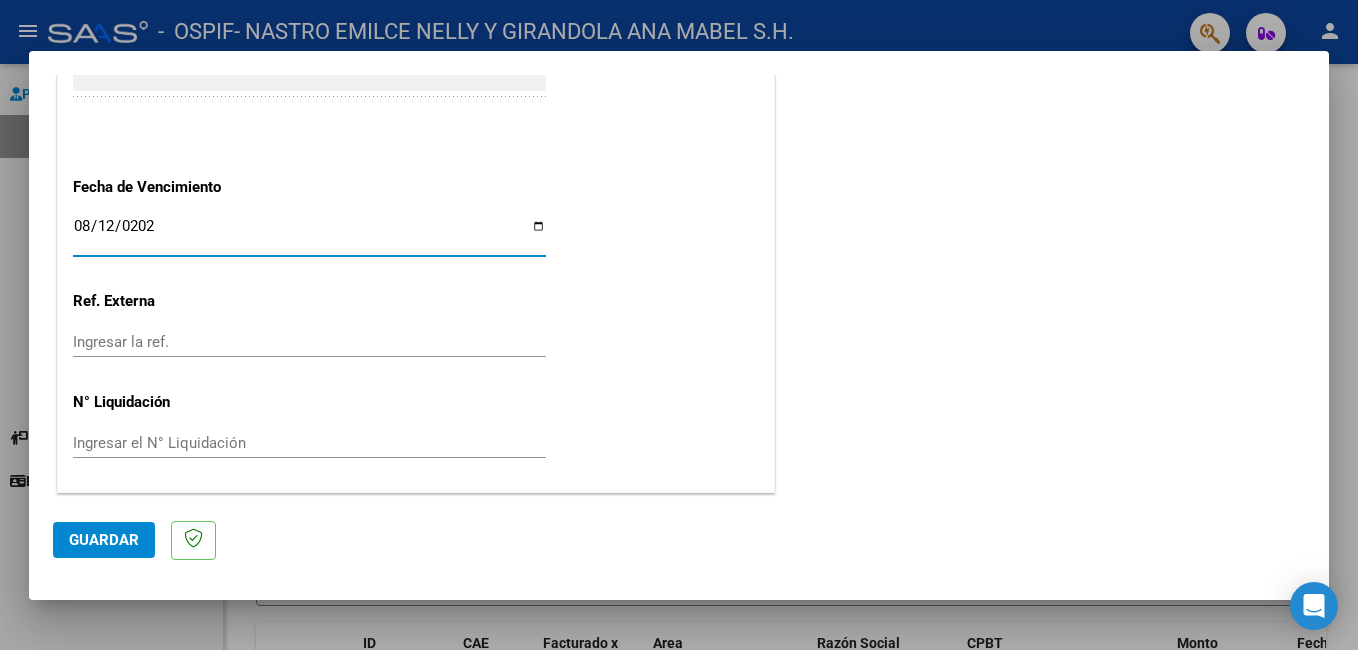 type on "2025-08-12" 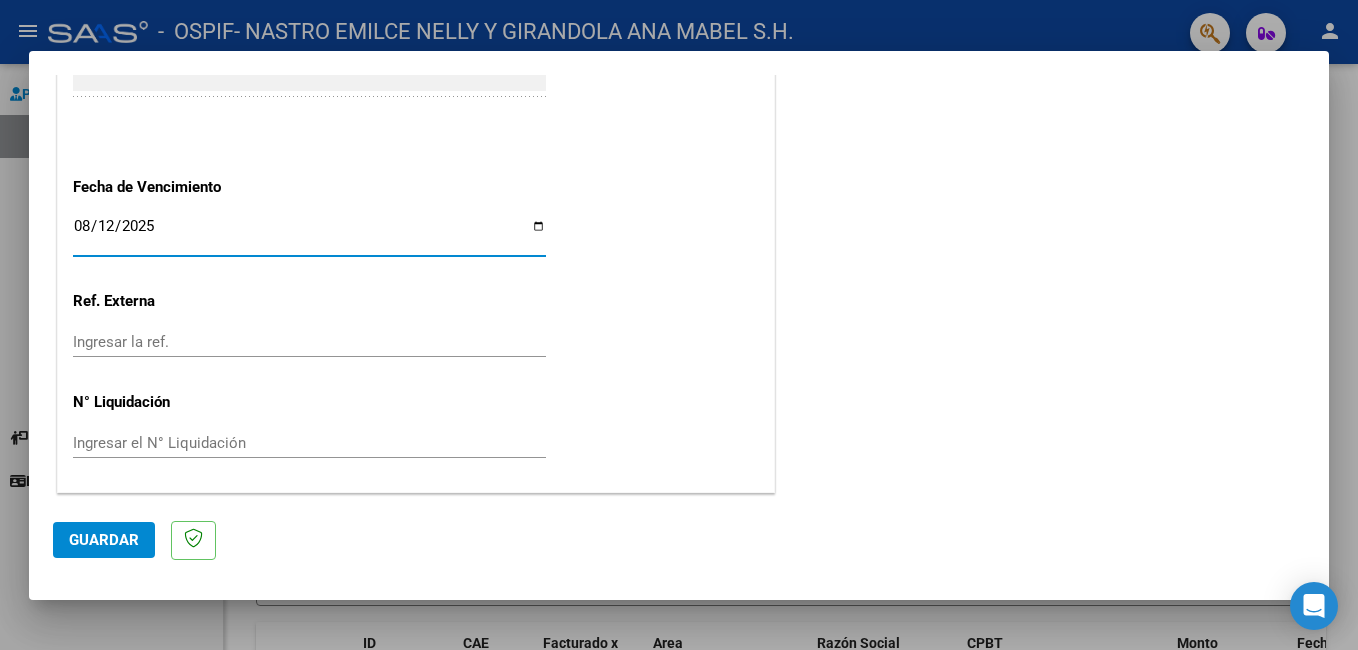 click on "Guardar" 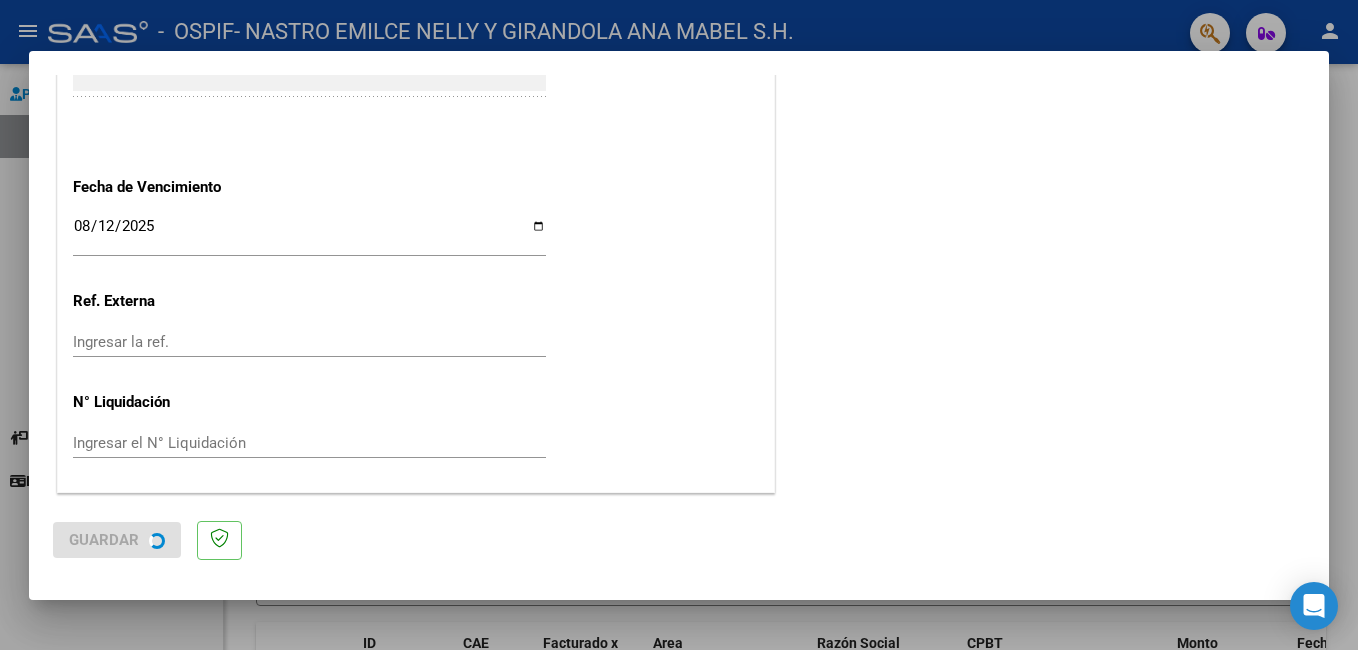 scroll, scrollTop: 0, scrollLeft: 0, axis: both 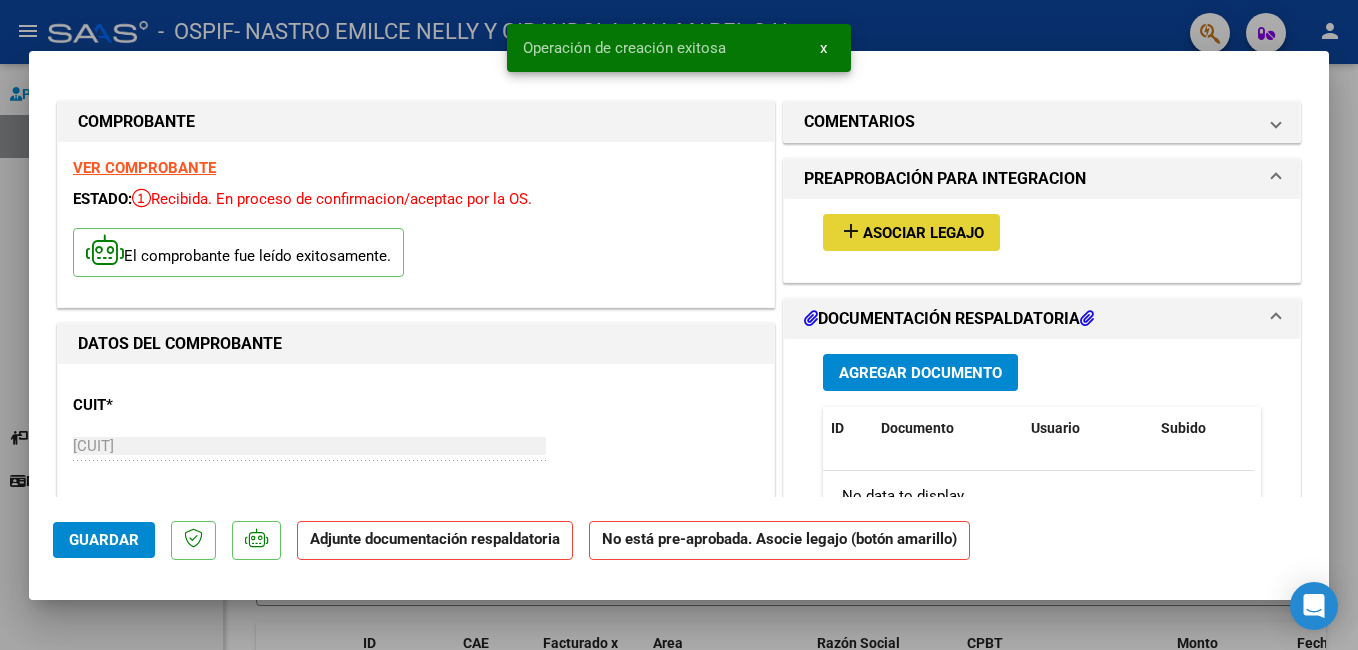 click on "Asociar Legajo" at bounding box center [923, 233] 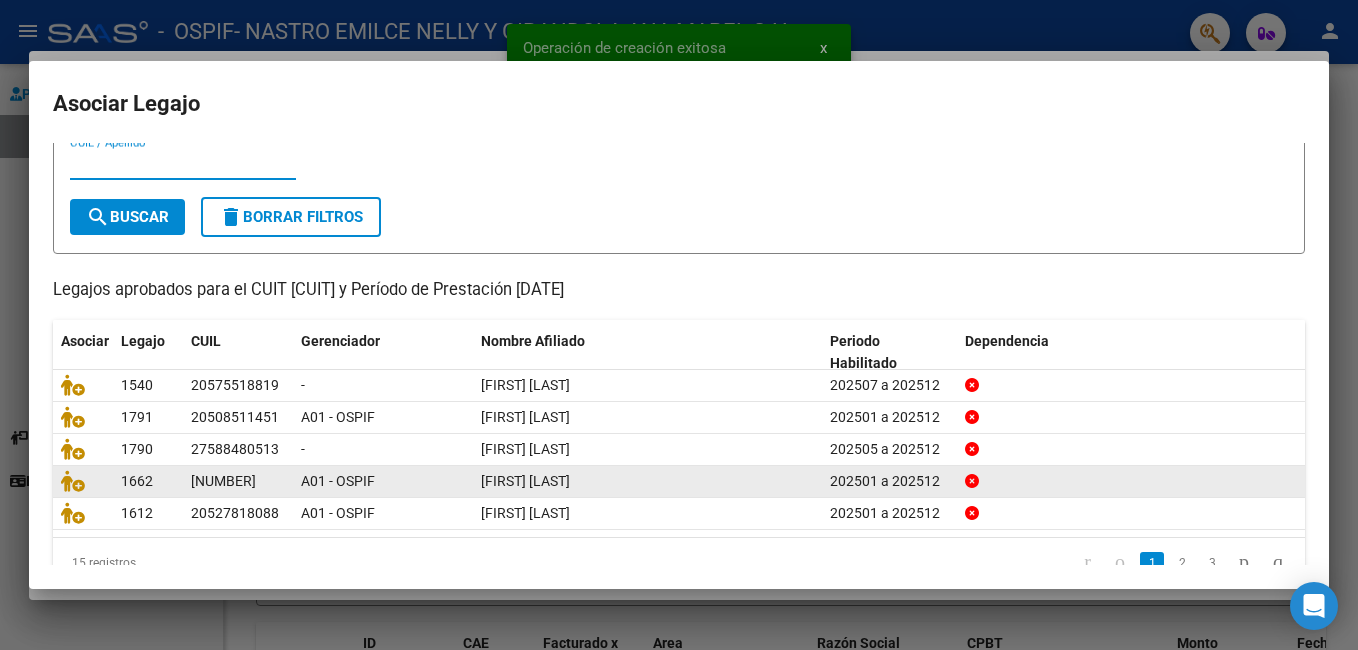 scroll, scrollTop: 103, scrollLeft: 0, axis: vertical 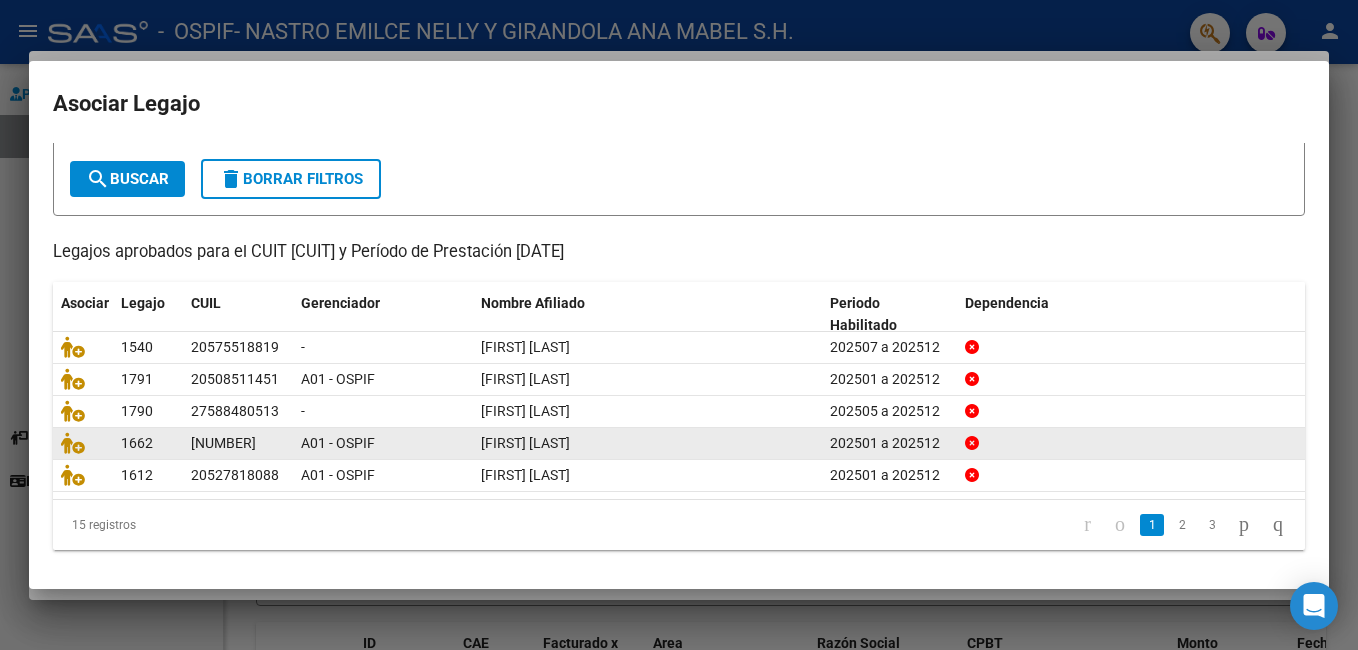 click on "2" 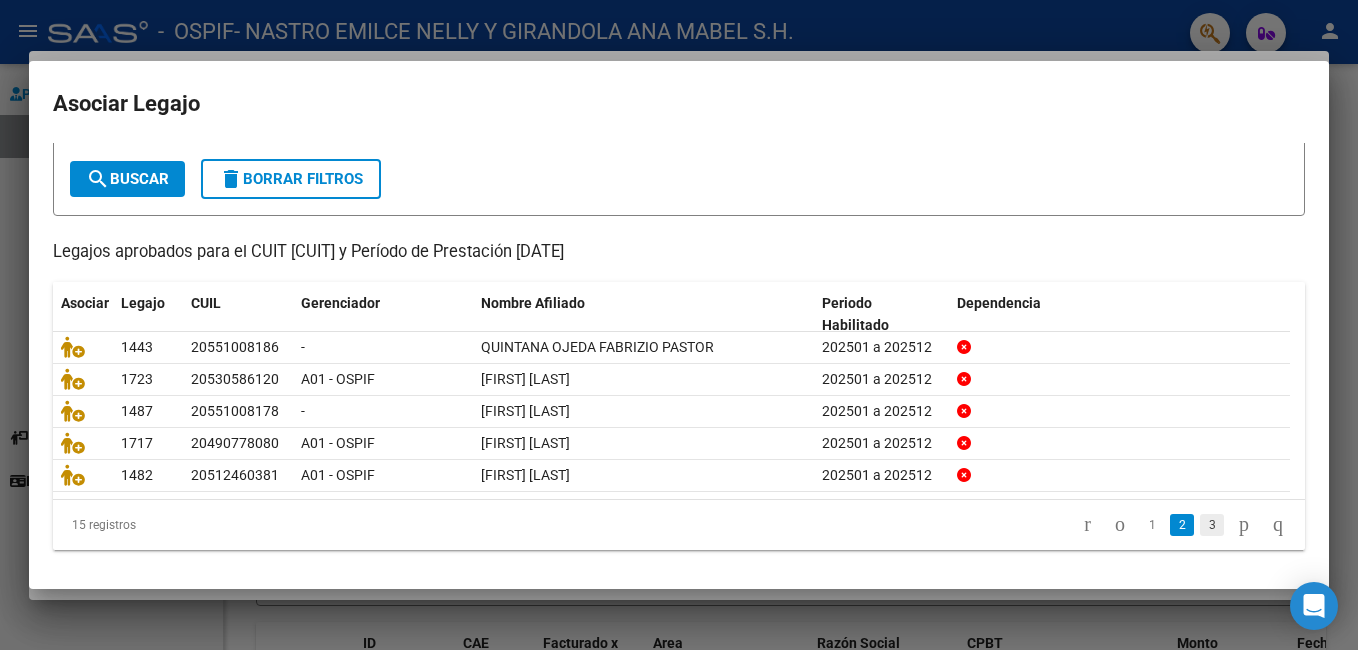 click on "3" 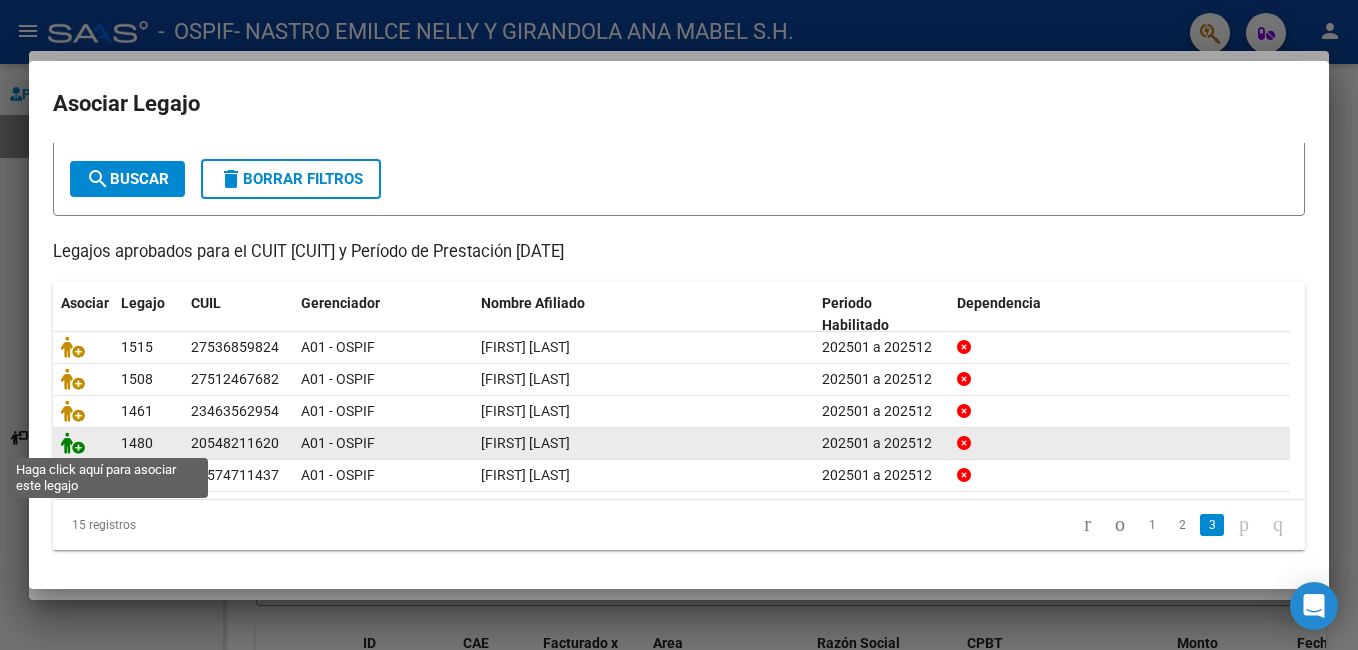 click 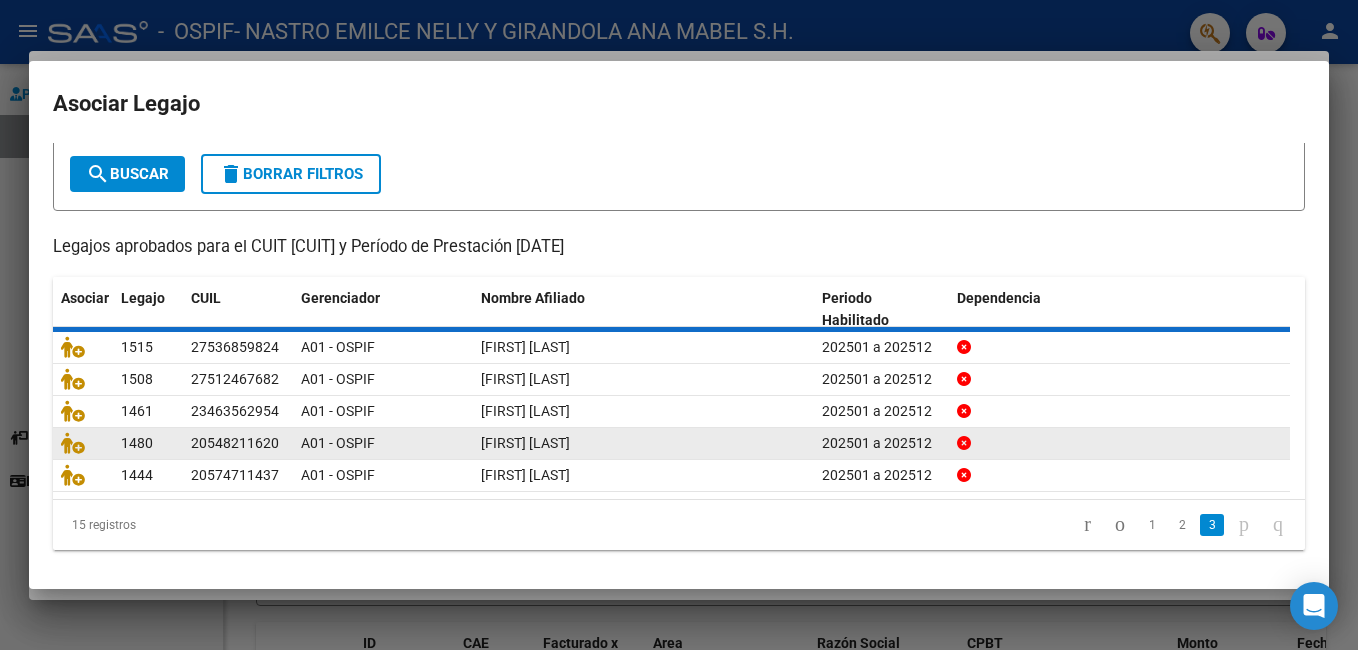 scroll, scrollTop: 0, scrollLeft: 0, axis: both 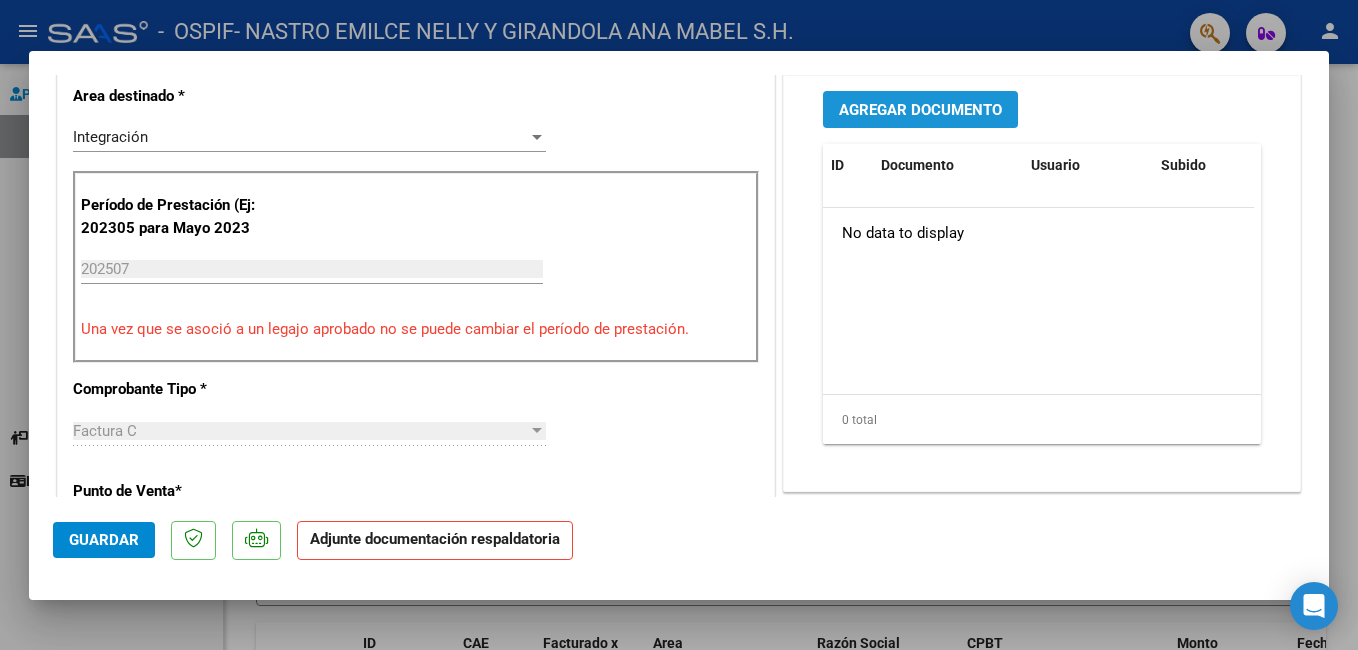 click on "Agregar Documento" at bounding box center [920, 110] 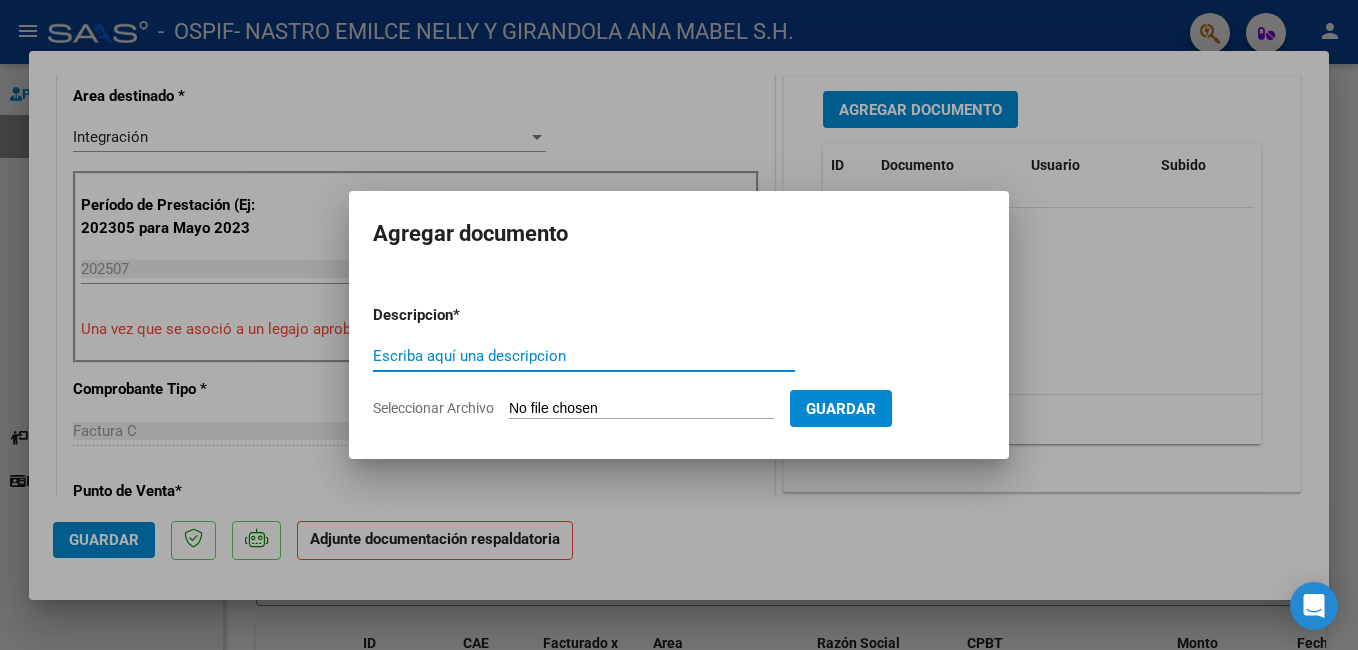 click on "Escriba aquí una descripcion" at bounding box center [584, 356] 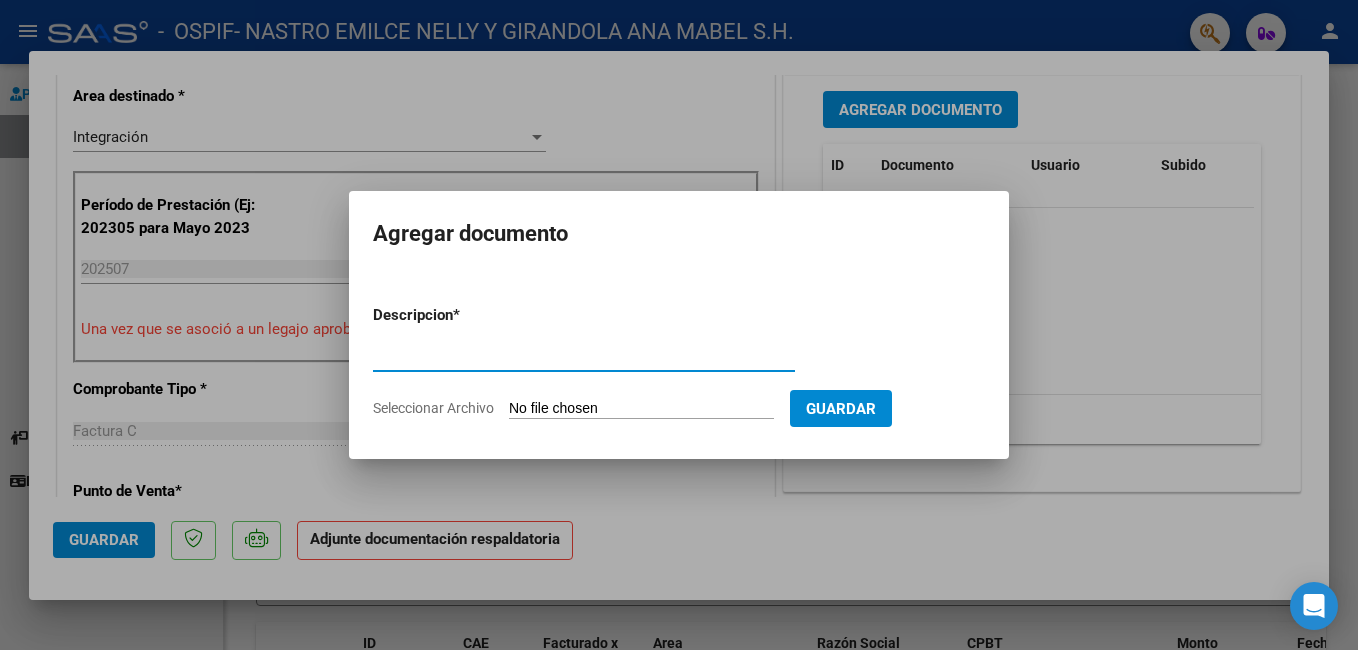 type on "planilla asistencia" 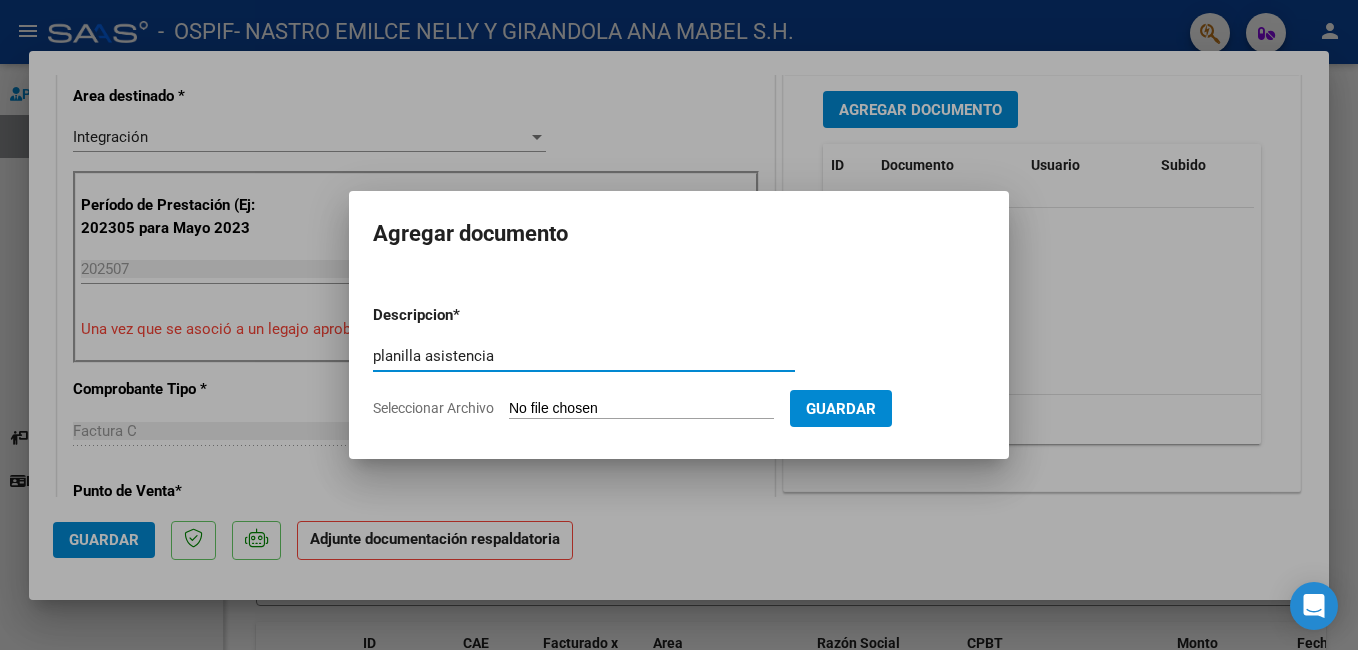 click on "Seleccionar Archivo" at bounding box center (641, 409) 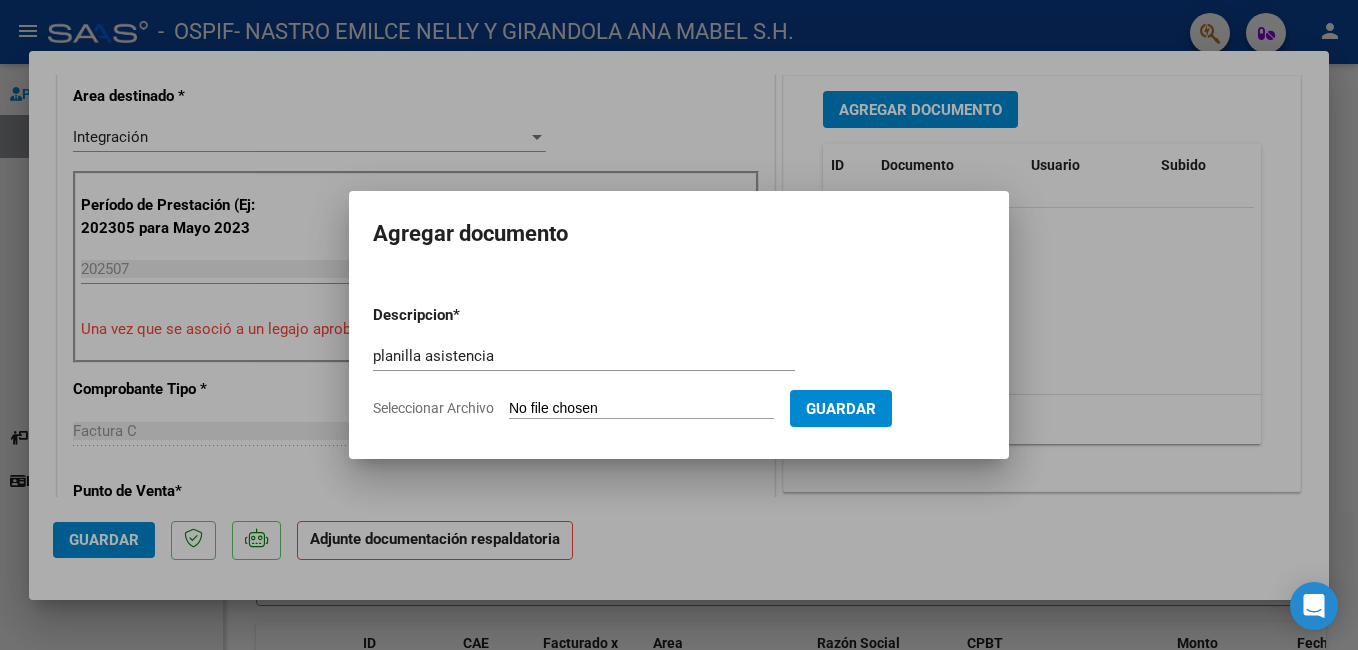 type on "C:\fakepath\ADJUNTOS JULIO 2025 [LAST] [FIRST].pdf" 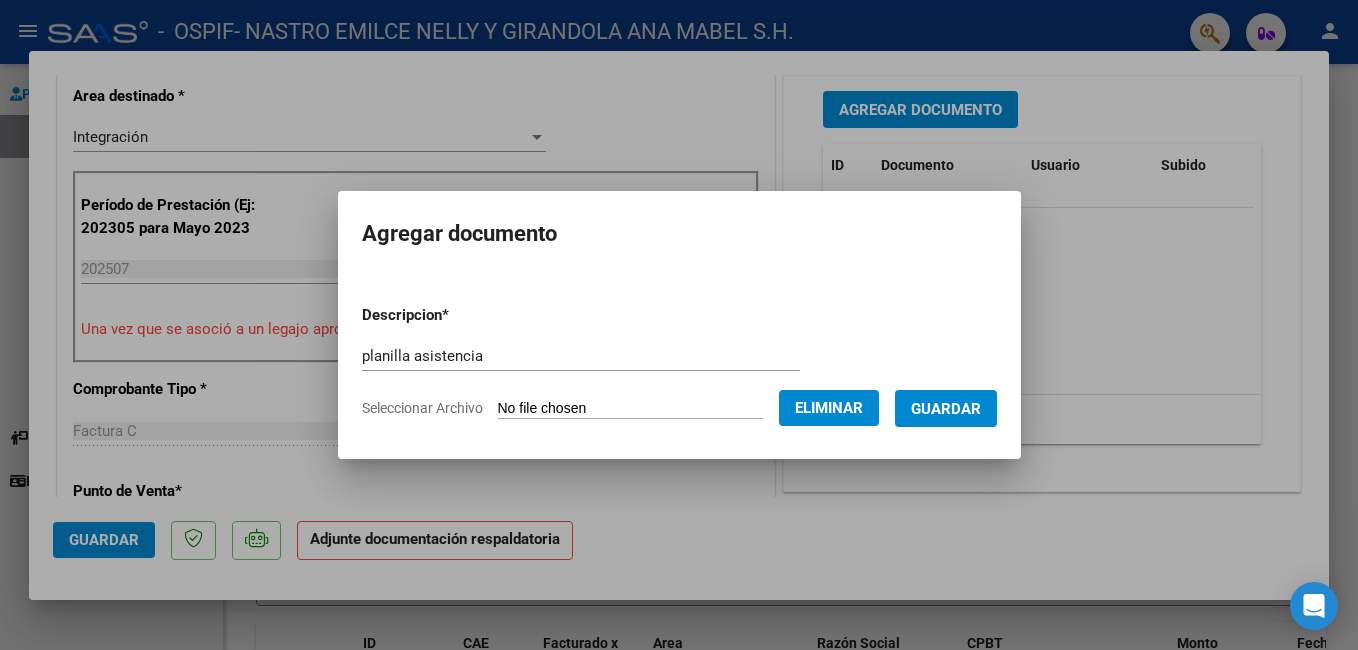 click on "Guardar" at bounding box center (946, 409) 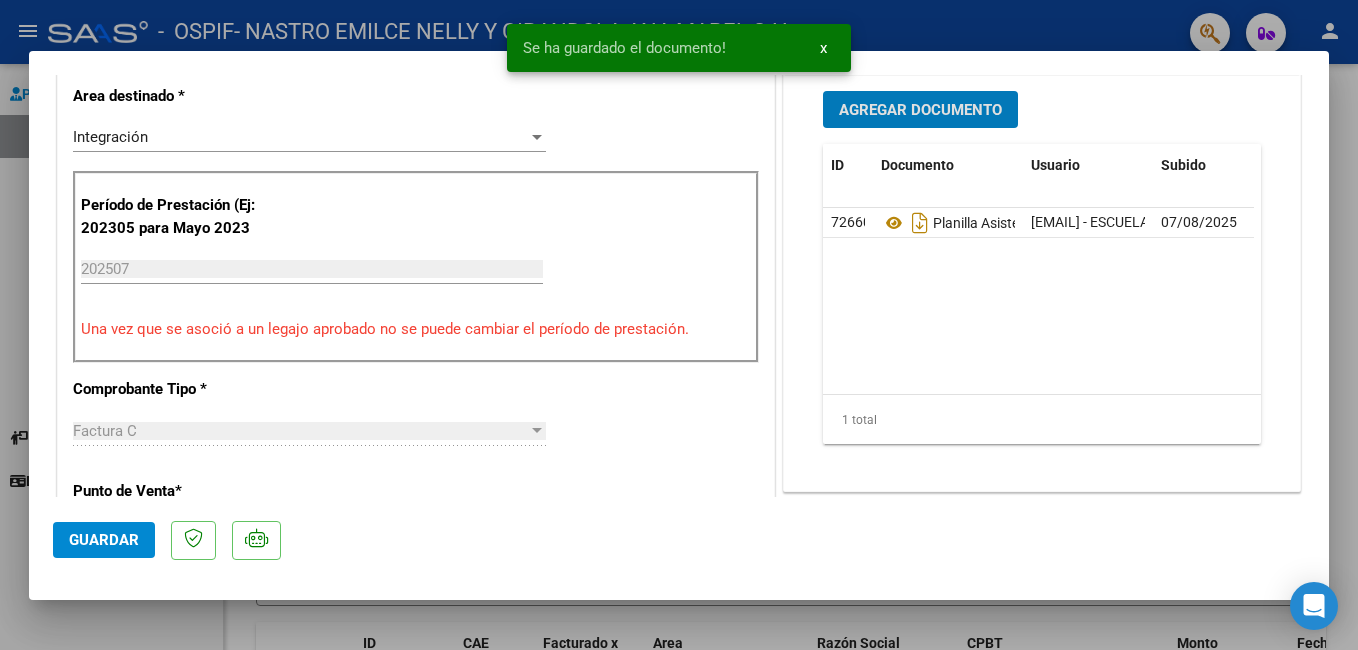 click on "Guardar" 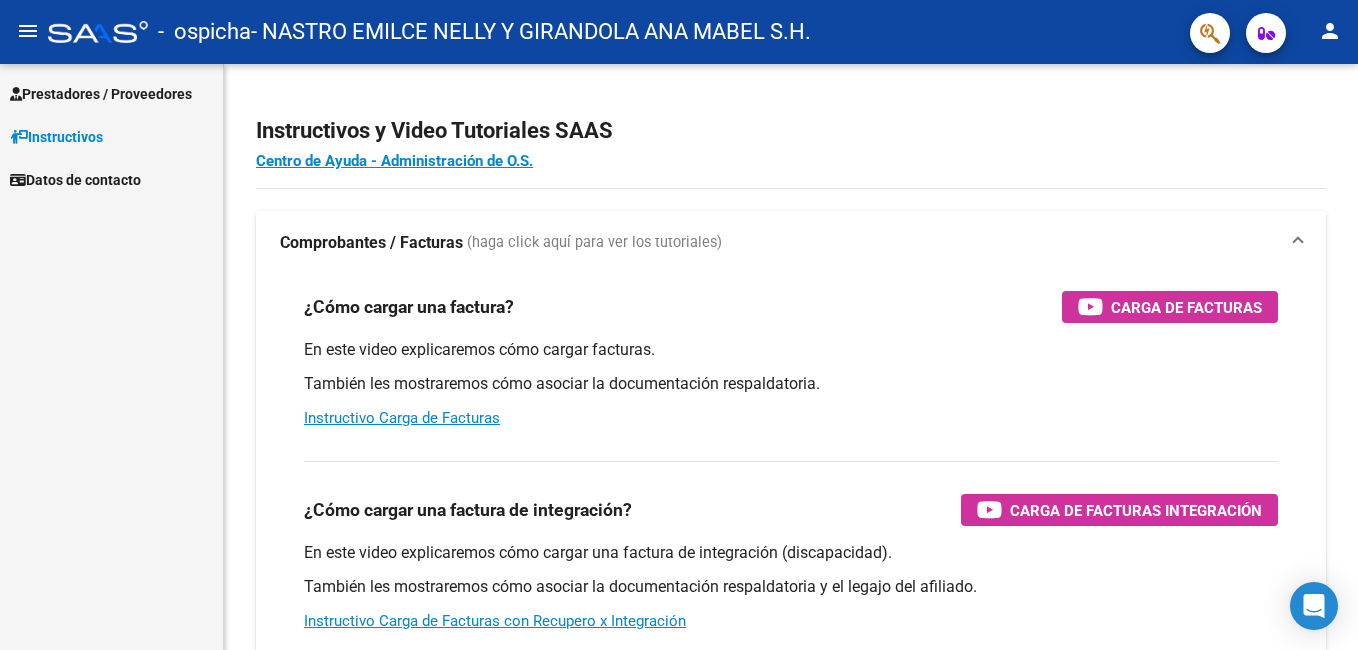 scroll, scrollTop: 0, scrollLeft: 0, axis: both 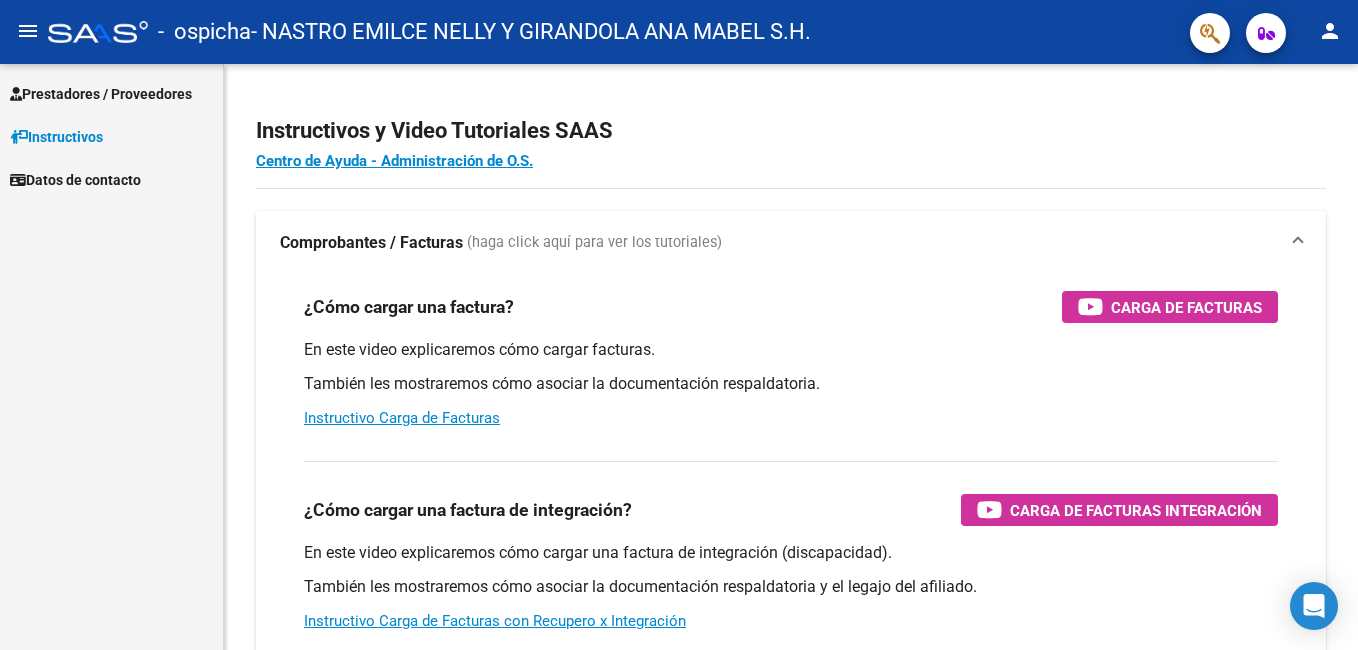 click on "Prestadores / Proveedores" at bounding box center (101, 94) 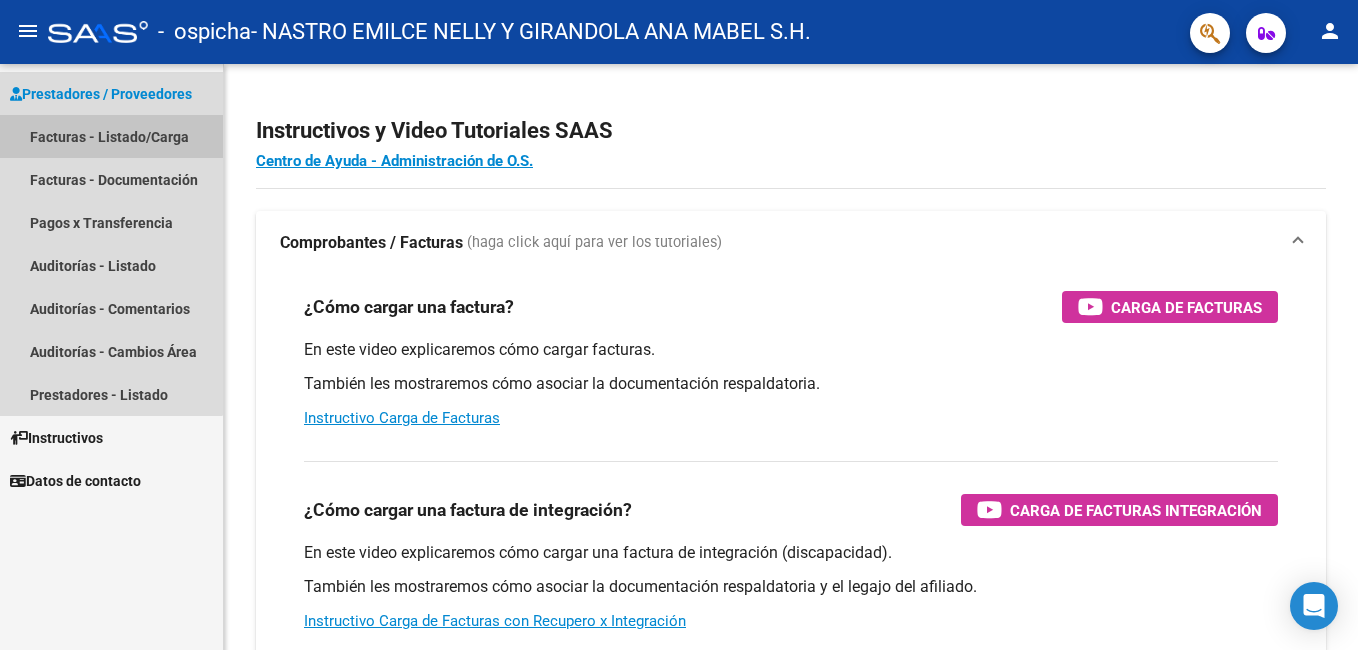 click on "Facturas - Listado/Carga" at bounding box center [111, 136] 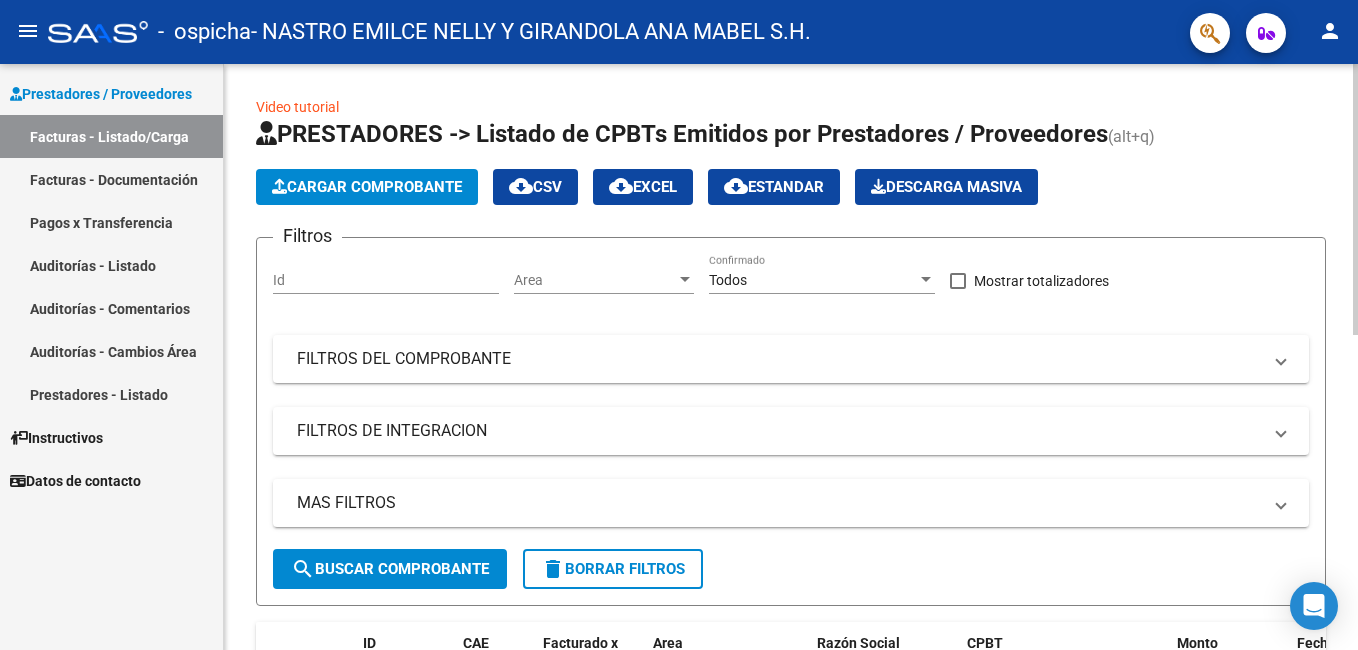 click on "Cargar Comprobante" 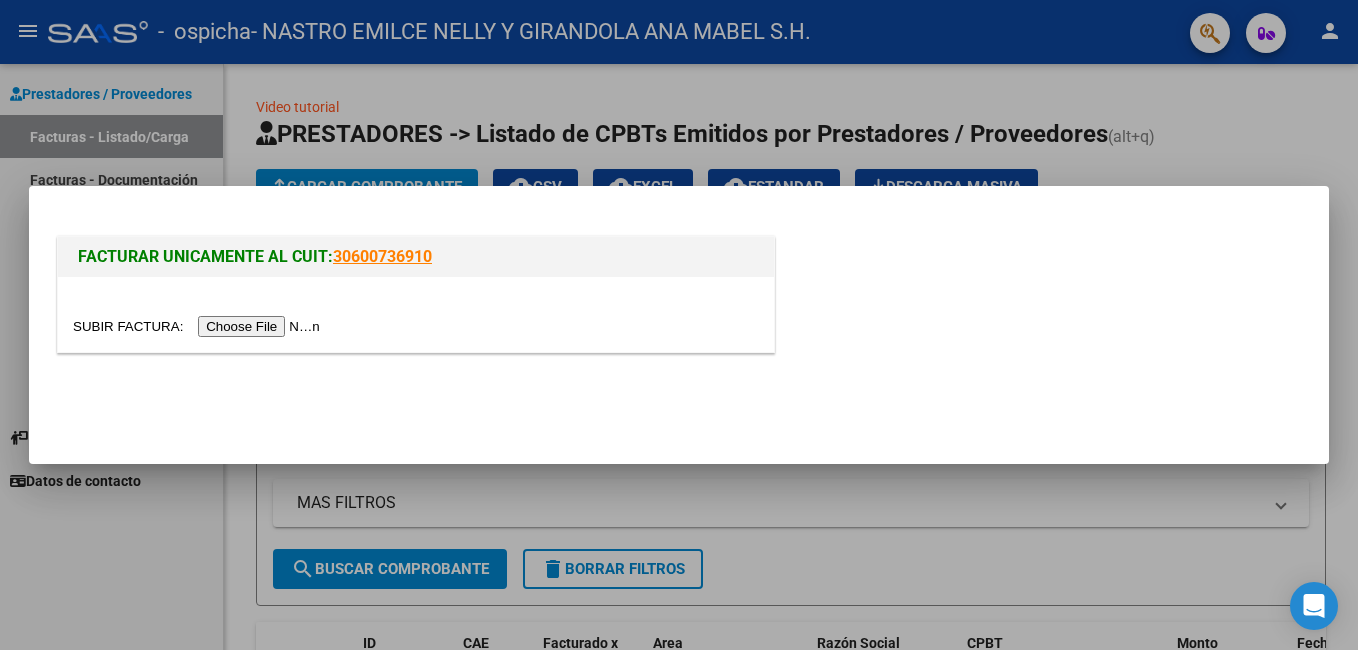 click at bounding box center [199, 326] 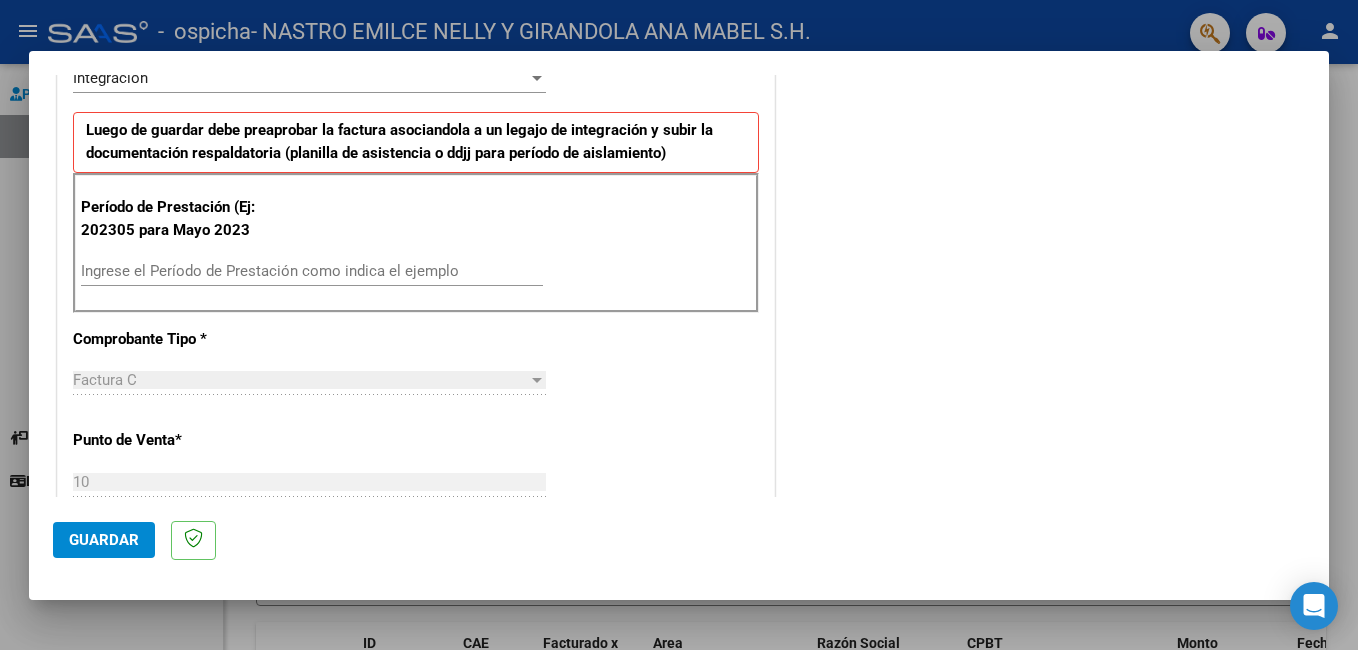 scroll, scrollTop: 500, scrollLeft: 0, axis: vertical 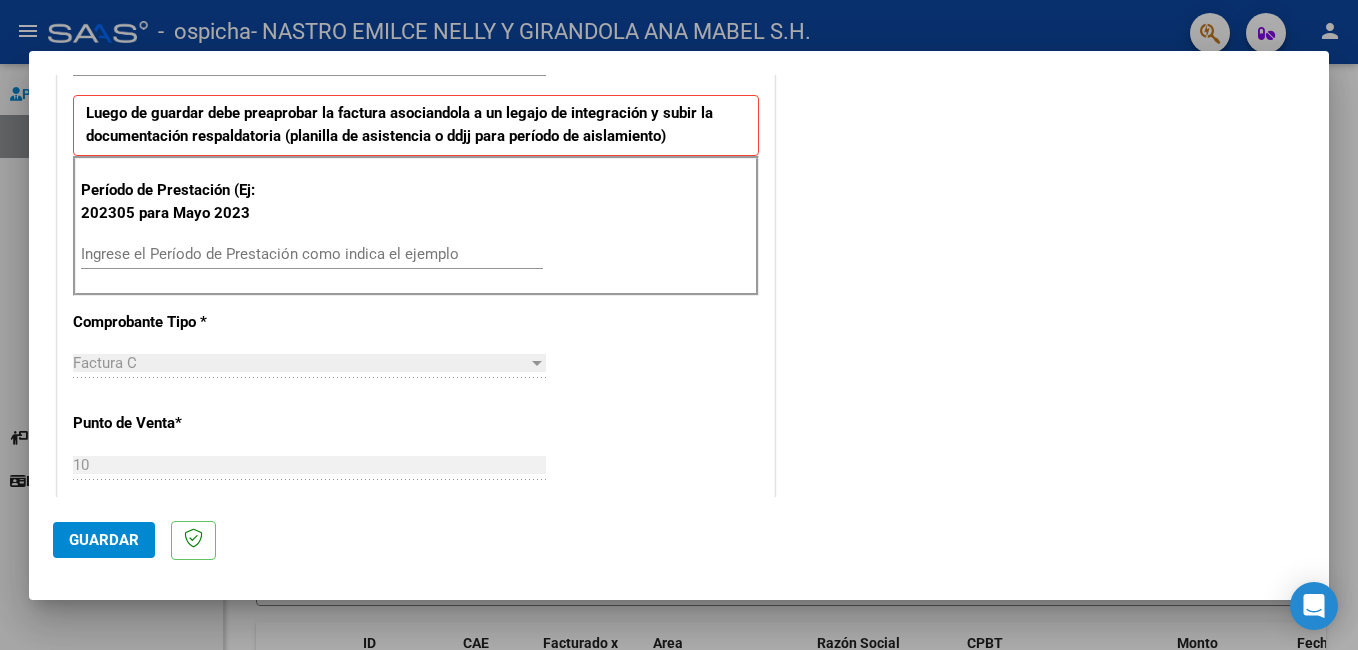click on "Ingrese el Período de Prestación como indica el ejemplo" at bounding box center [312, 254] 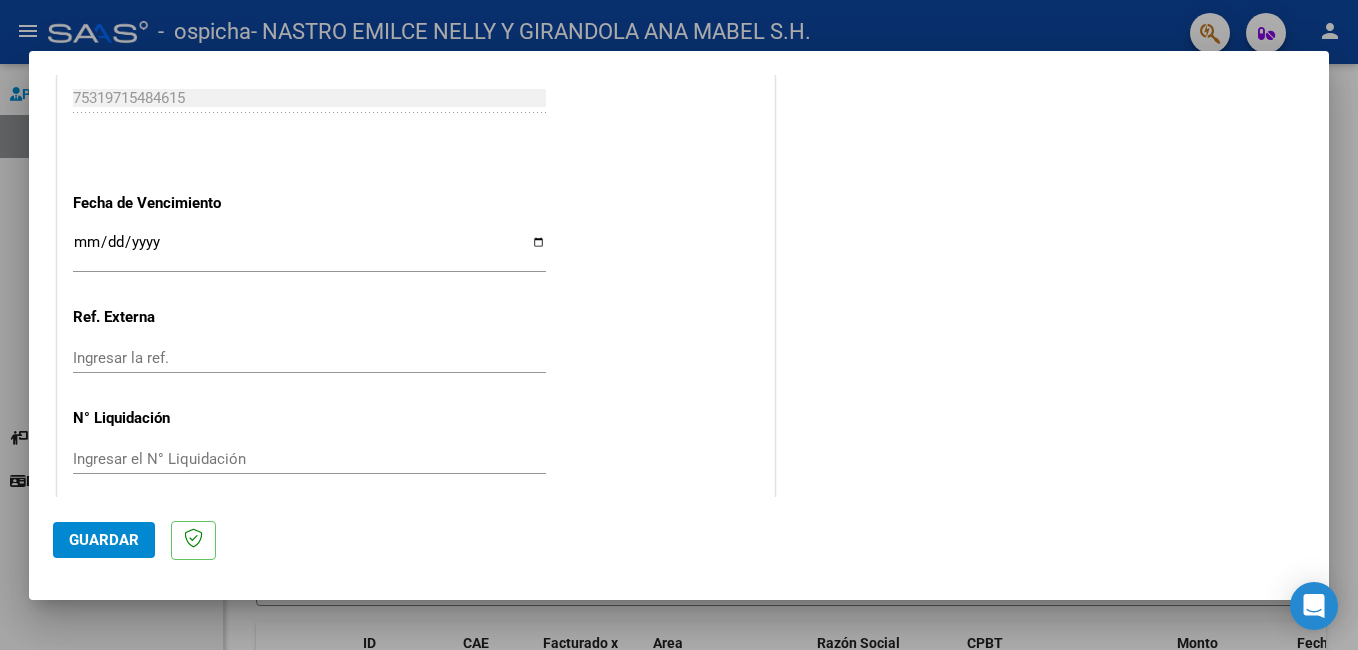 scroll, scrollTop: 1300, scrollLeft: 0, axis: vertical 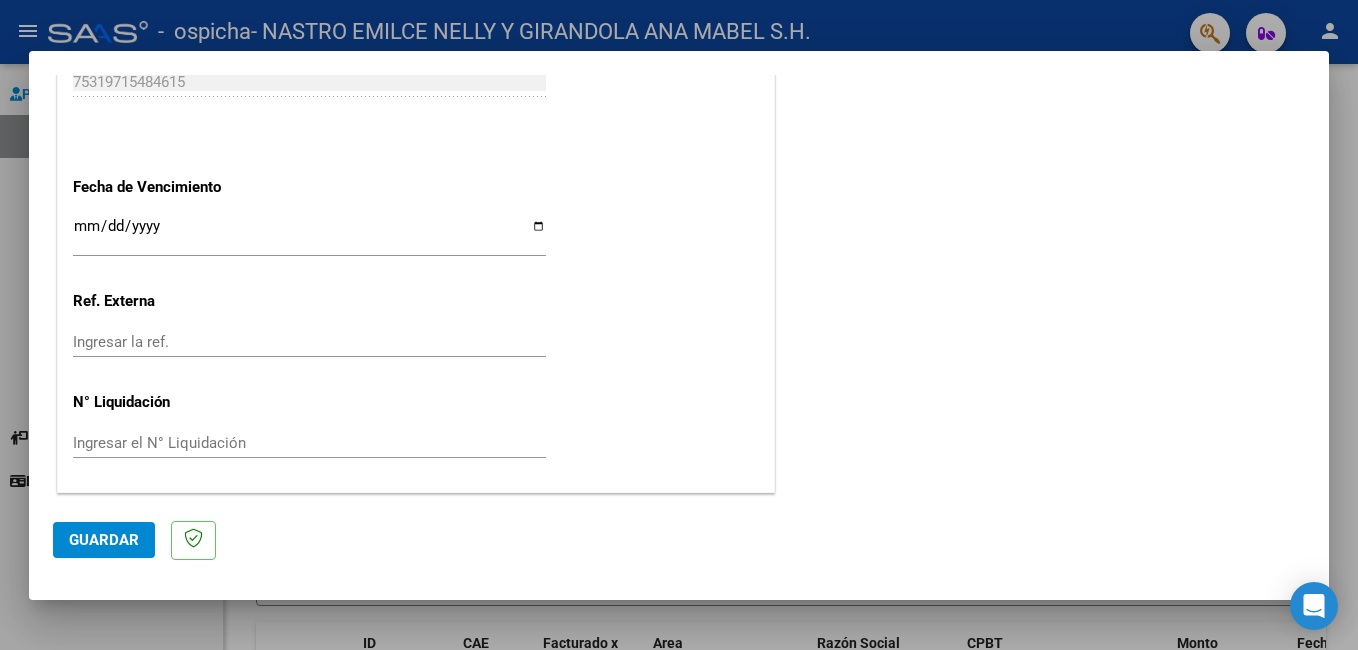 type on "202507" 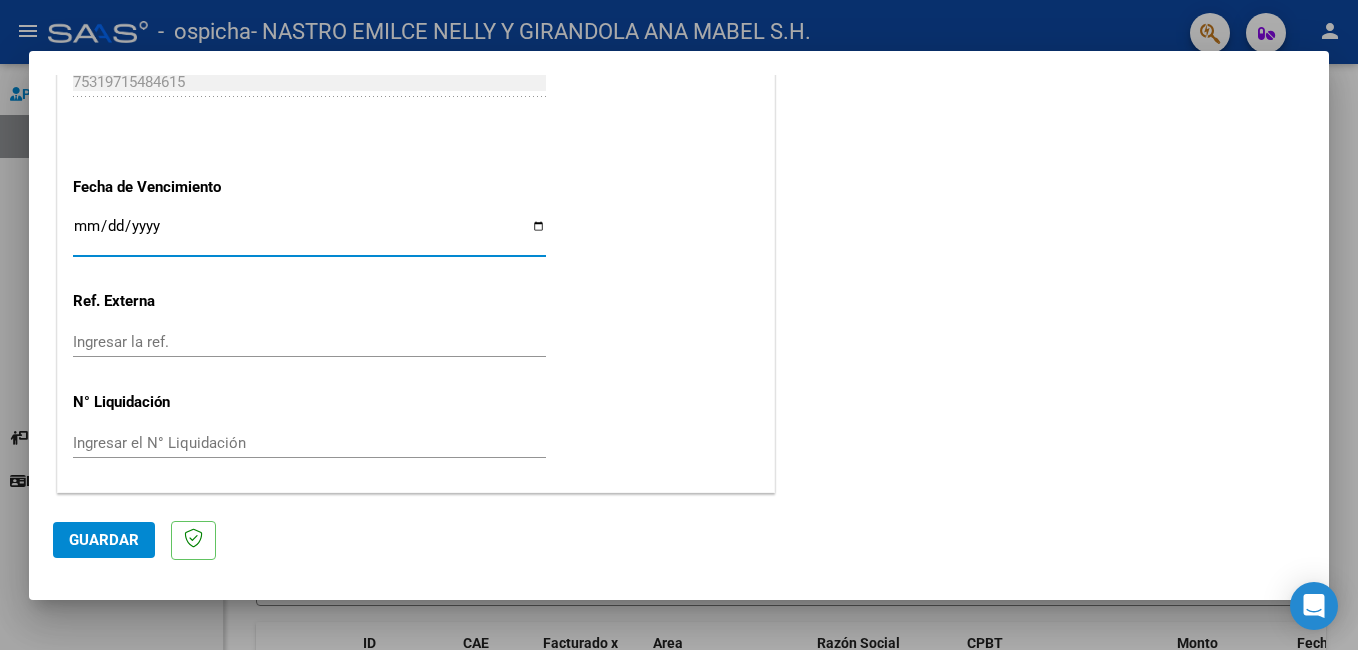 click on "Ingresar la fecha" at bounding box center (309, 234) 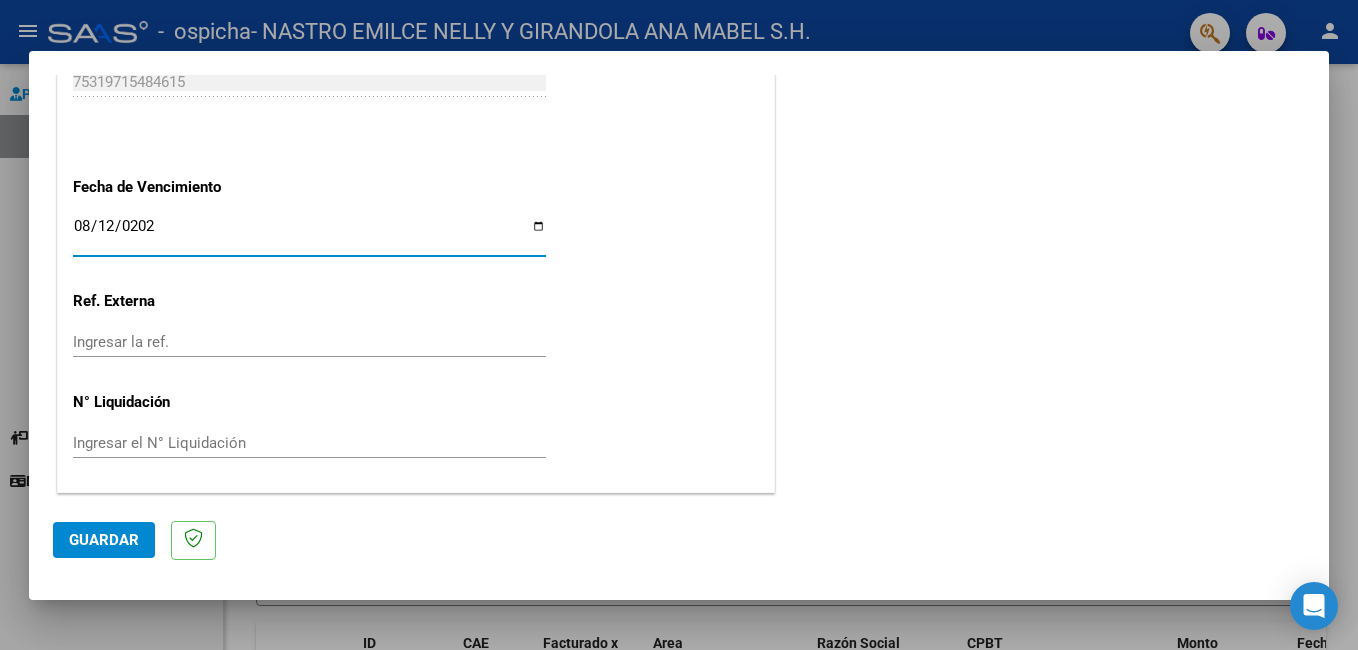 type on "2025-08-12" 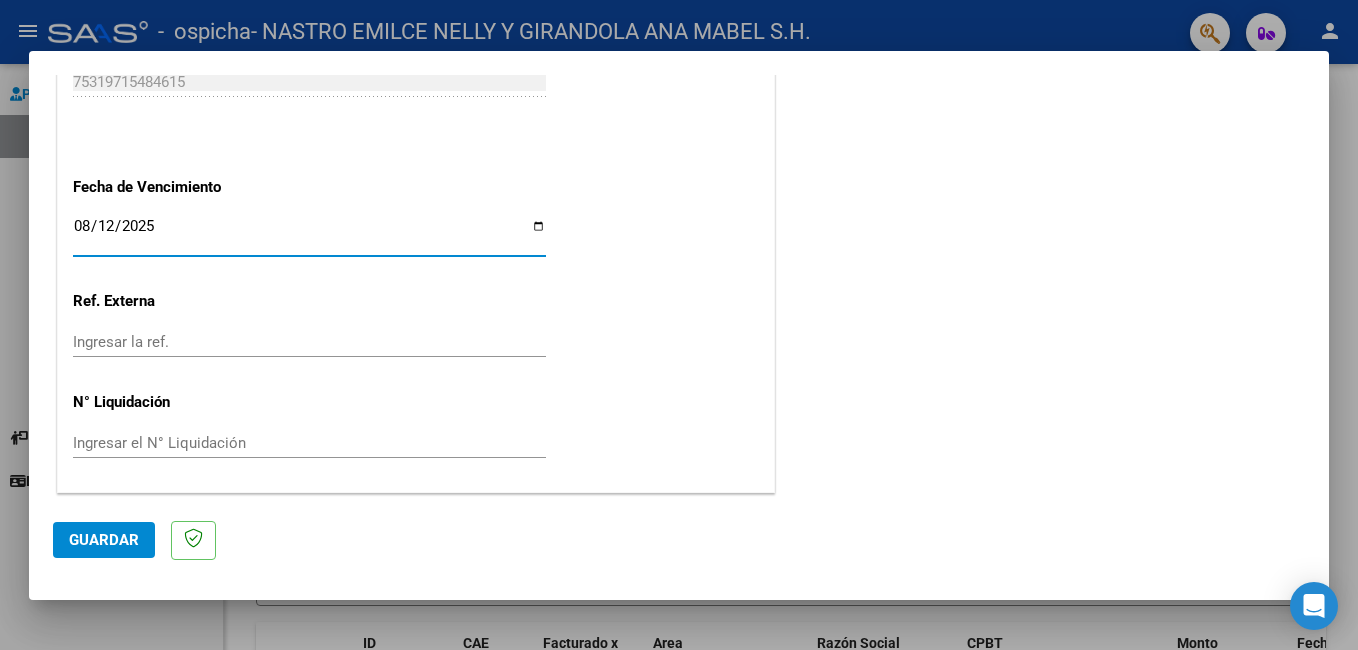 click on "Guardar" 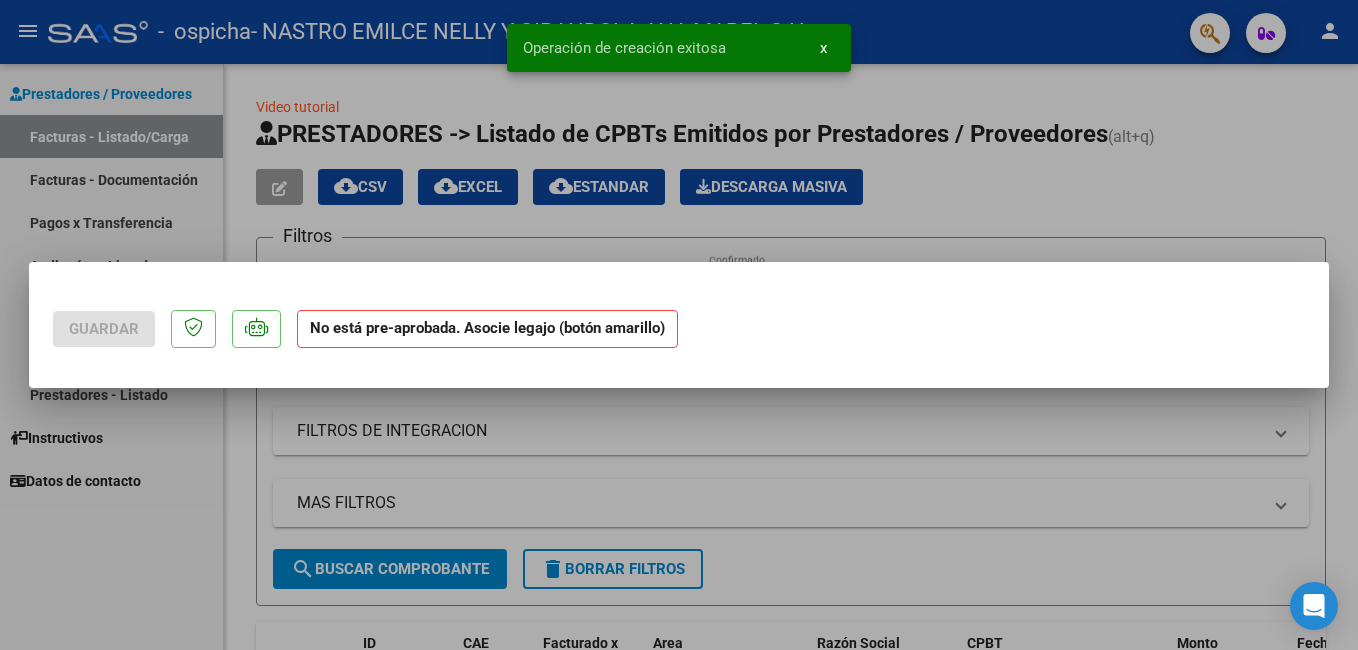 scroll, scrollTop: 0, scrollLeft: 0, axis: both 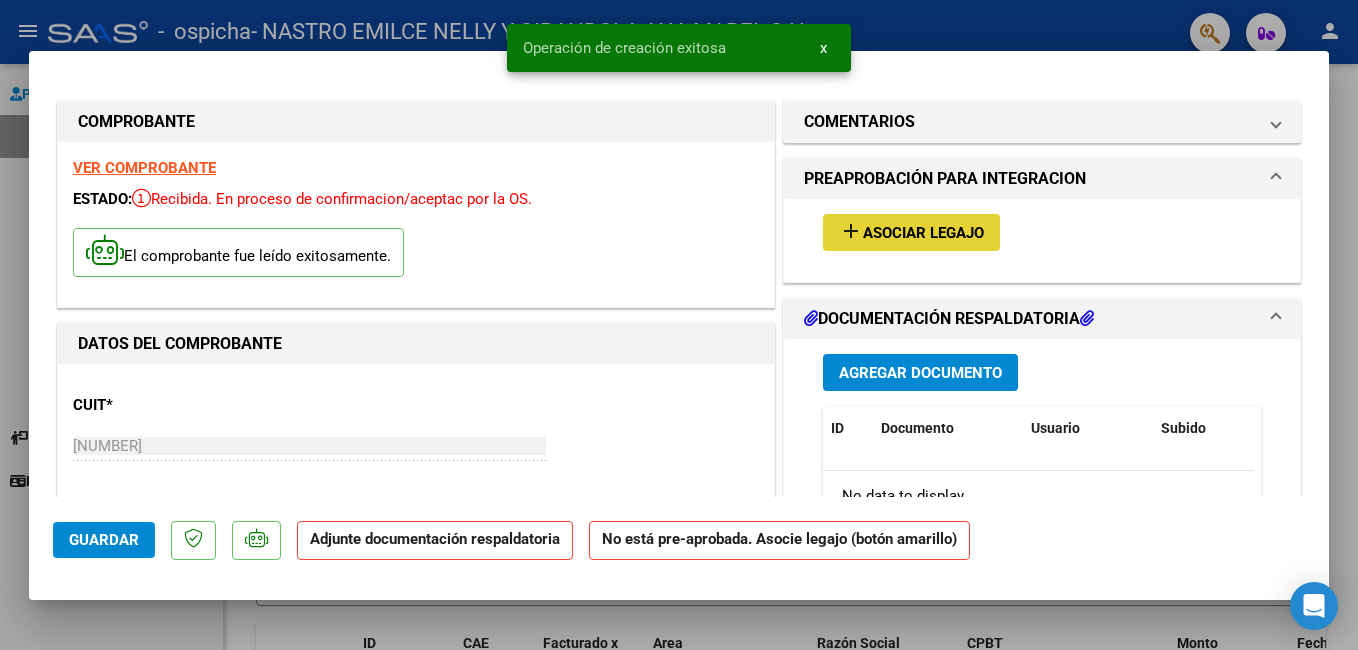 click on "Asociar Legajo" at bounding box center [923, 233] 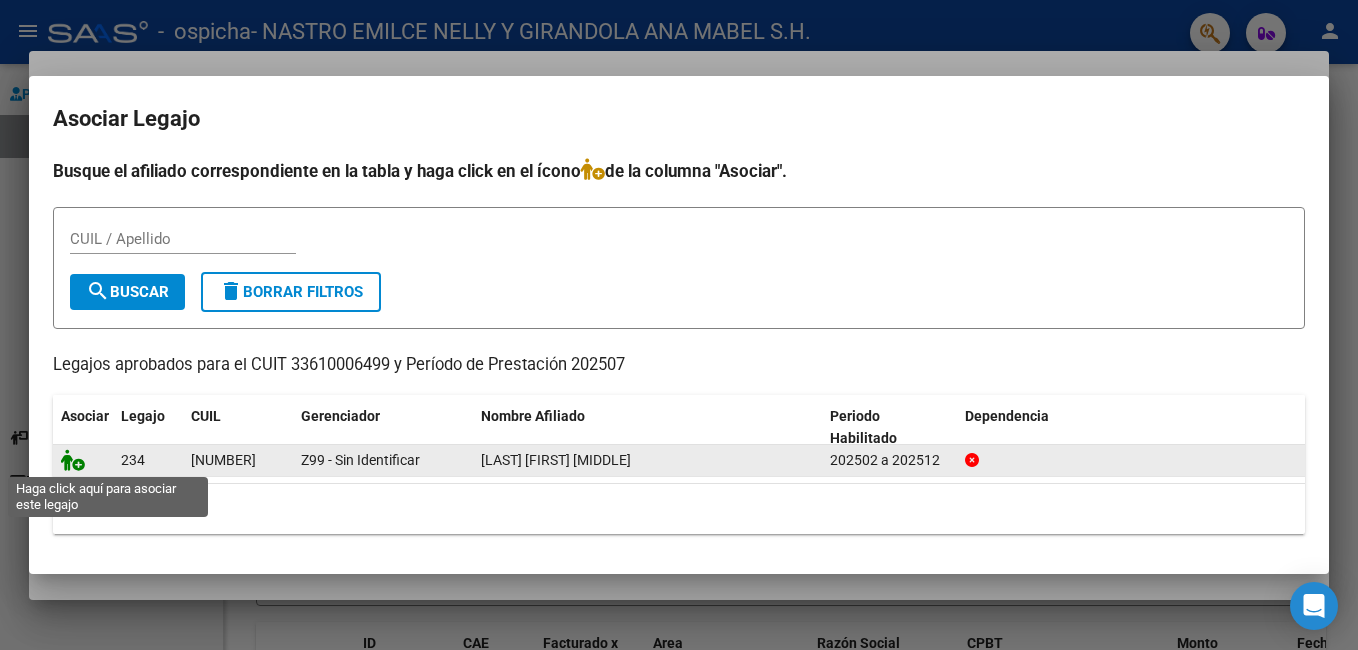 click 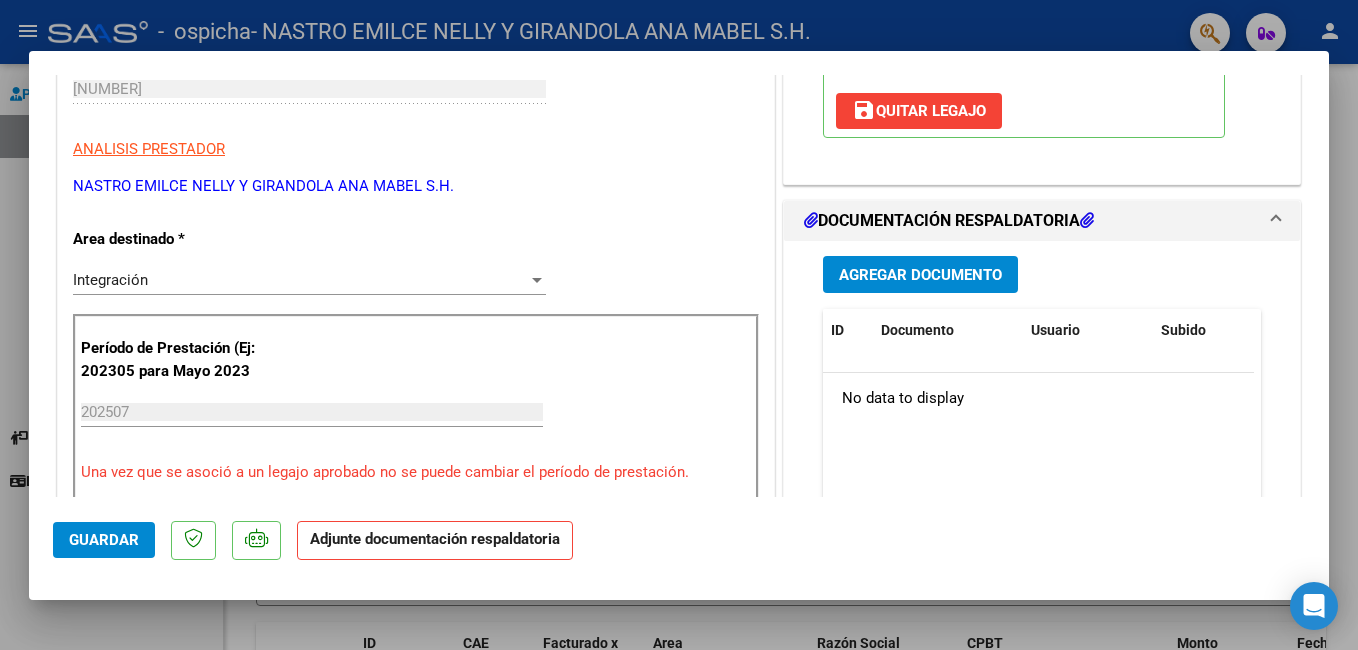 scroll, scrollTop: 400, scrollLeft: 0, axis: vertical 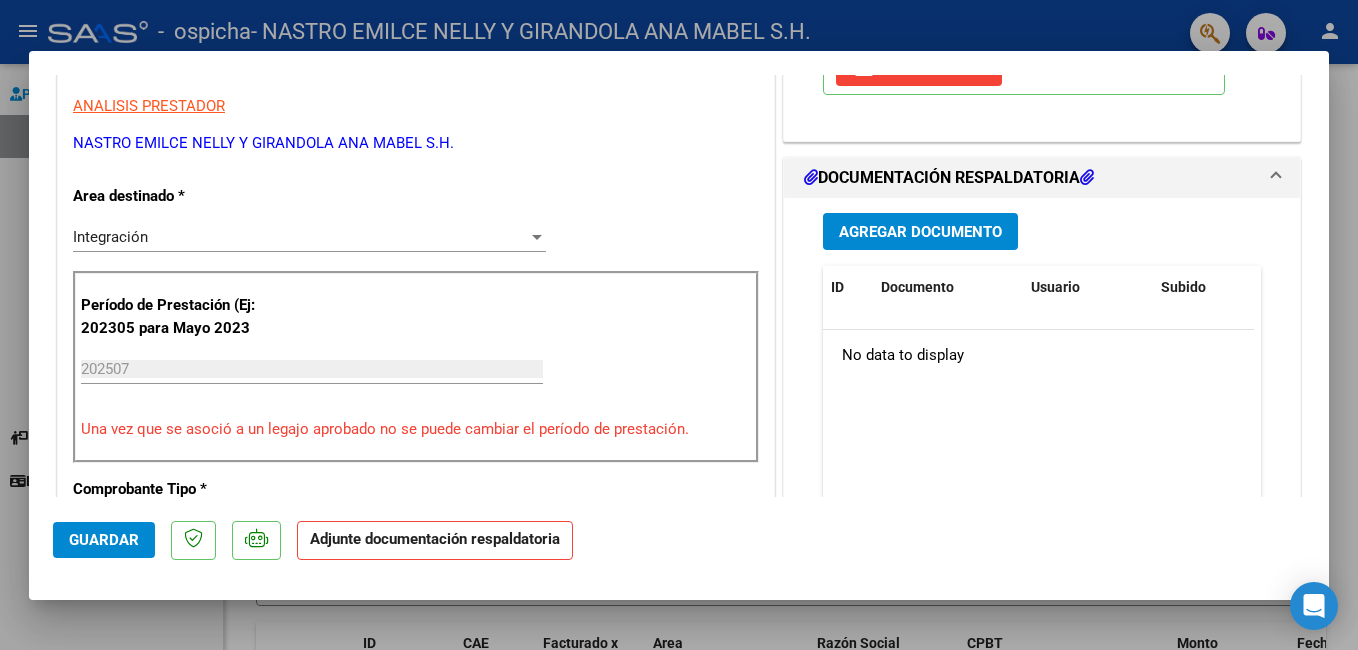 click on "Agregar Documento" at bounding box center (920, 232) 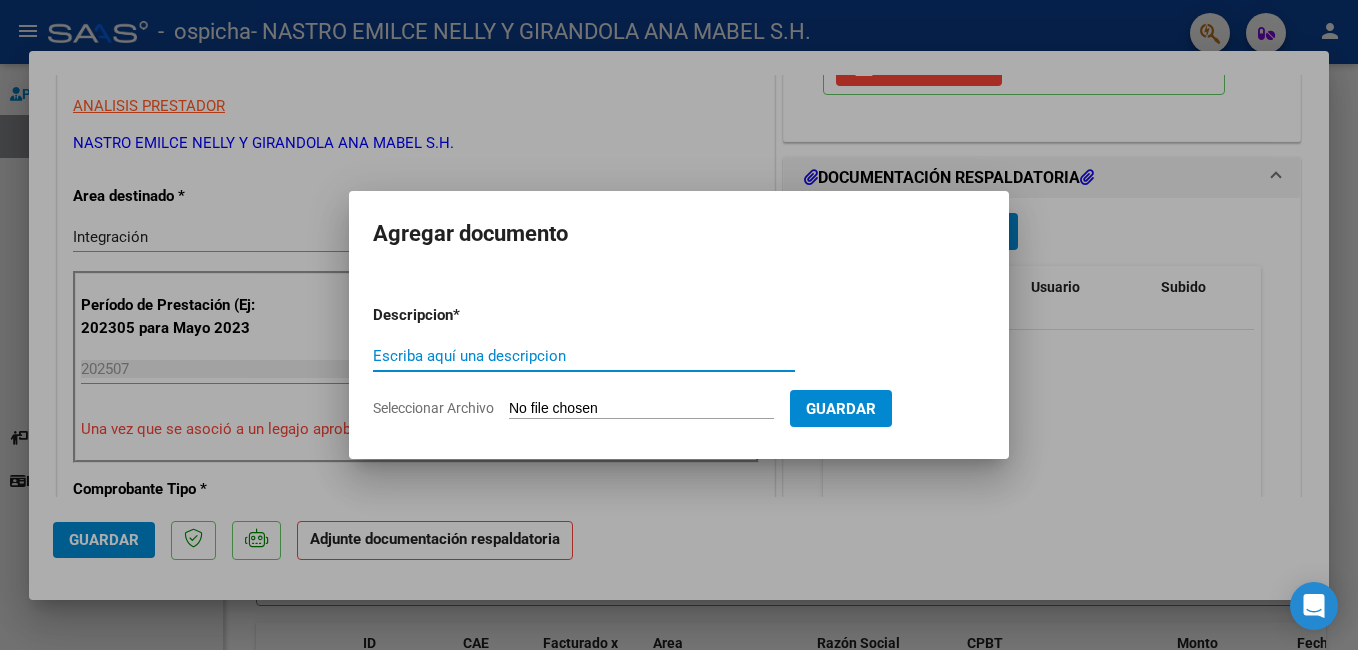 click on "Escriba aquí una descripcion" at bounding box center [584, 356] 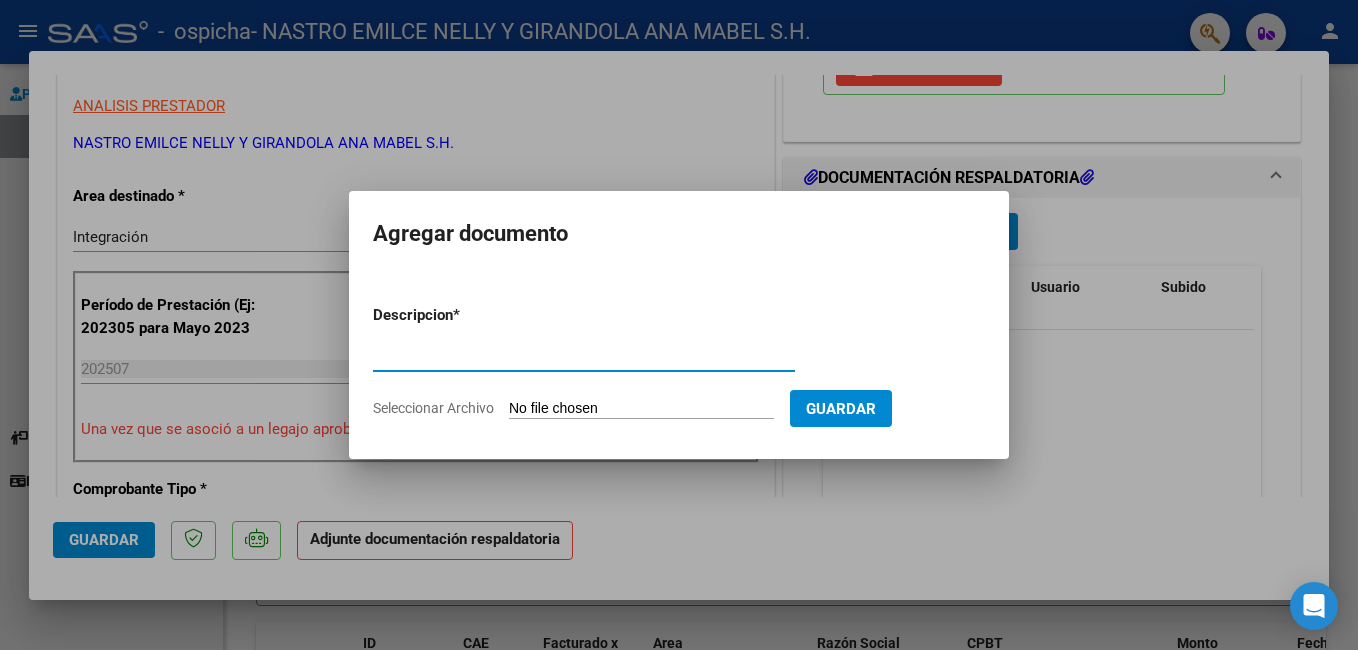type on "planilla asistencia" 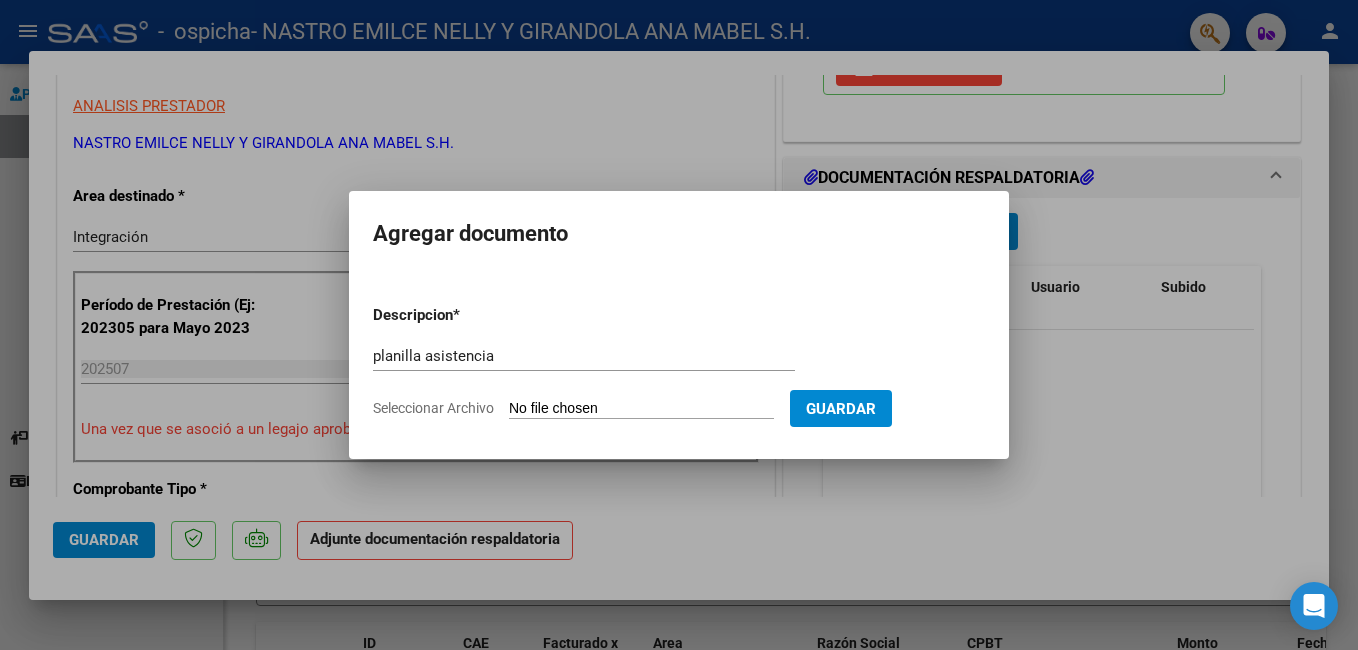 click on "Seleccionar Archivo" at bounding box center [641, 409] 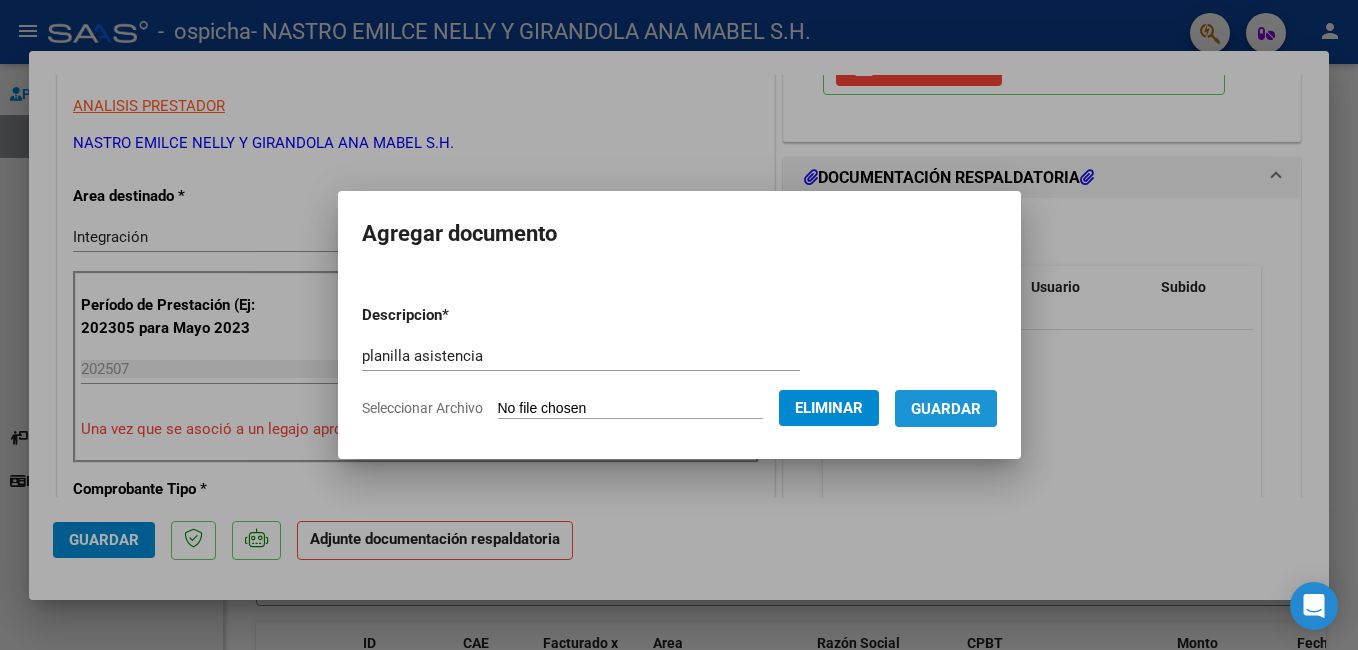 click on "Guardar" at bounding box center (946, 409) 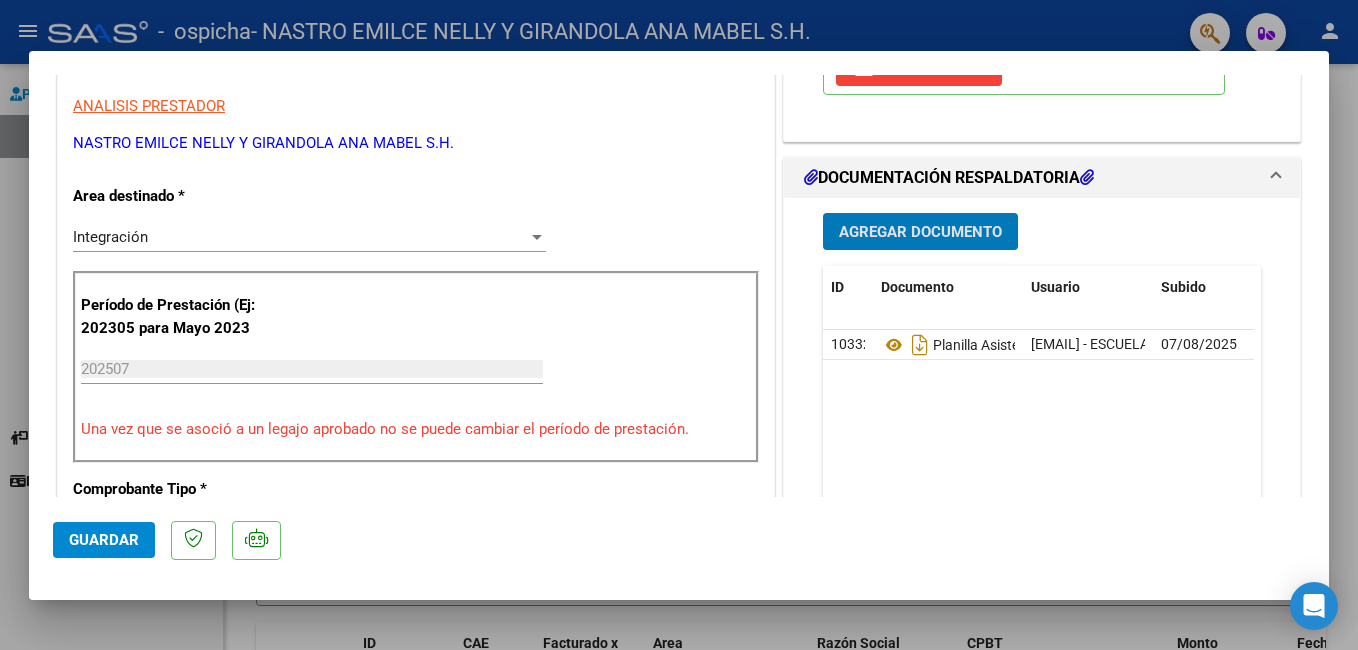 click on "Guardar" 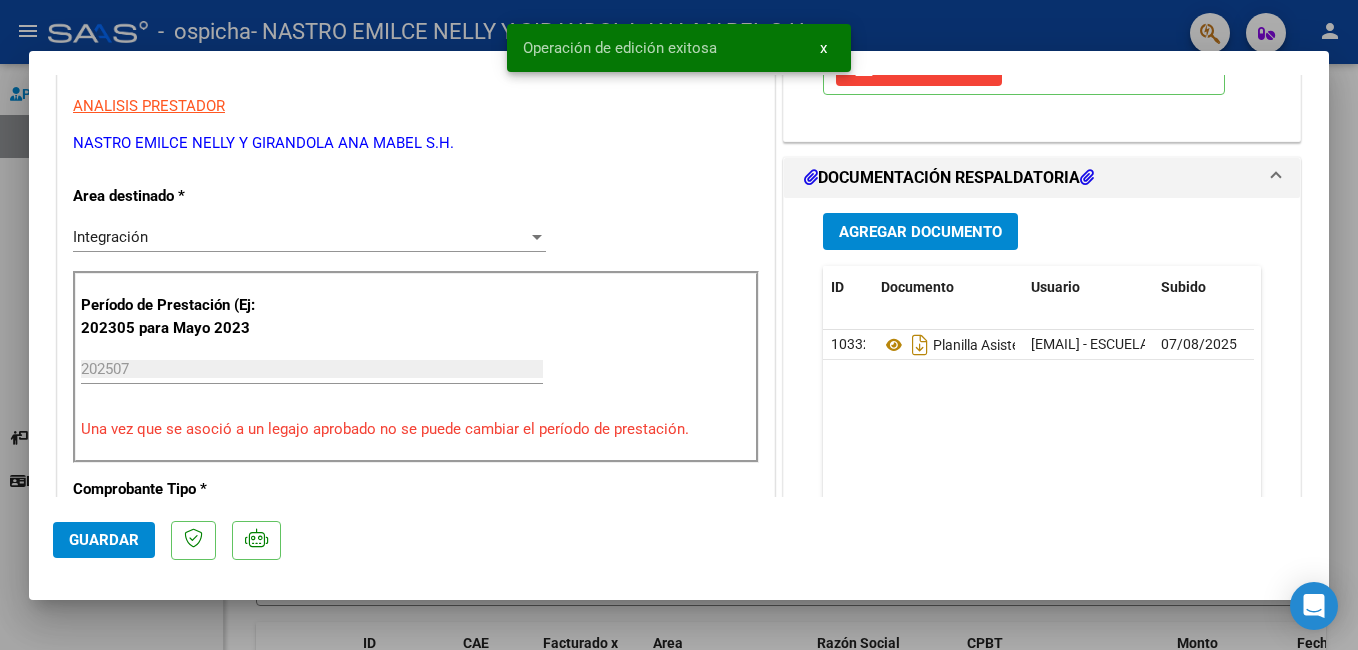 click at bounding box center (679, 325) 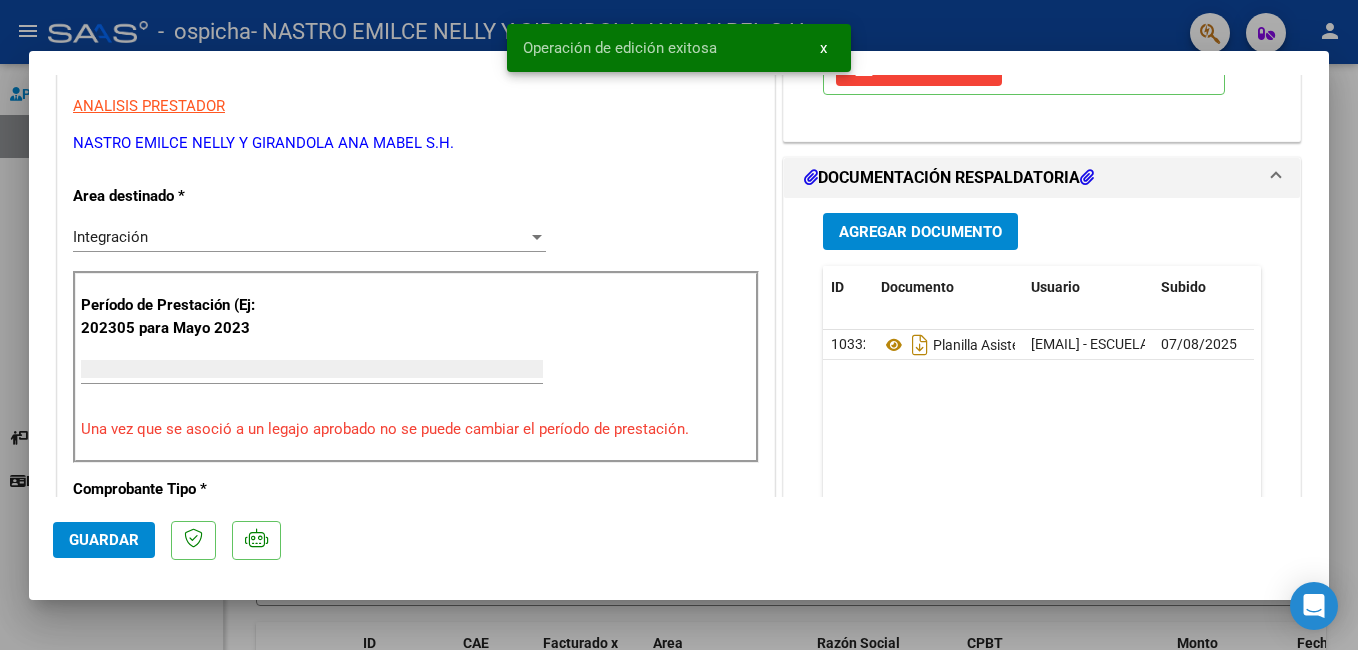 scroll, scrollTop: 339, scrollLeft: 0, axis: vertical 